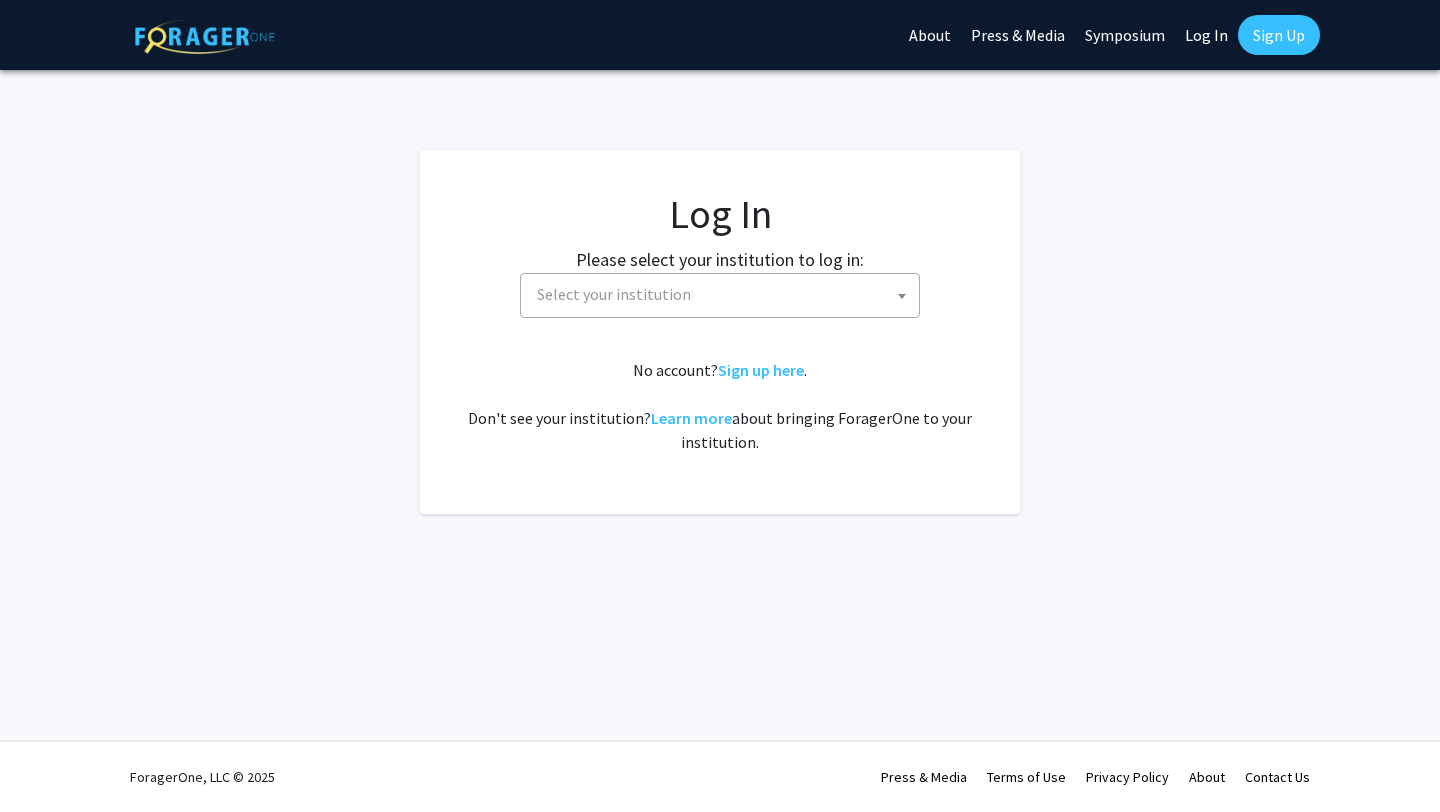 scroll, scrollTop: 0, scrollLeft: 0, axis: both 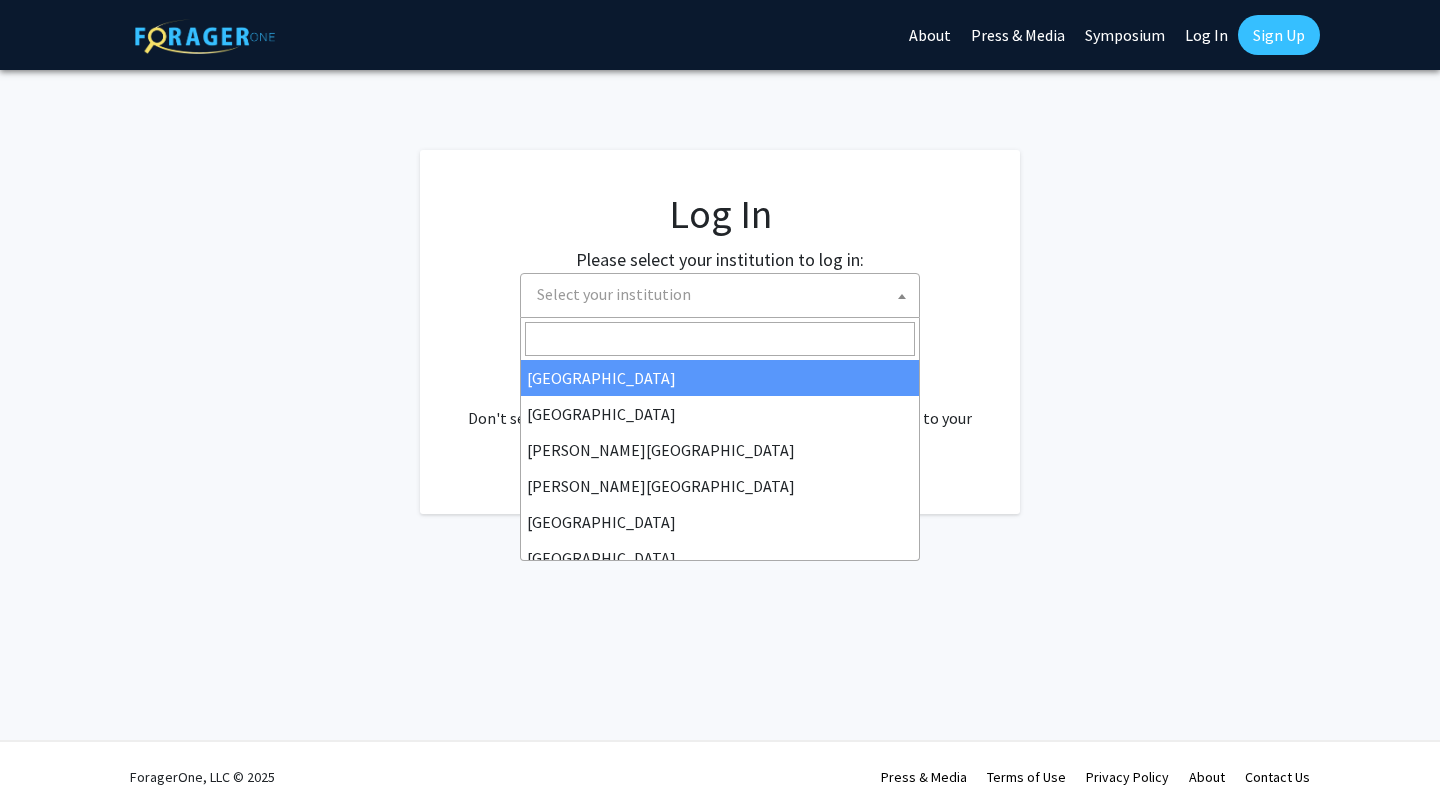 select on "34" 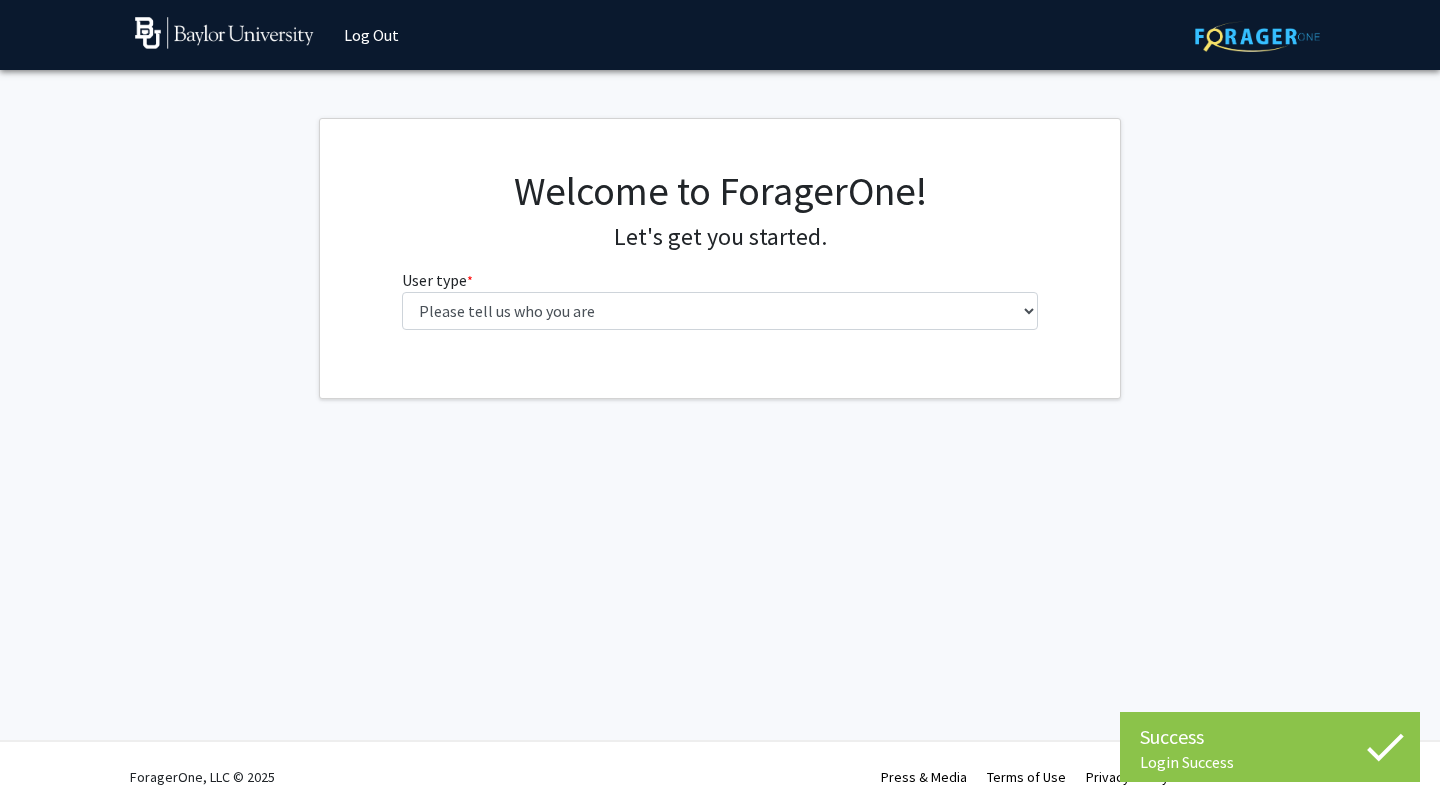 scroll, scrollTop: 0, scrollLeft: 0, axis: both 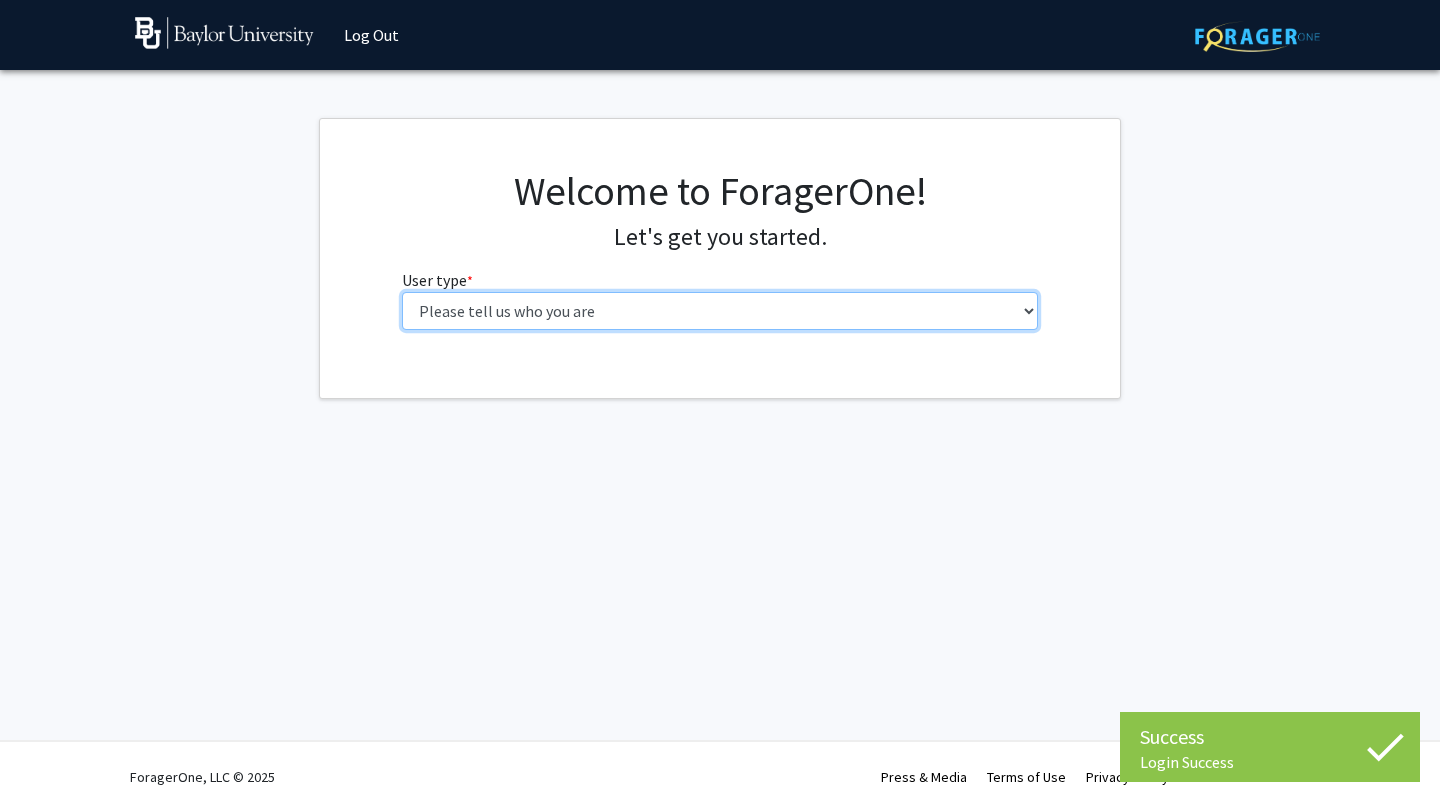 click on "Please tell us who you are  Undergraduate Student   Master's Student   Doctoral Candidate (PhD, MD, DMD, PharmD, etc.)   Postdoctoral Researcher / Research Staff / Medical Resident / Medical Fellow   Faculty   Administrative Staff" at bounding box center [720, 311] 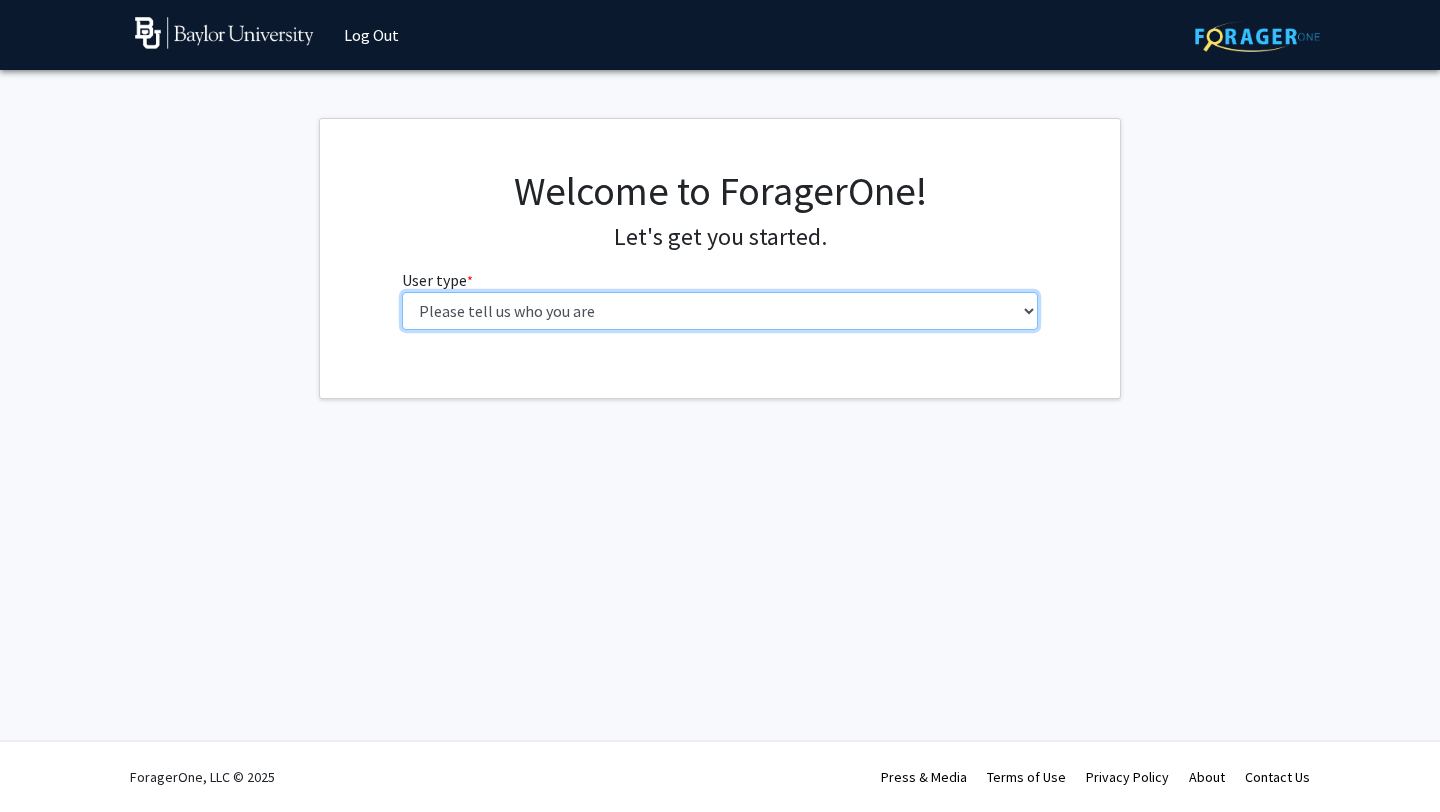 select on "1: undergrad" 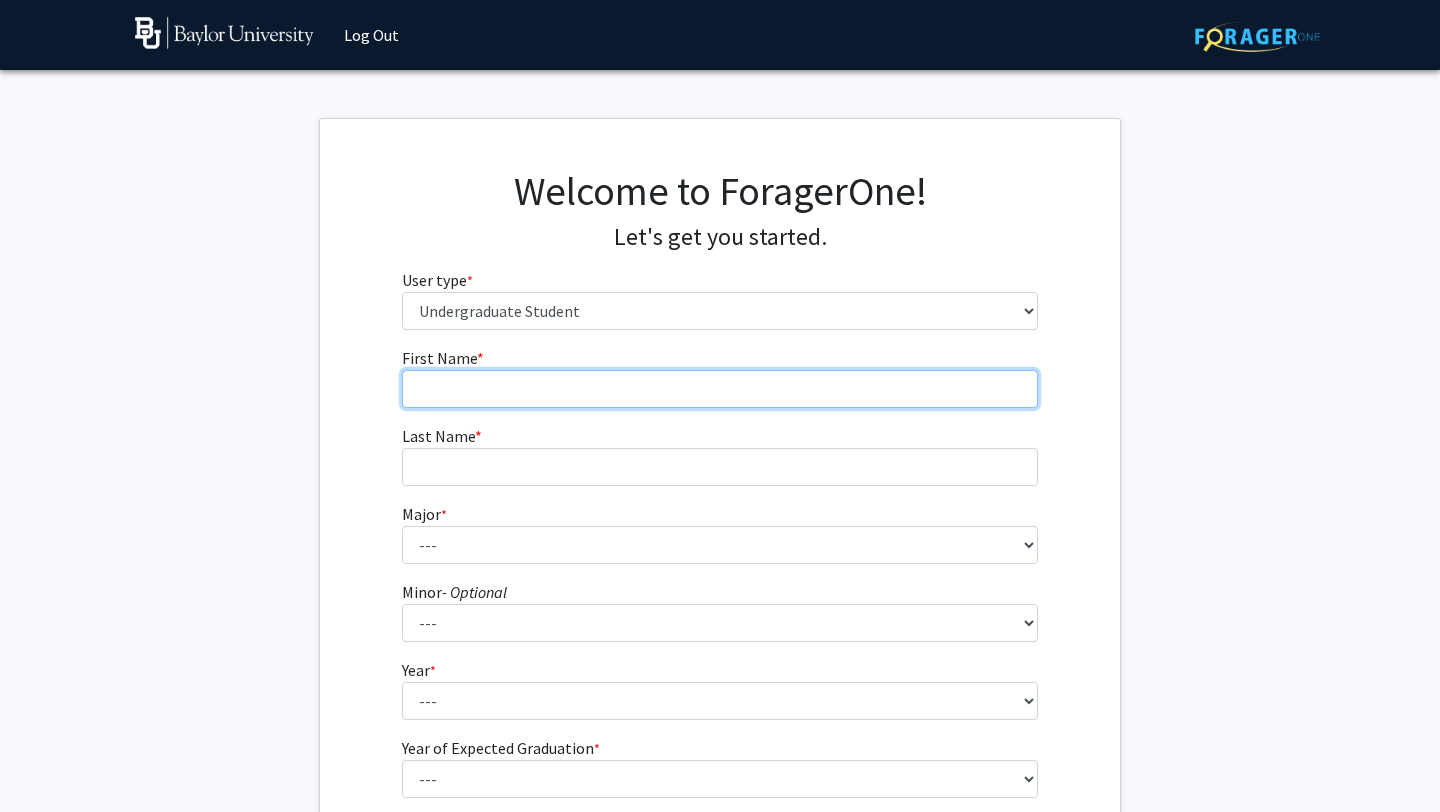 click on "First Name * required" at bounding box center (720, 389) 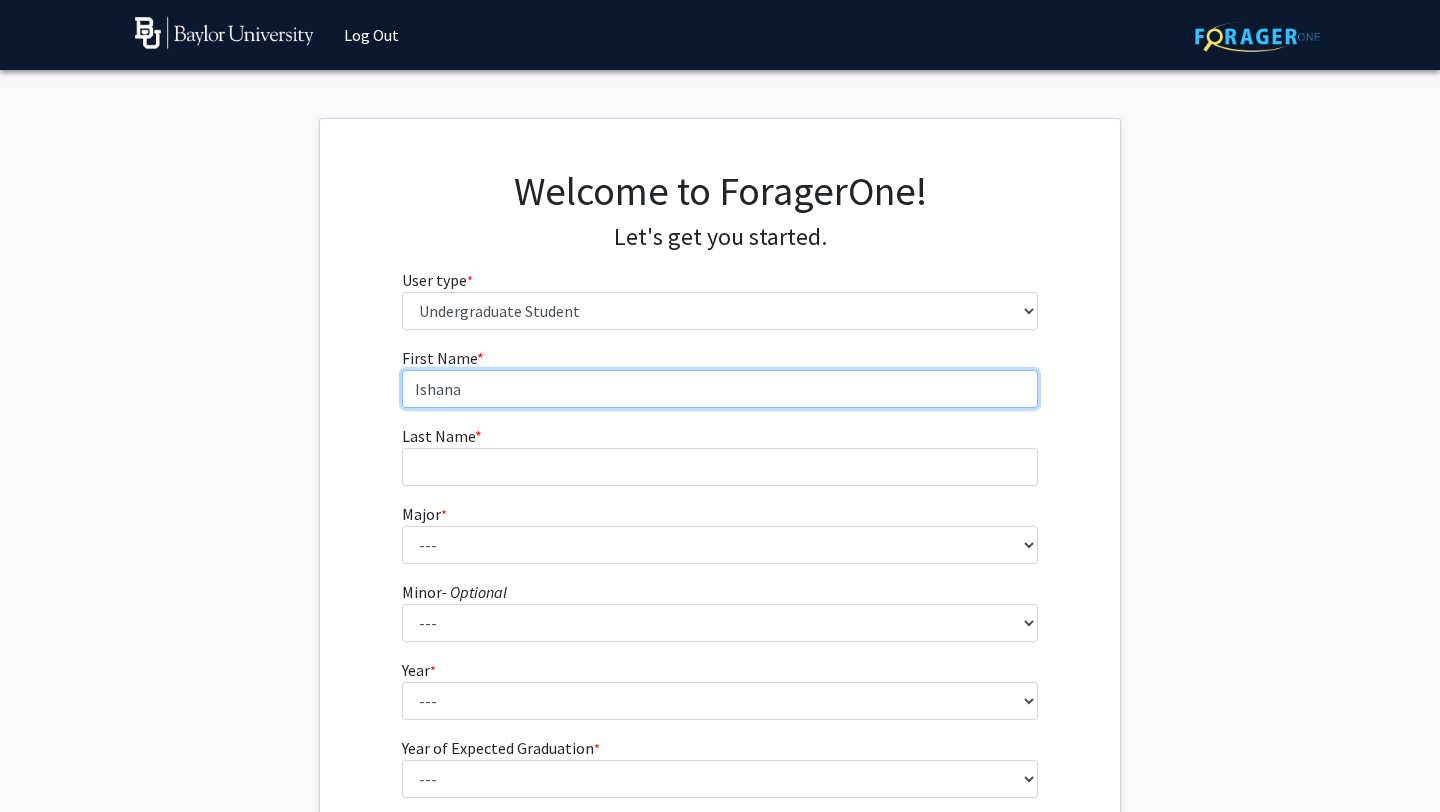 type on "Ishana" 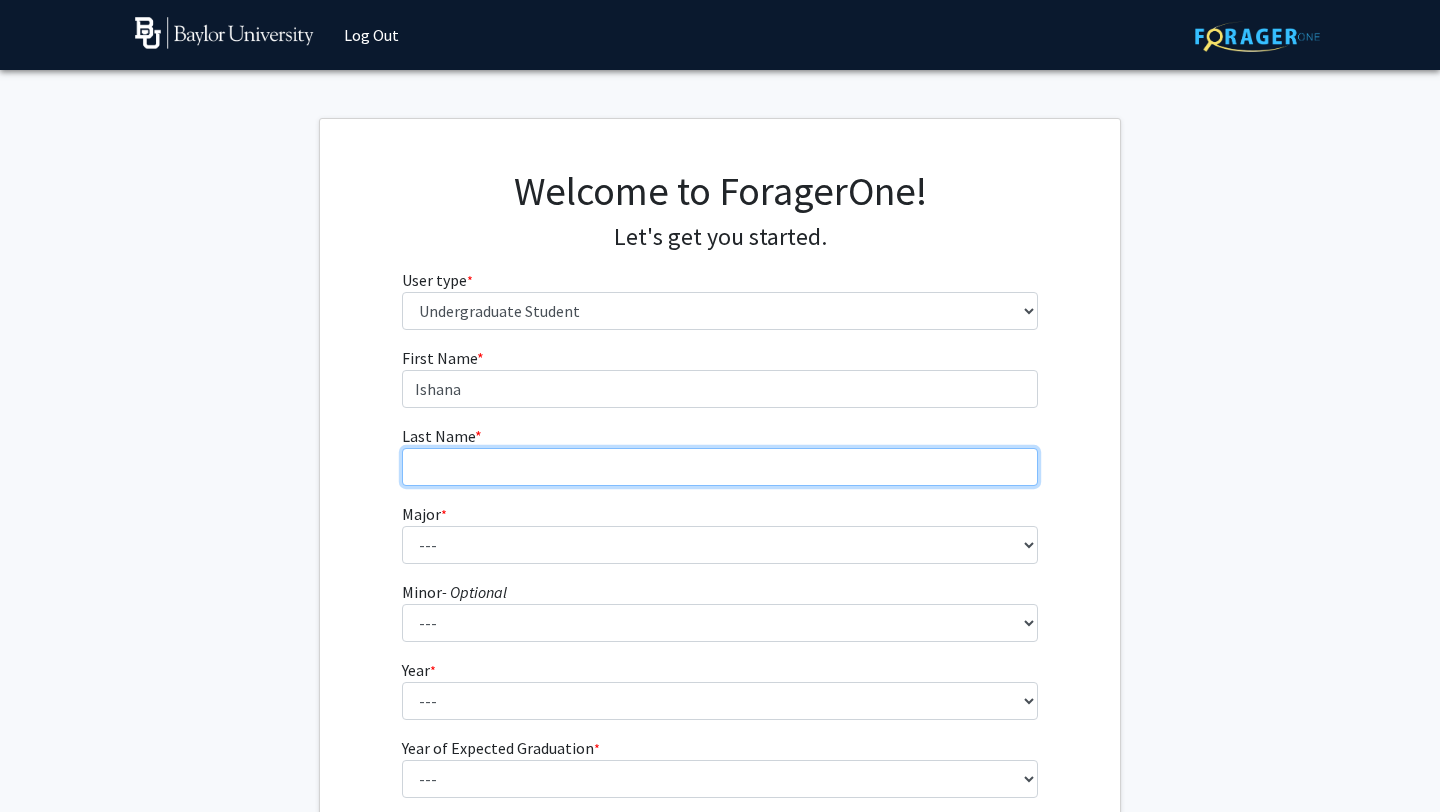 click on "Last Name * required" at bounding box center [720, 467] 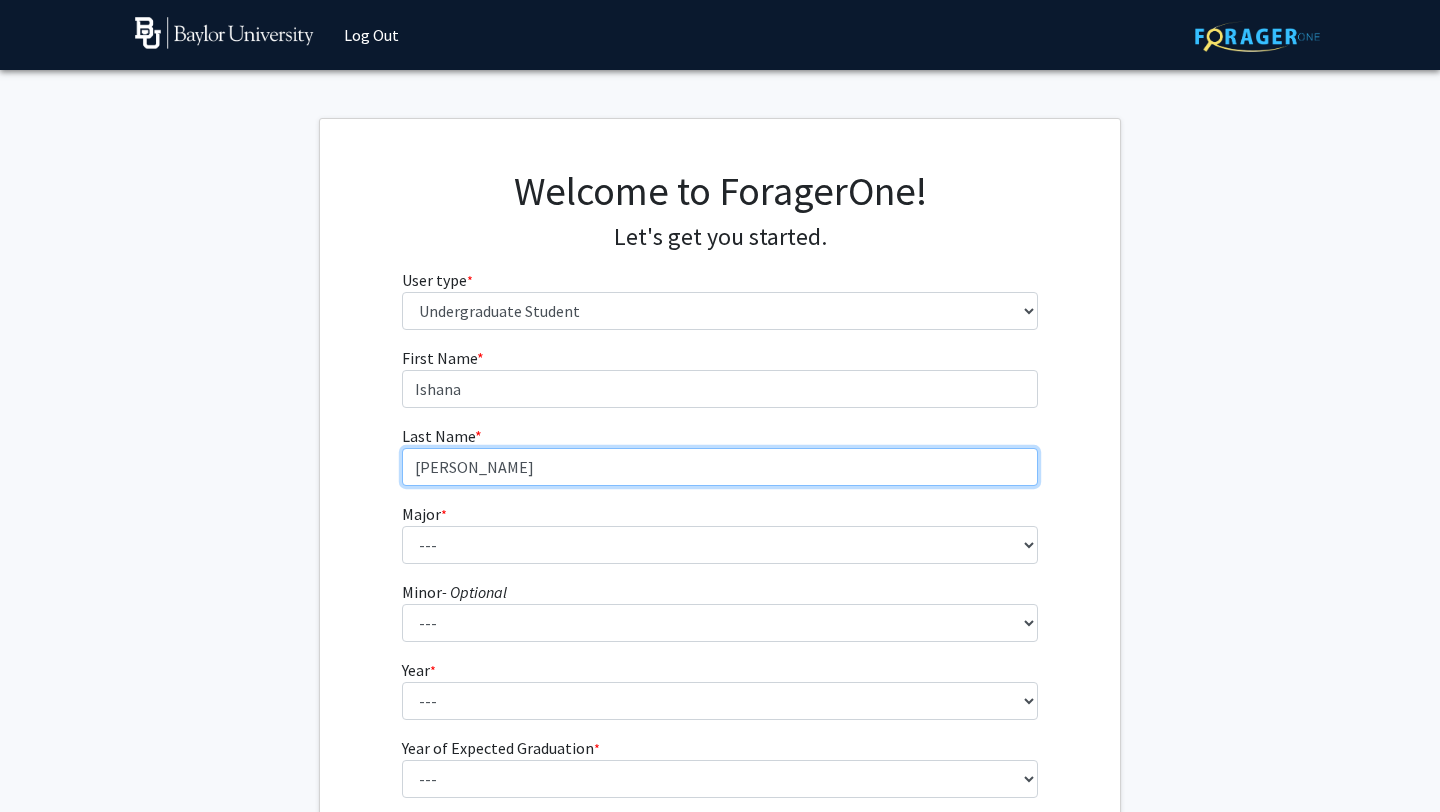 type on "Karkera" 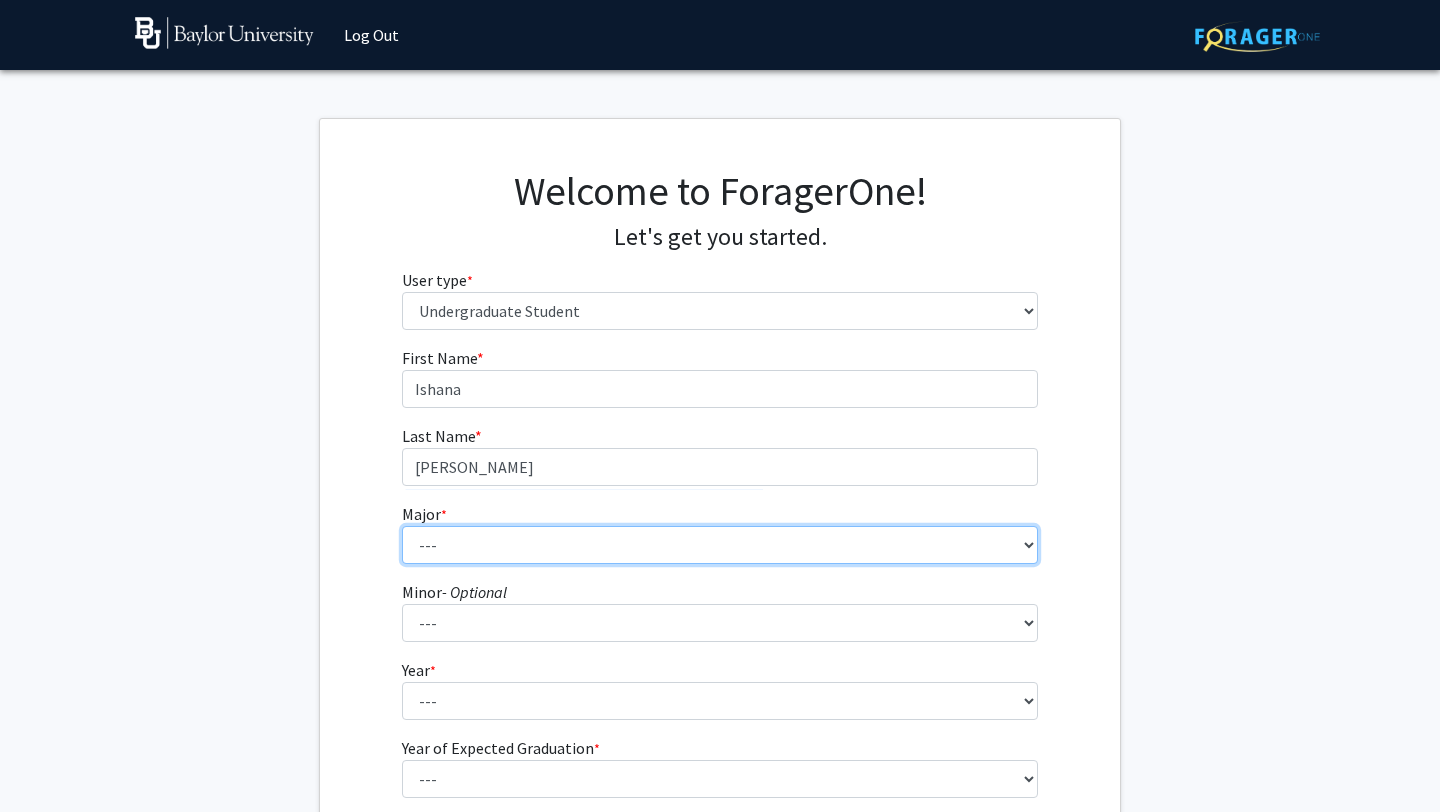 click on "---  Accounting   American Studies   Anthropology   Apparel Design & Product Development   Apparel Merchandising   Applied Mathematics   Arabic and Middle East Studies   Art History   Asian Studies   Astronomy   Astrophysics   Aviation Administration   Aviation Sciences   Biochemistry   Bioinformatics   Biology   Business Fellows   Chemistry   Child and Family Studies   Choral Music   Church Music   Classics   Communication   Communication Sciences and Disorders   Composition   Computer Engineering   Computer Science   Computer Science Fellows   Cybersecurity   Data Science   Earth Science   Economics   Education - Elementary Education   Education - Middle Grade English, Language Arts, and Reading   Education - Middle Grade Mathematics   Education - Middle Grade Science   Education - Middle Grade Social Studies   Education - Secondary English, Language Arts, and Reading   Education - Secondary Life Science   Education - Secondary Mathematics   Education - Secondary Physical Sciences   Engineering   English" at bounding box center (720, 545) 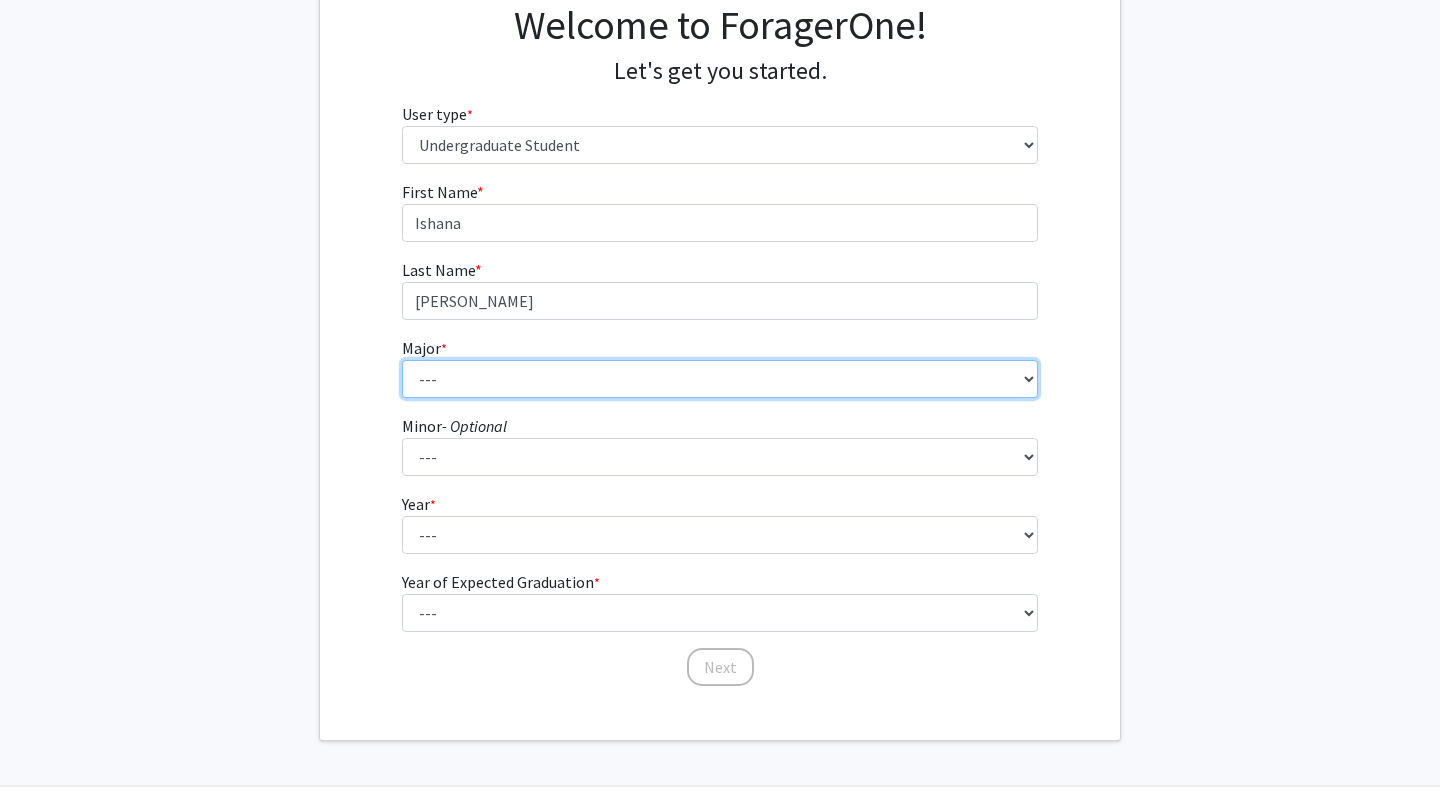 scroll, scrollTop: 177, scrollLeft: 0, axis: vertical 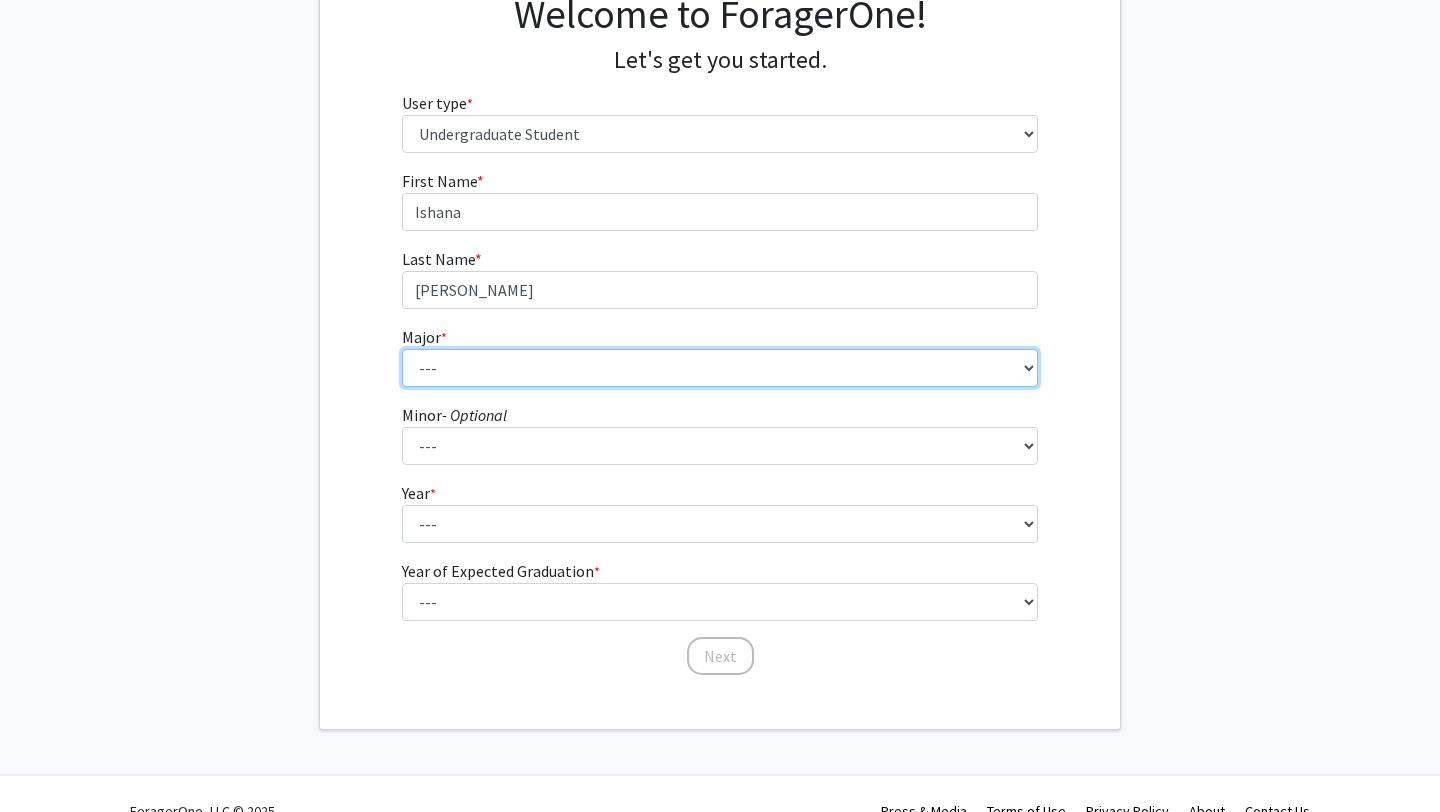 click on "---  Accounting   American Studies   Anthropology   Apparel Design & Product Development   Apparel Merchandising   Applied Mathematics   Arabic and Middle East Studies   Art History   Asian Studies   Astronomy   Astrophysics   Aviation Administration   Aviation Sciences   Biochemistry   Bioinformatics   Biology   Business Fellows   Chemistry   Child and Family Studies   Choral Music   Church Music   Classics   Communication   Communication Sciences and Disorders   Composition   Computer Engineering   Computer Science   Computer Science Fellows   Cybersecurity   Data Science   Earth Science   Economics   Education - Elementary Education   Education - Middle Grade English, Language Arts, and Reading   Education - Middle Grade Mathematics   Education - Middle Grade Science   Education - Middle Grade Social Studies   Education - Secondary English, Language Arts, and Reading   Education - Secondary Life Science   Education - Secondary Mathematics   Education - Secondary Physical Sciences   Engineering   English" at bounding box center (720, 368) 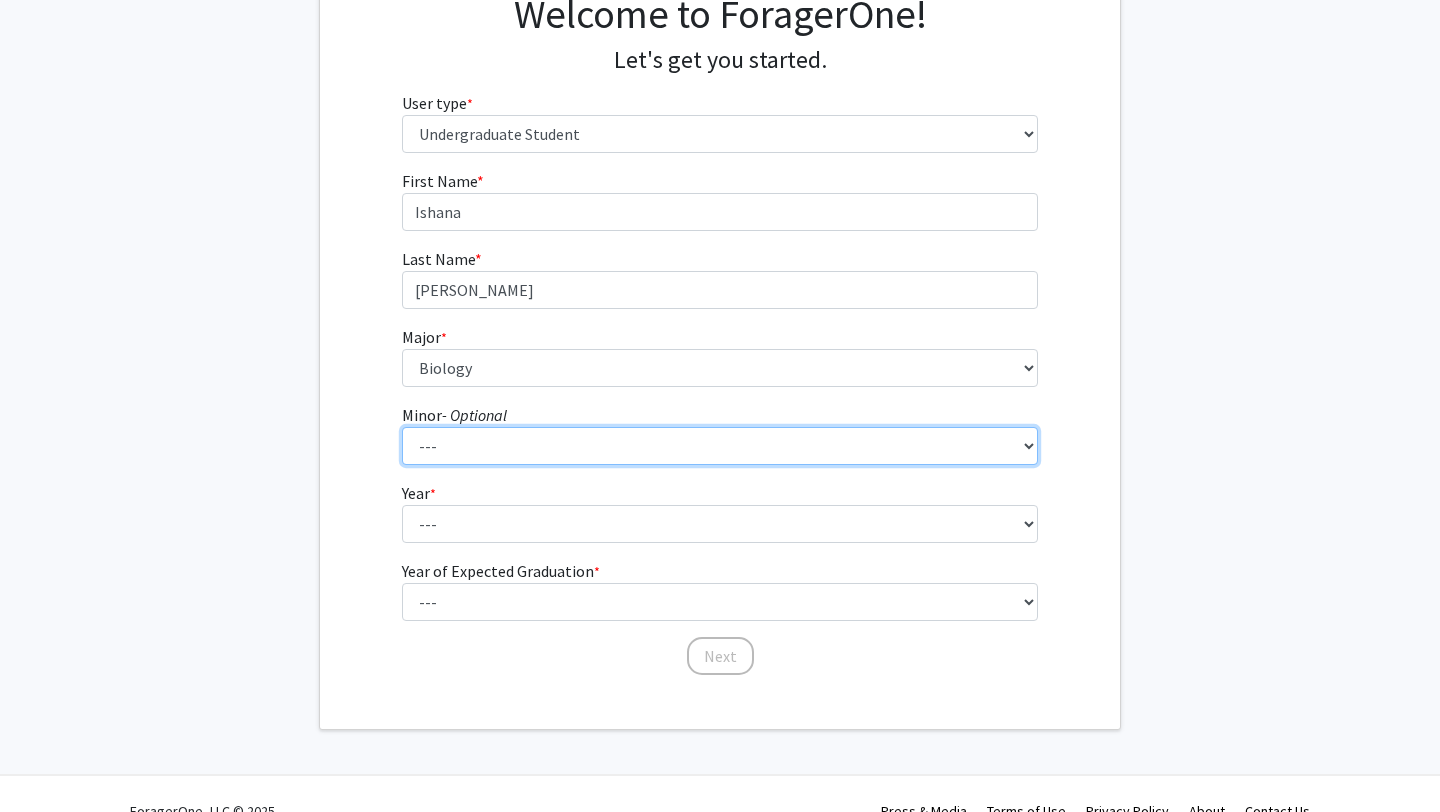 click on "---  Advertising   American Sign Language   American Studies   Anthropology   Apparel Merchandising   Arabic   Archaeology   Art History   Asian Studies   Astronomy   Astrophysics   Biochemistry   Business Administration   Chemistry   Child and Family Studies   Chinese   Church Music   Civic Interfaith Studies   Classics   Computer Science   Corporate Communication   Creative Writing   Criminal Justice   Dance   Data Science   Earth Science   Economics   Education Concentration for Biology Majors   Education Concentration for Health Science Studies Majors   Education Concentration for History Majors   Education Concentration for Math Majors   Educational Psychology   Engineering   English   Entrepreneurship and Corporate Innovation   Environmental Humanities   Environmental Studies   Ethnic Studies   Family & Consumer Sciences   Film and Digital Media   Film Theory and Criticism   Forensic Science   French   Geosciences   German   Gerontology   Great Texts of the Western Tradition   Greek   History   Italian" at bounding box center [720, 446] 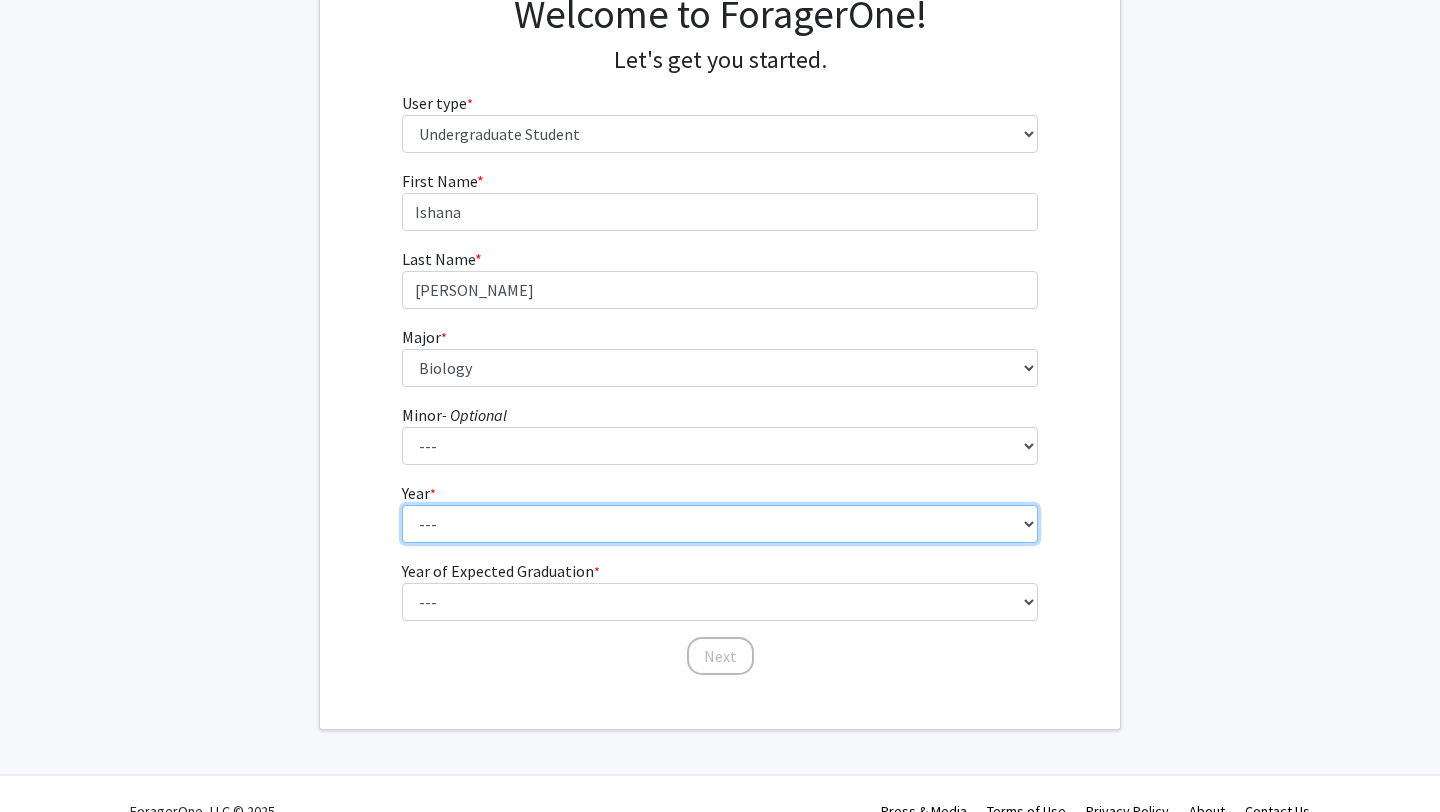 click on "---  First-year   Sophomore   Junior   Senior   Postbaccalaureate Certificate" at bounding box center (720, 524) 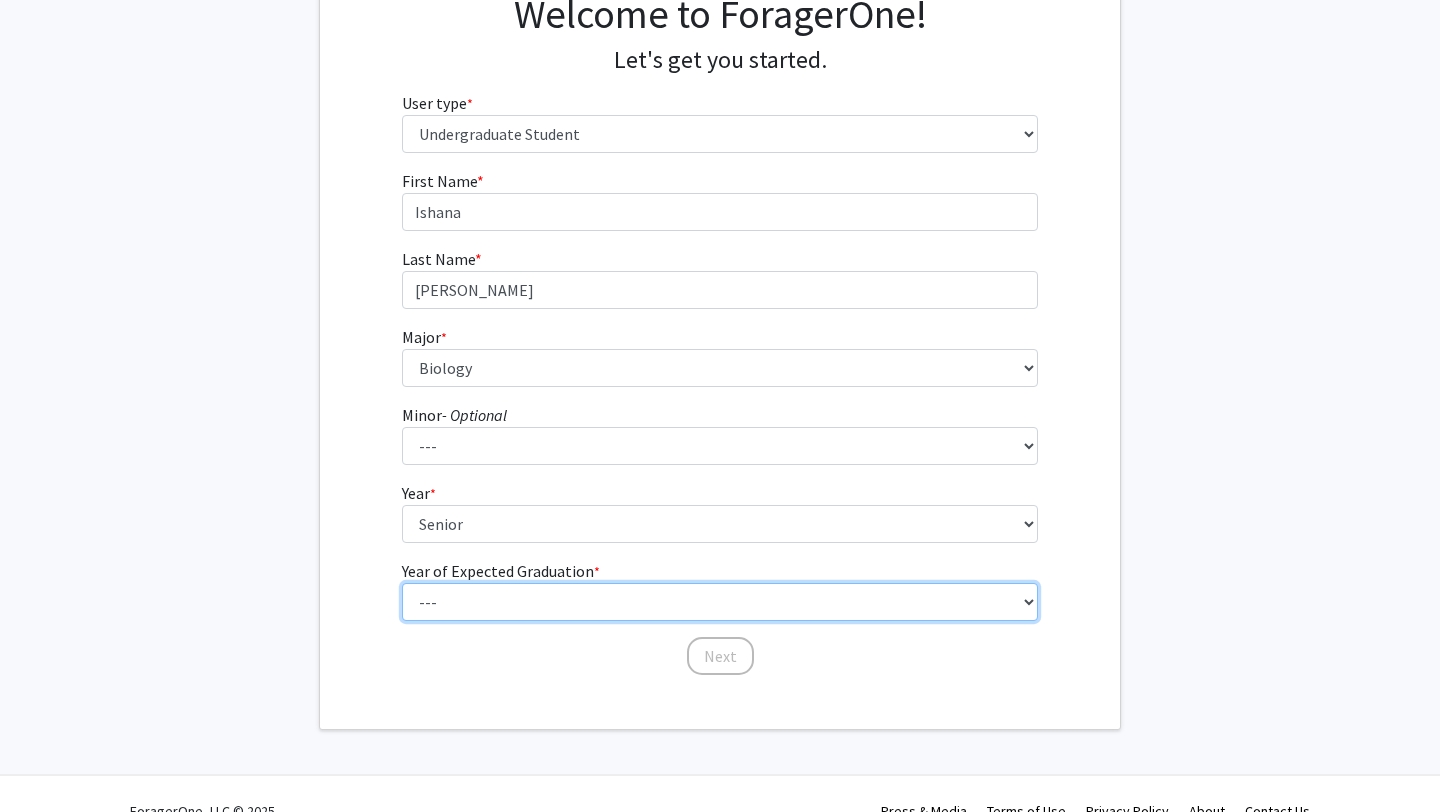 click on "---  2025   2026   2027   2028   2029   2030   2031   2032   2033   2034" at bounding box center [720, 602] 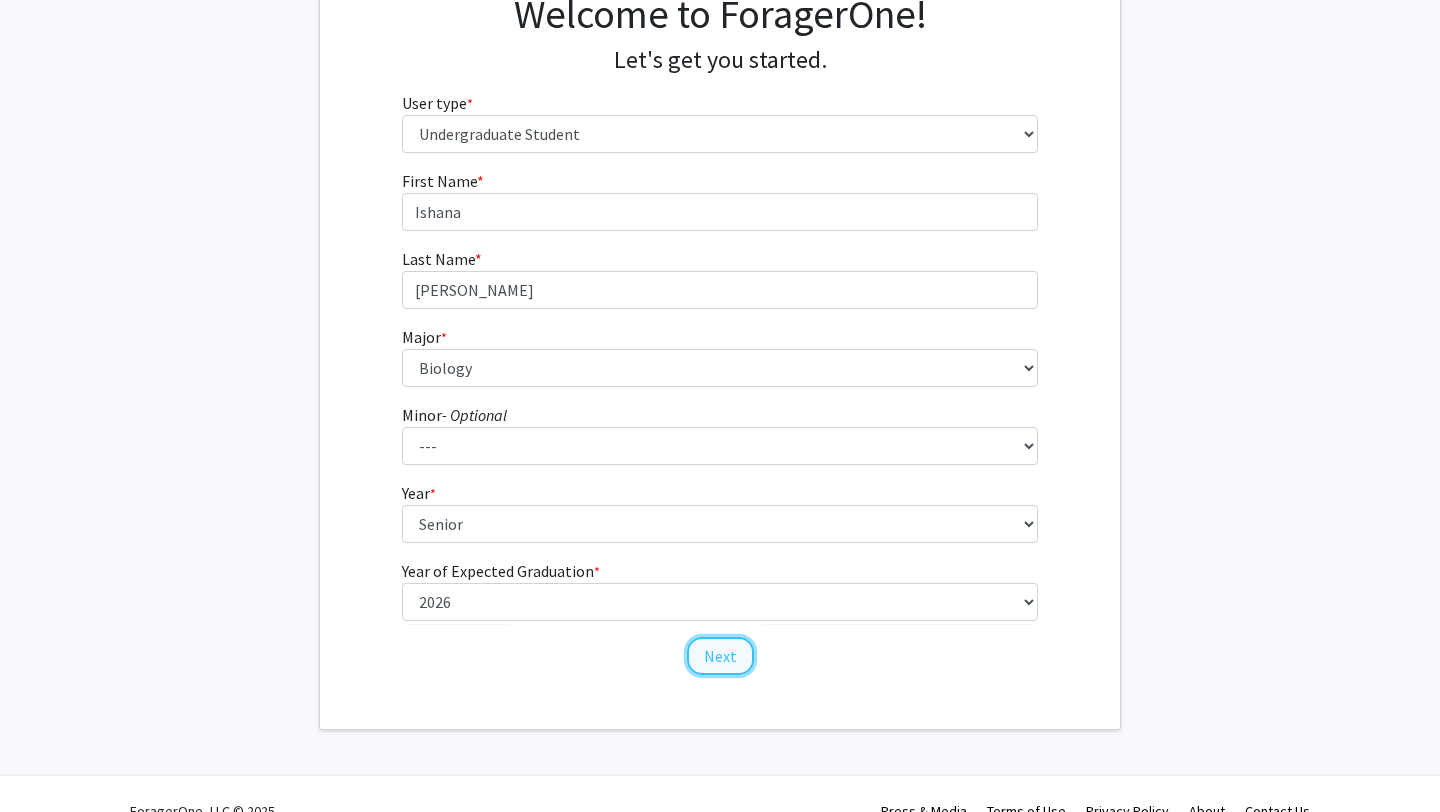 click on "Next" 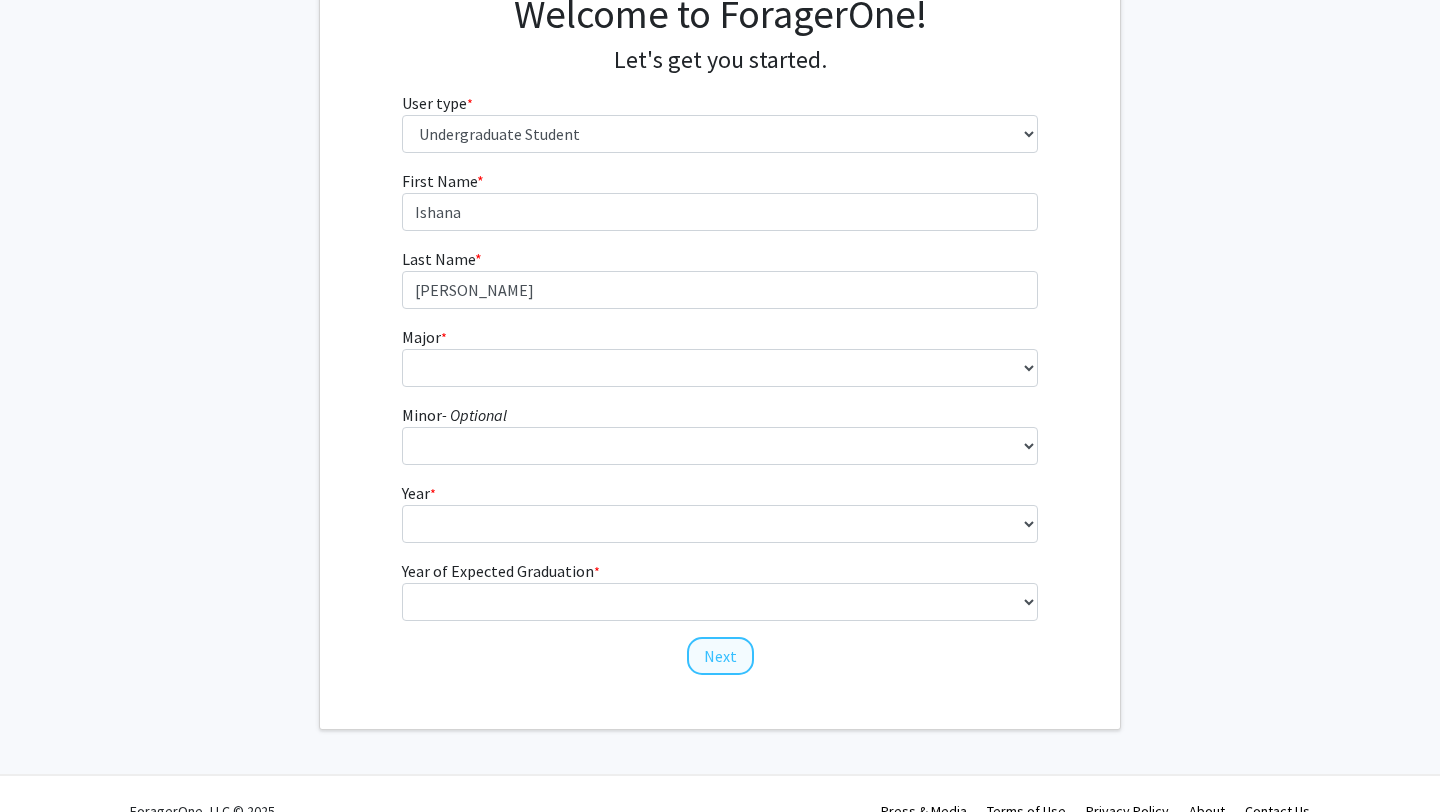 scroll, scrollTop: 0, scrollLeft: 0, axis: both 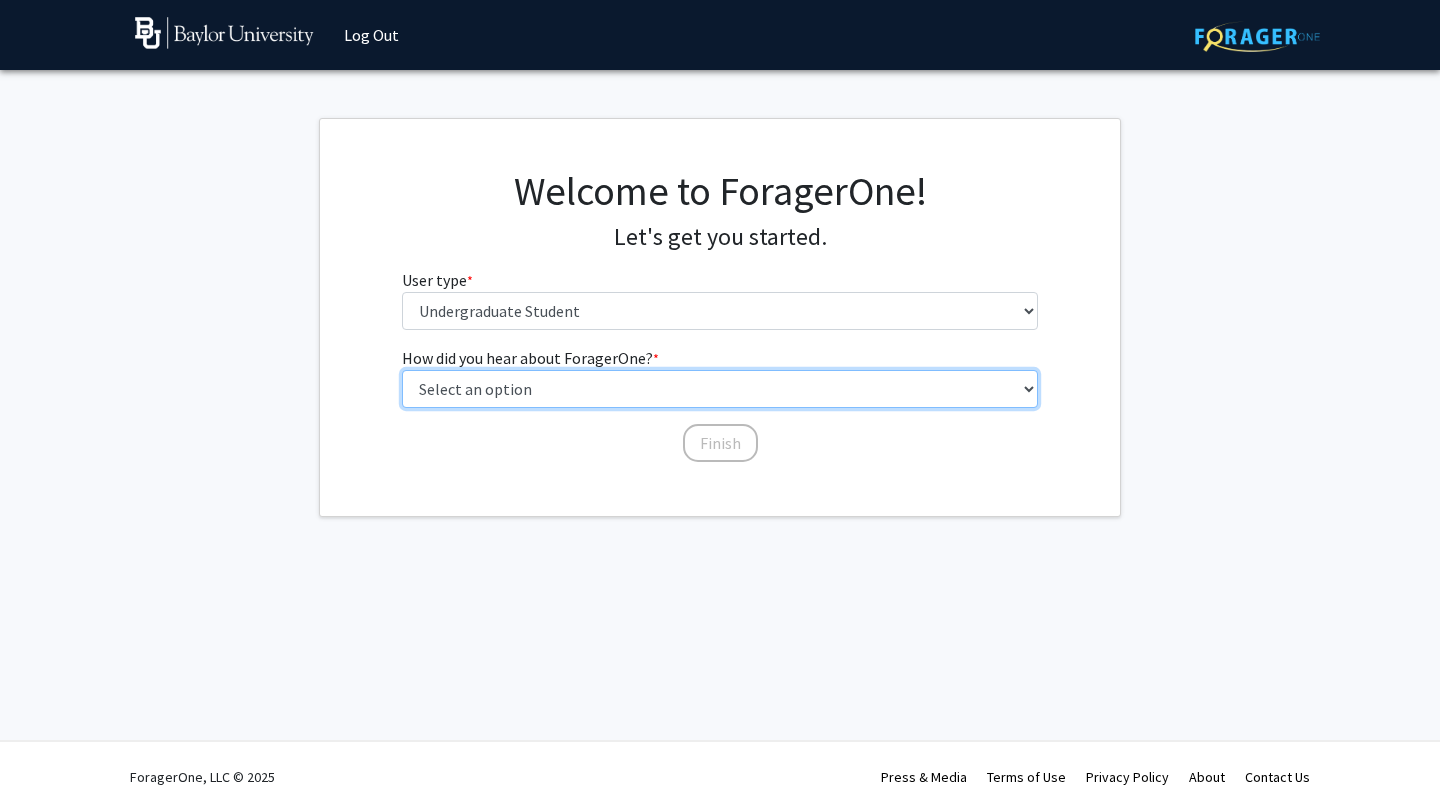 click on "Select an option  Peer/student recommendation   Faculty/staff recommendation   University website   University email or newsletter   Other" at bounding box center (720, 389) 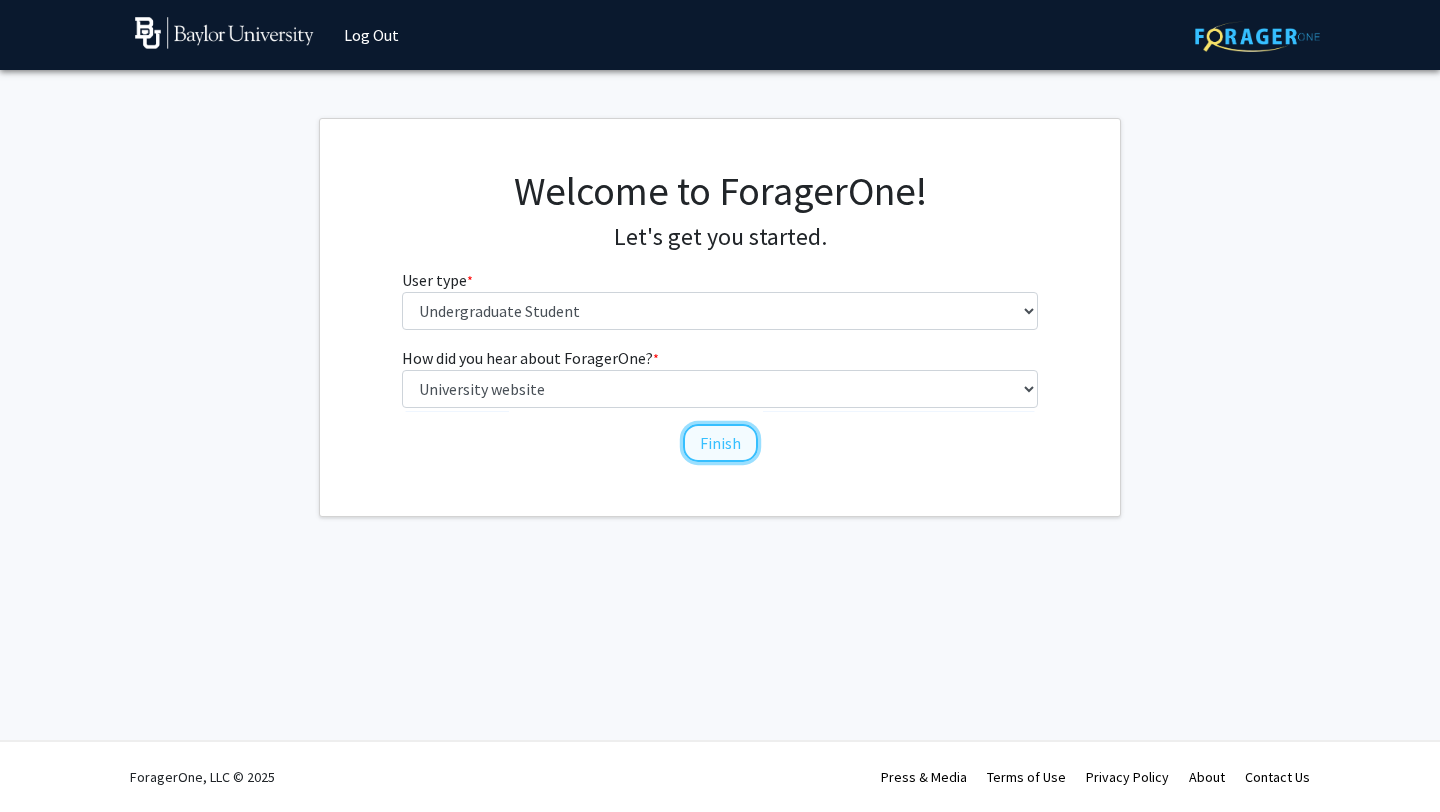 click on "Finish" 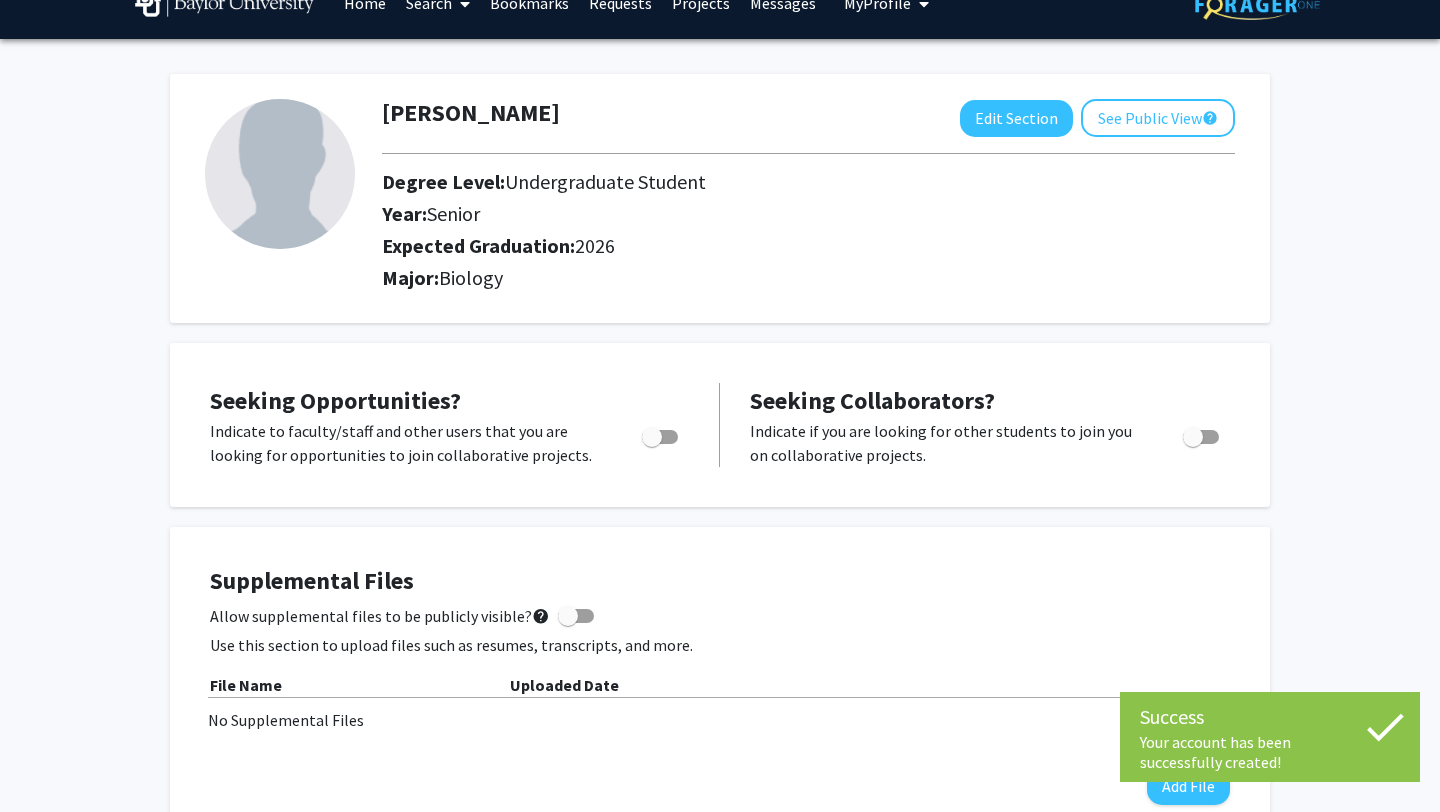 scroll, scrollTop: 37, scrollLeft: 0, axis: vertical 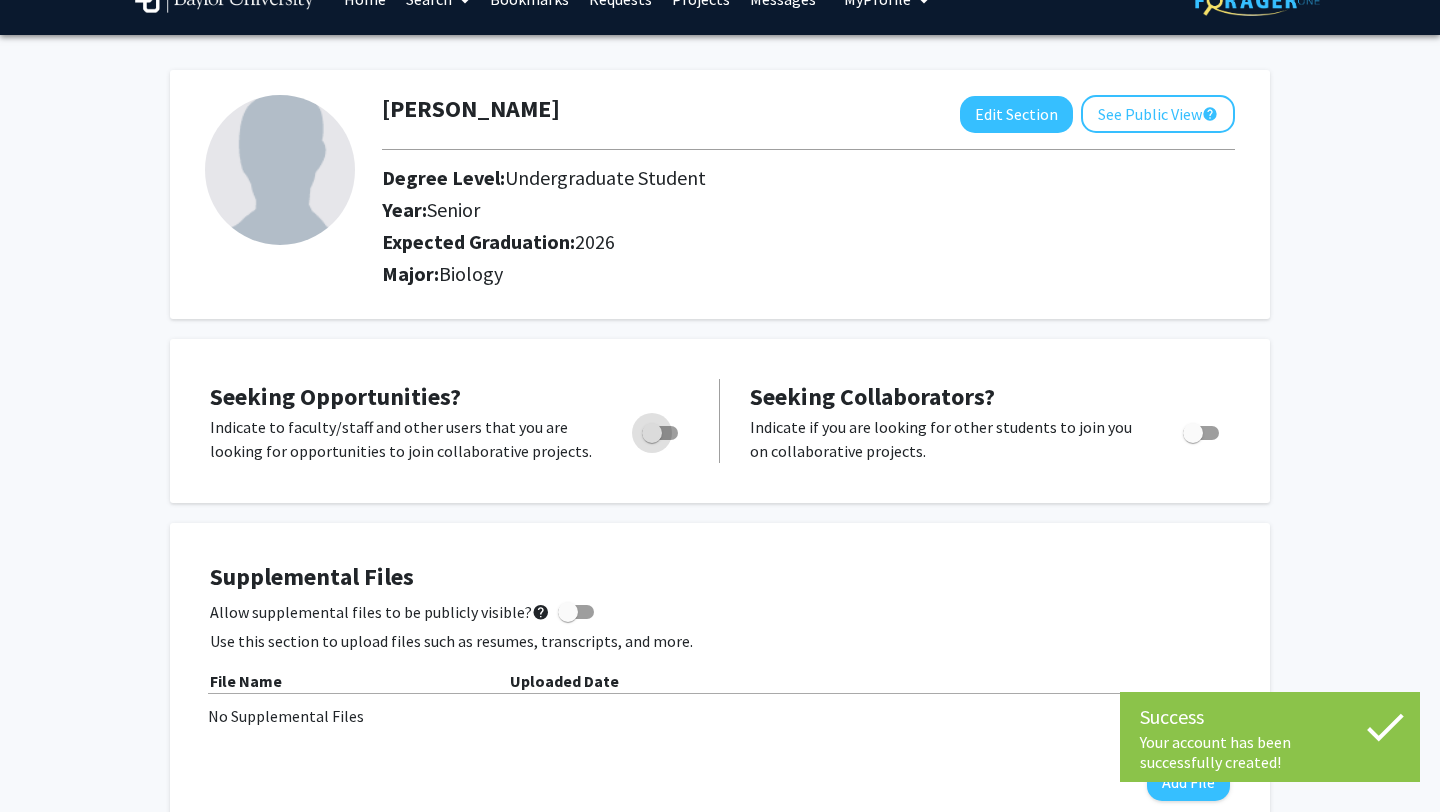 click at bounding box center [652, 433] 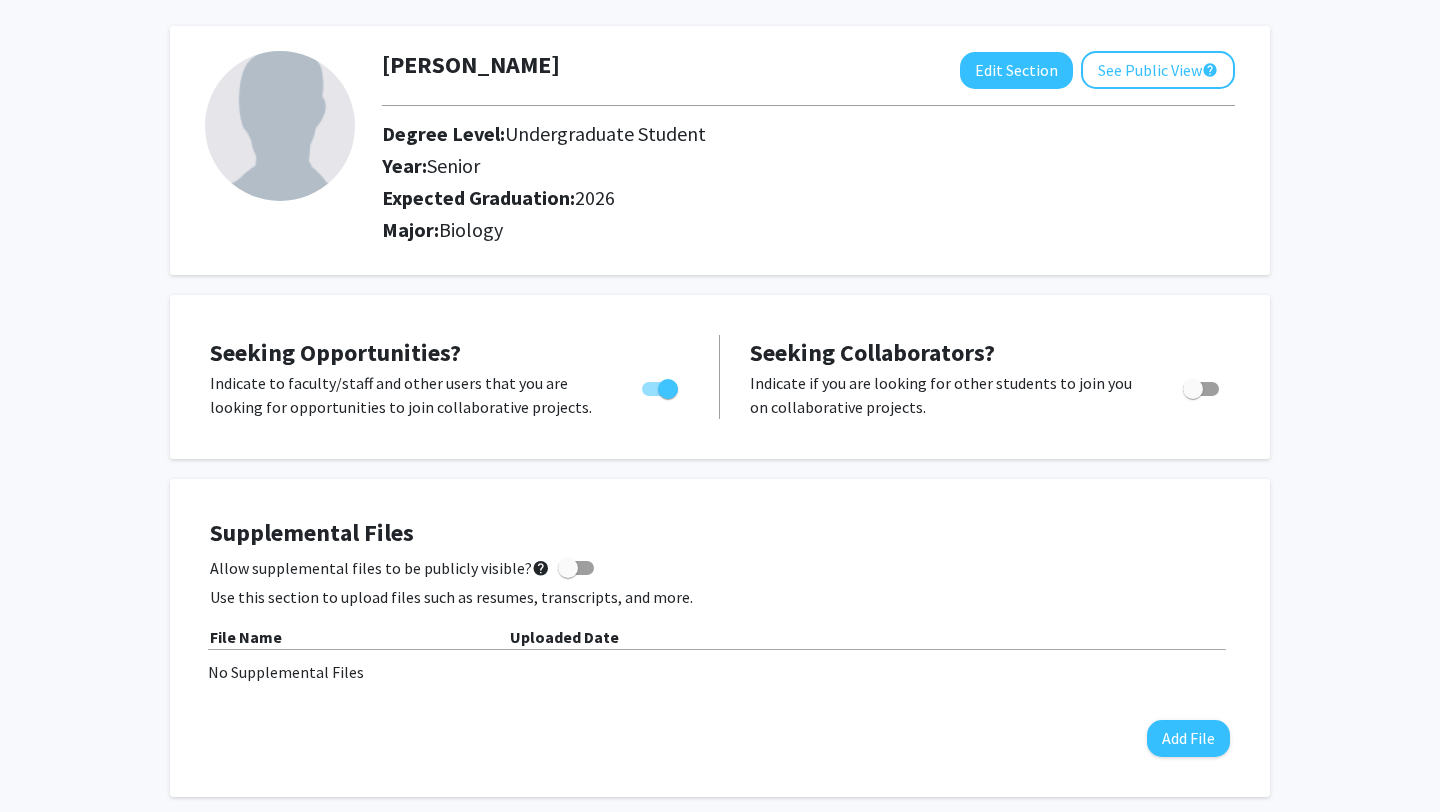 scroll, scrollTop: 0, scrollLeft: 0, axis: both 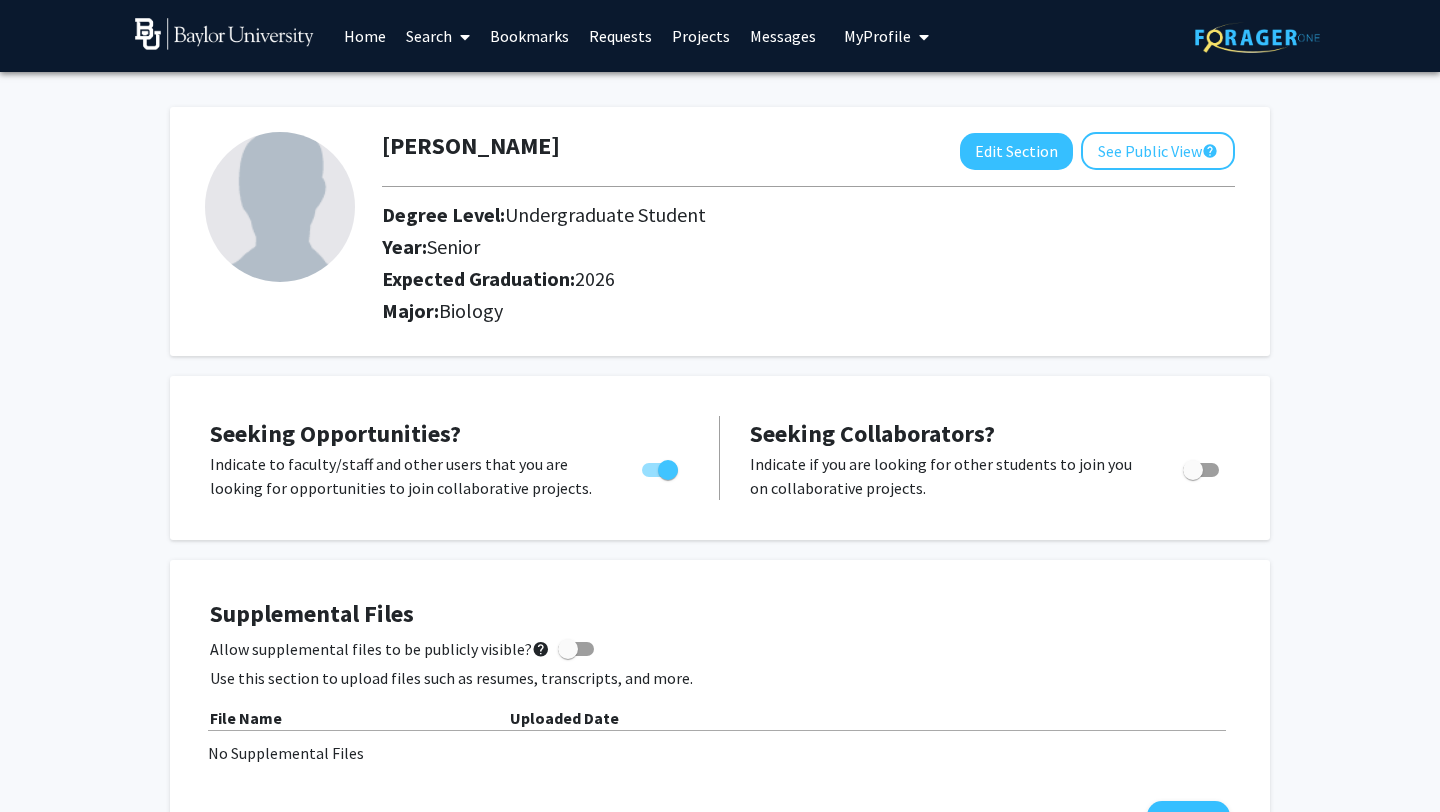 click on "Projects" at bounding box center [701, 36] 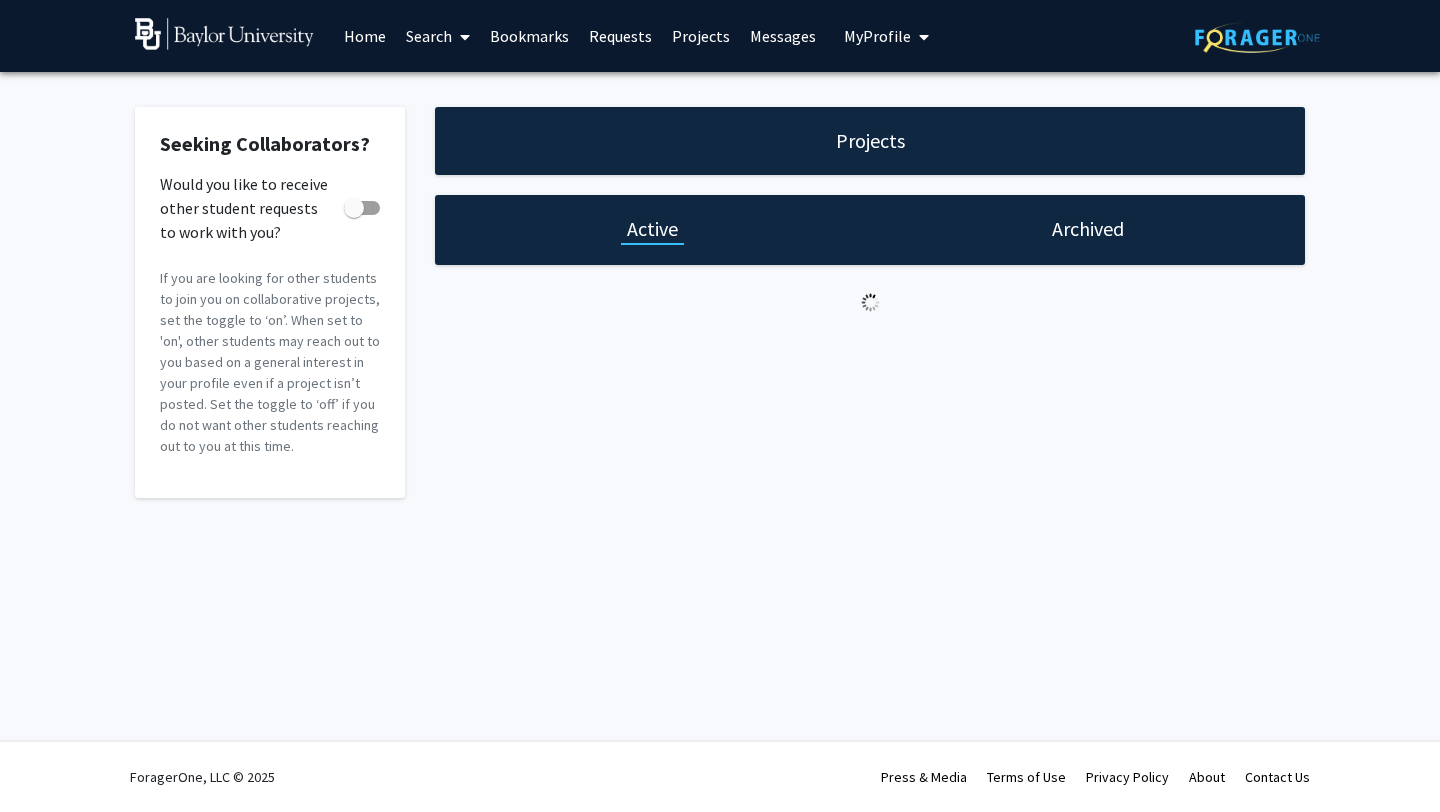 click on "Projects" at bounding box center (701, 36) 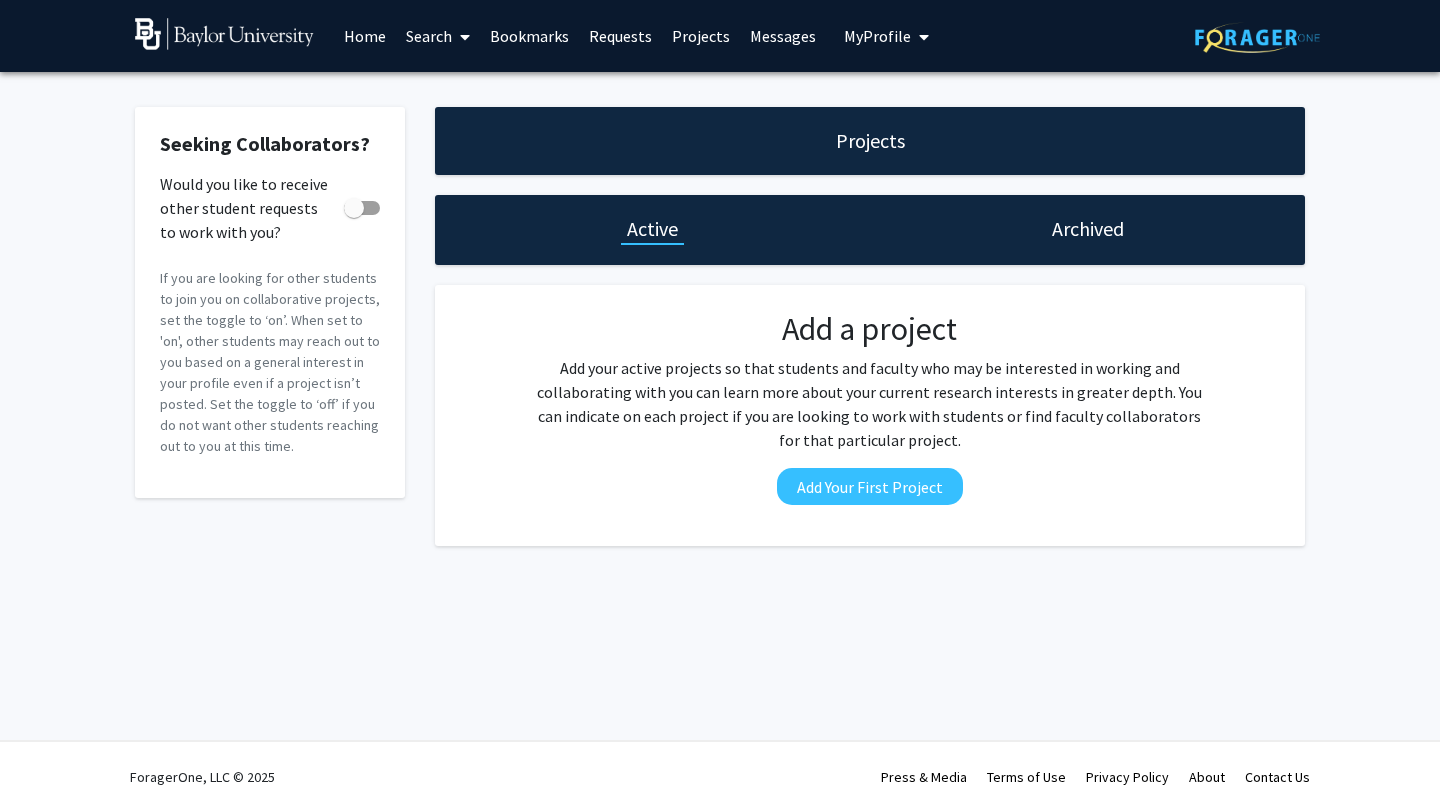 click on "Search" at bounding box center (438, 36) 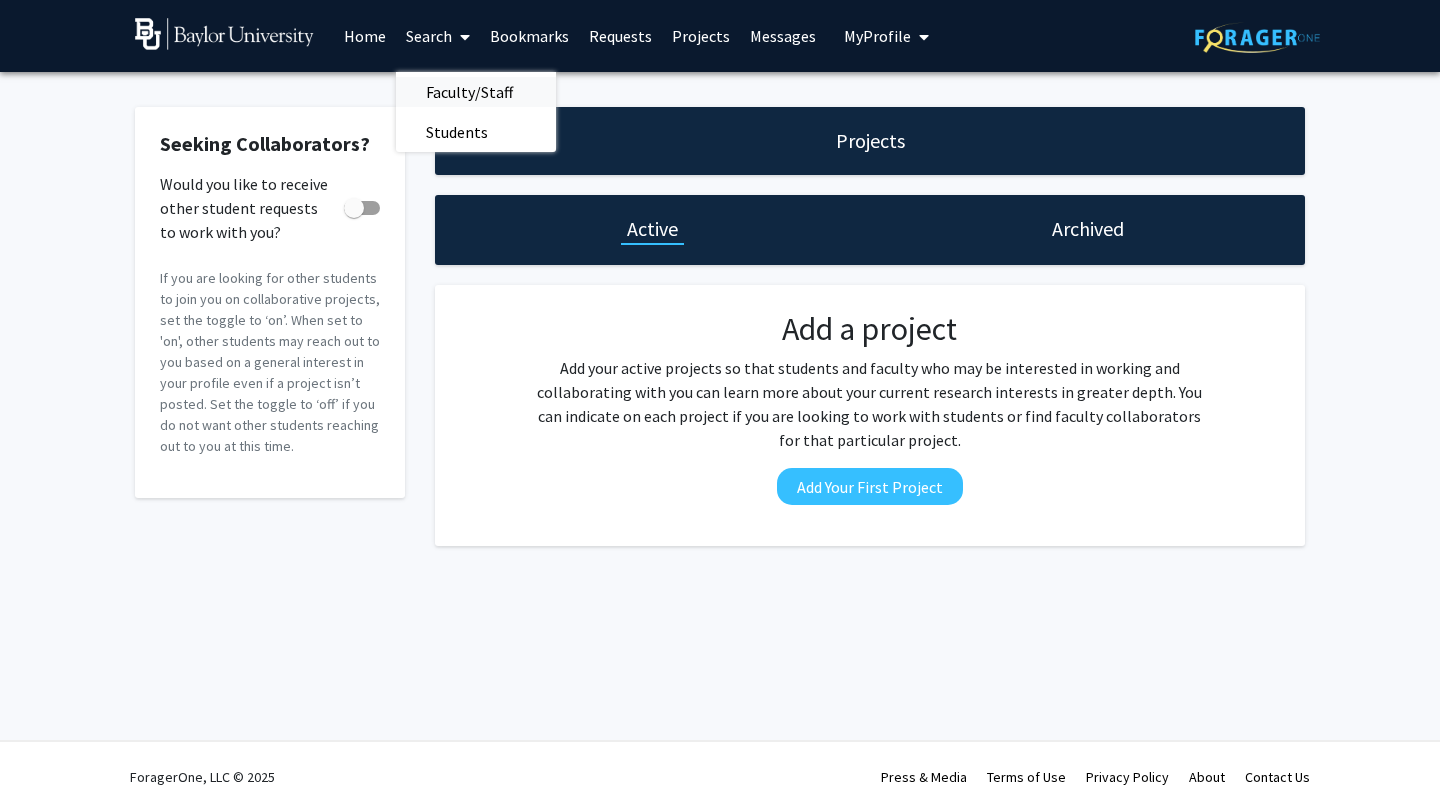 click on "Faculty/Staff" at bounding box center (469, 92) 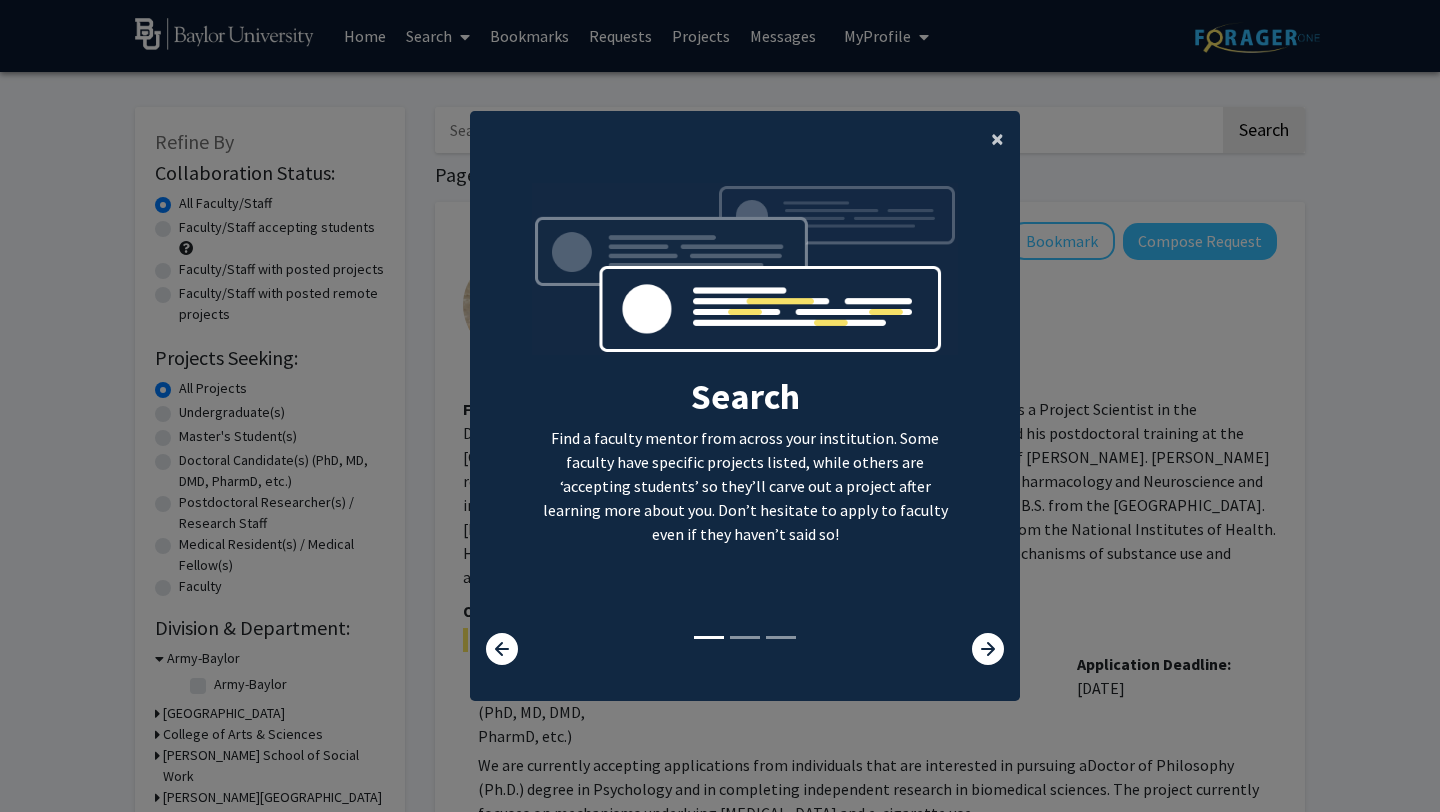 click on "×" 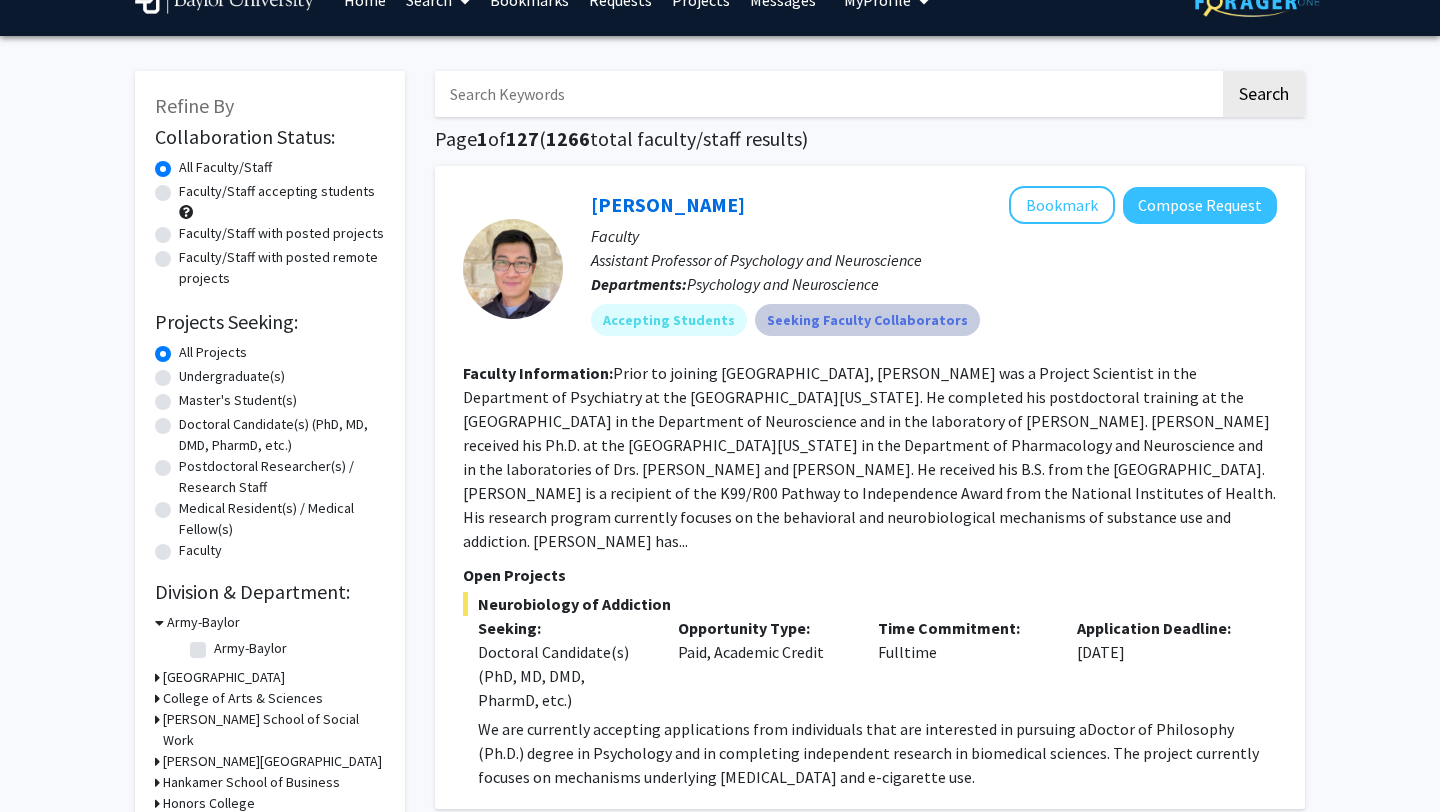 scroll, scrollTop: 37, scrollLeft: 0, axis: vertical 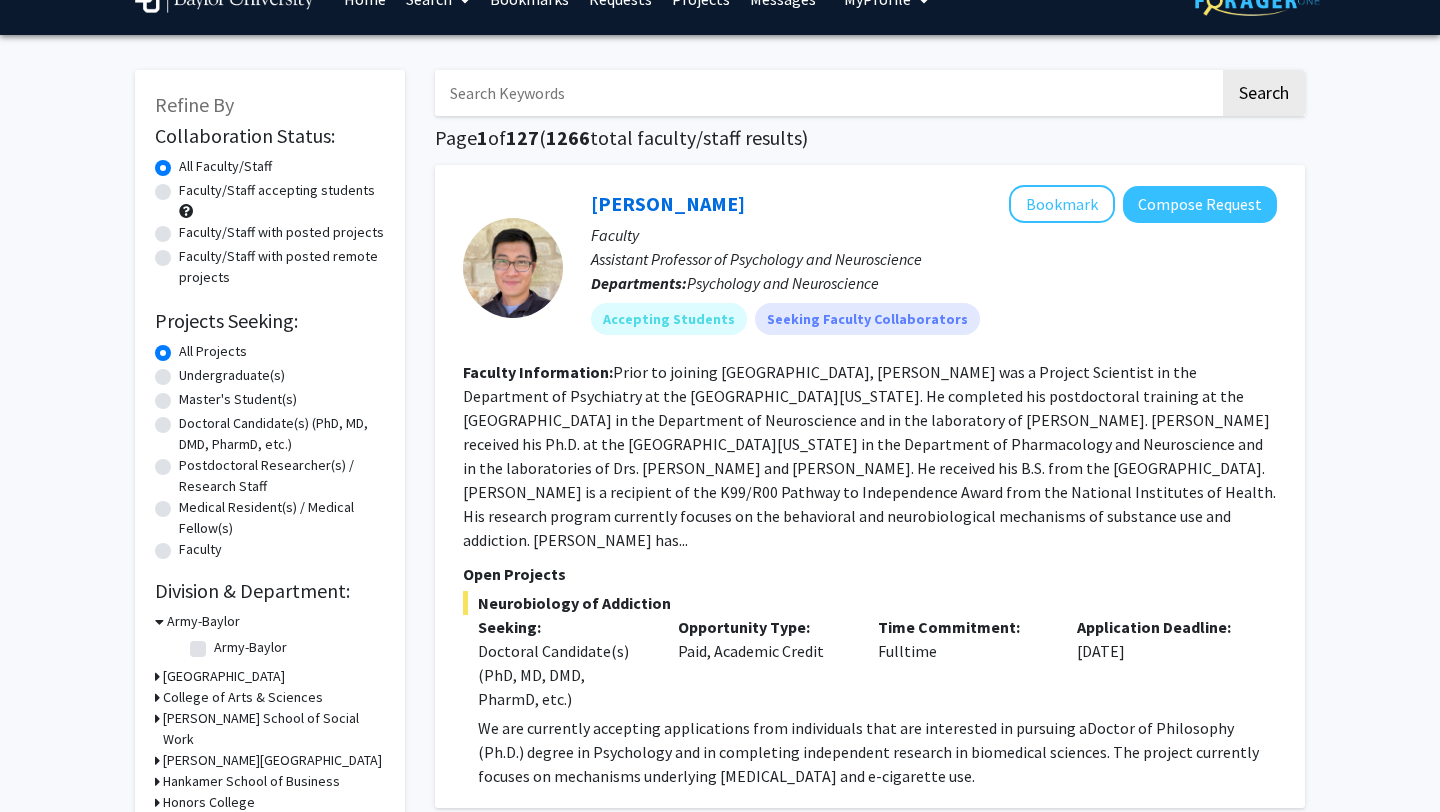 drag, startPoint x: 965, startPoint y: 385, endPoint x: 1096, endPoint y: 531, distance: 196.15555 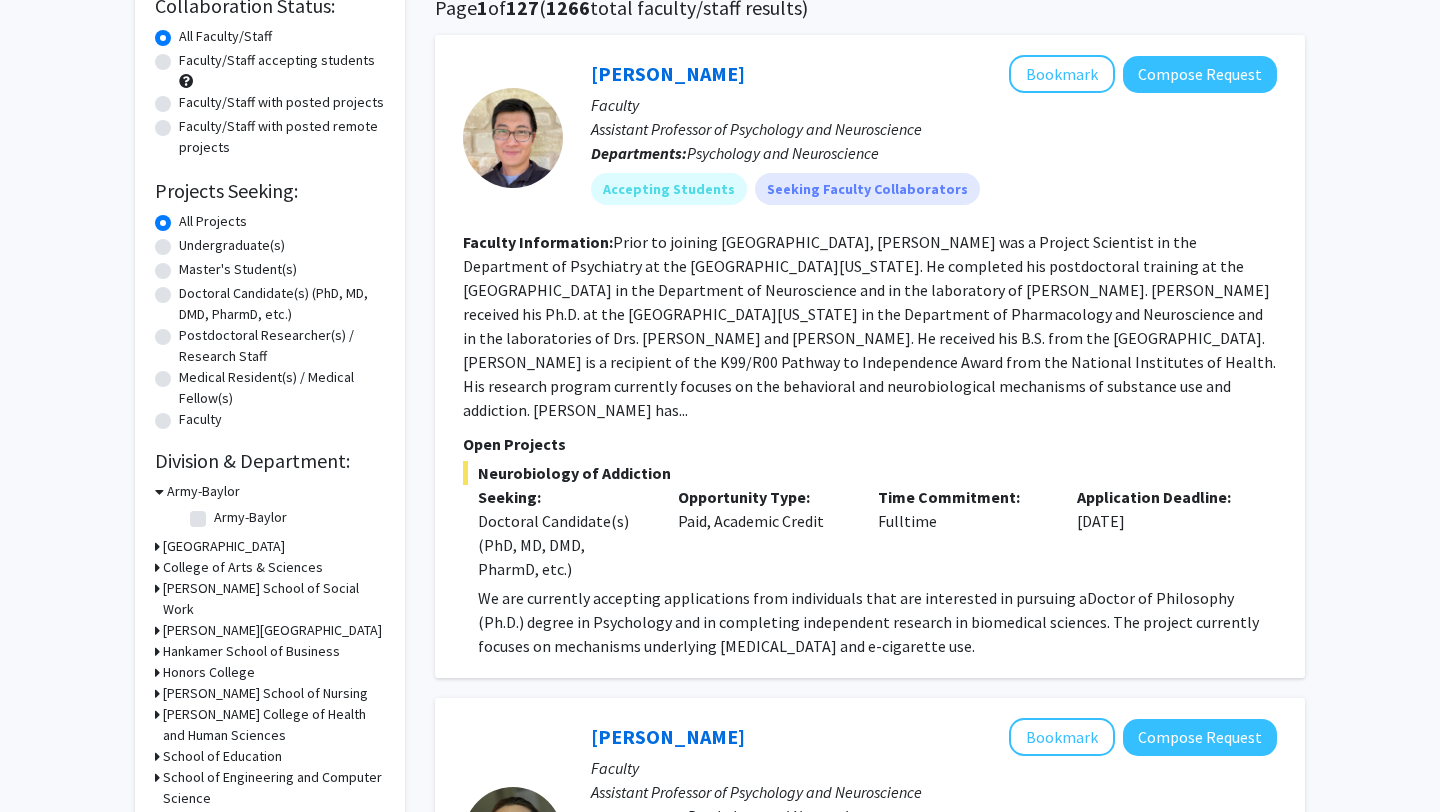 scroll, scrollTop: 172, scrollLeft: 0, axis: vertical 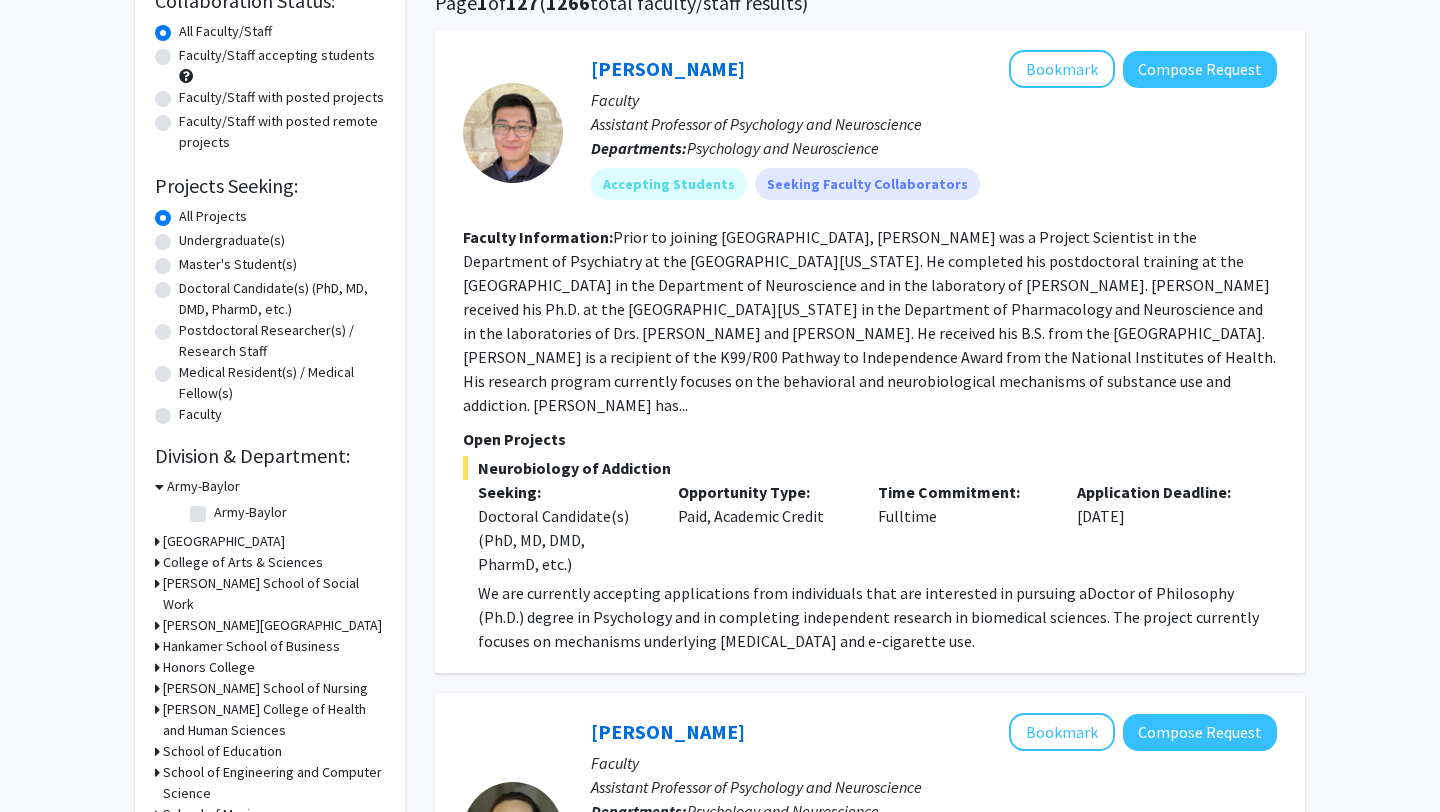 click on "Undergraduate(s)" 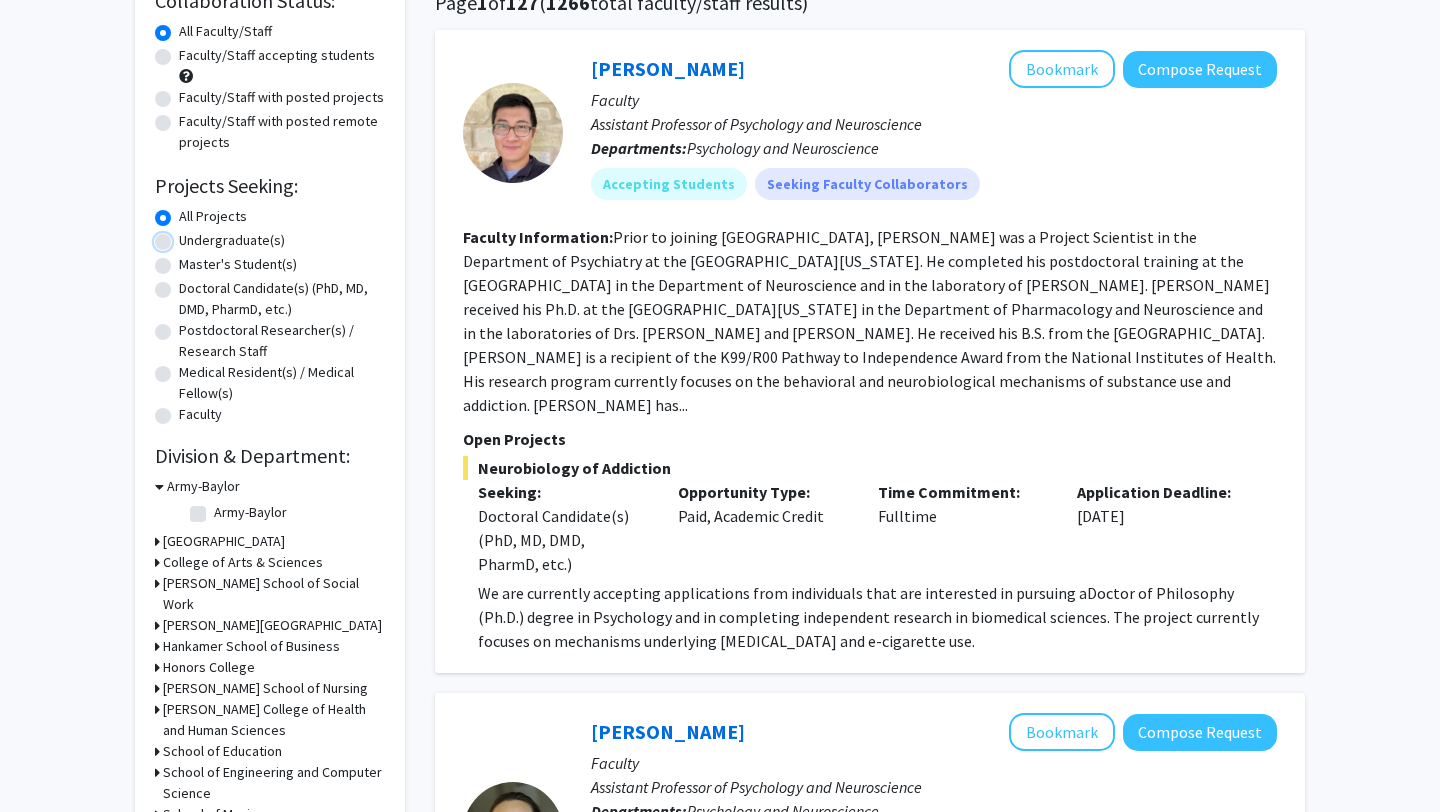 click on "Undergraduate(s)" at bounding box center [185, 236] 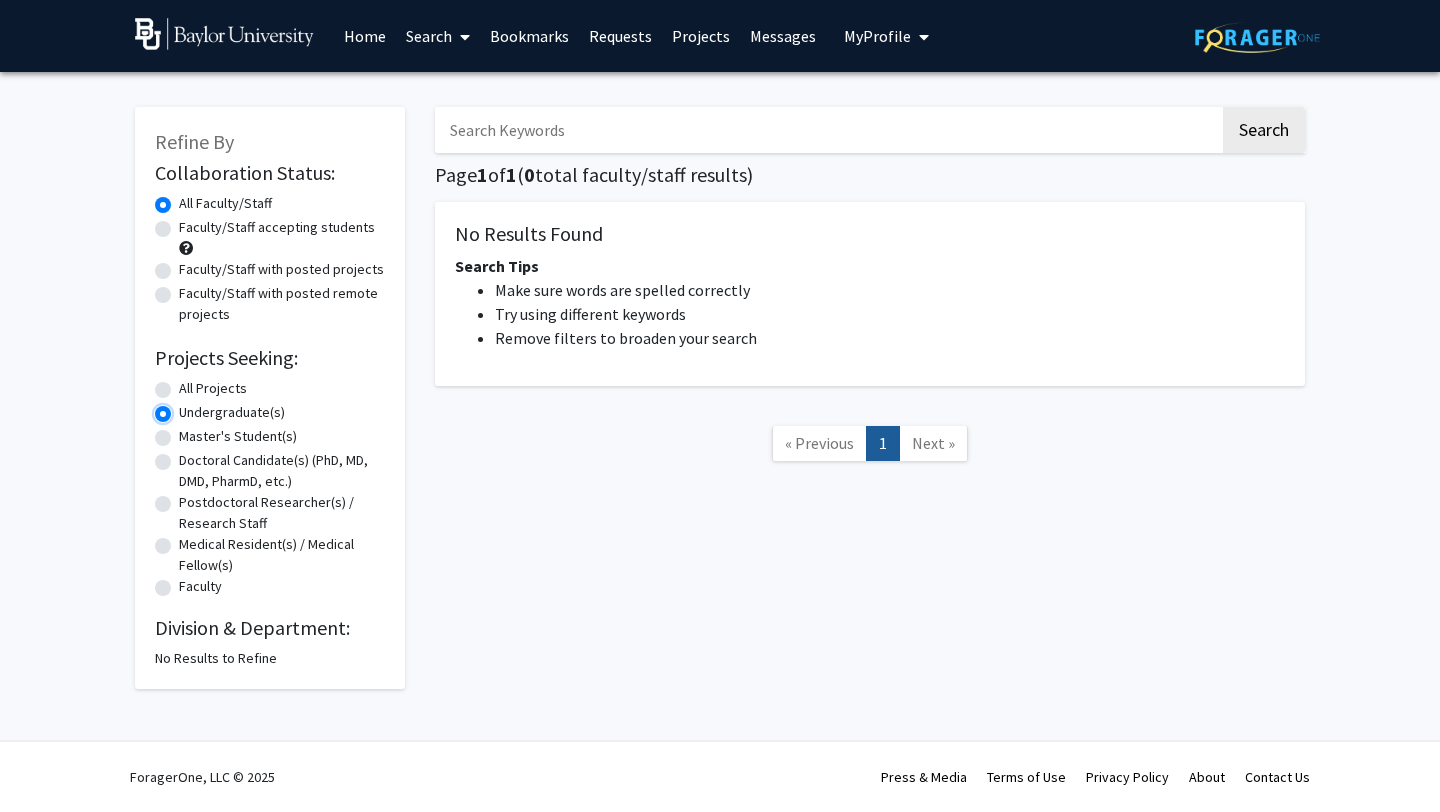 scroll, scrollTop: 0, scrollLeft: 0, axis: both 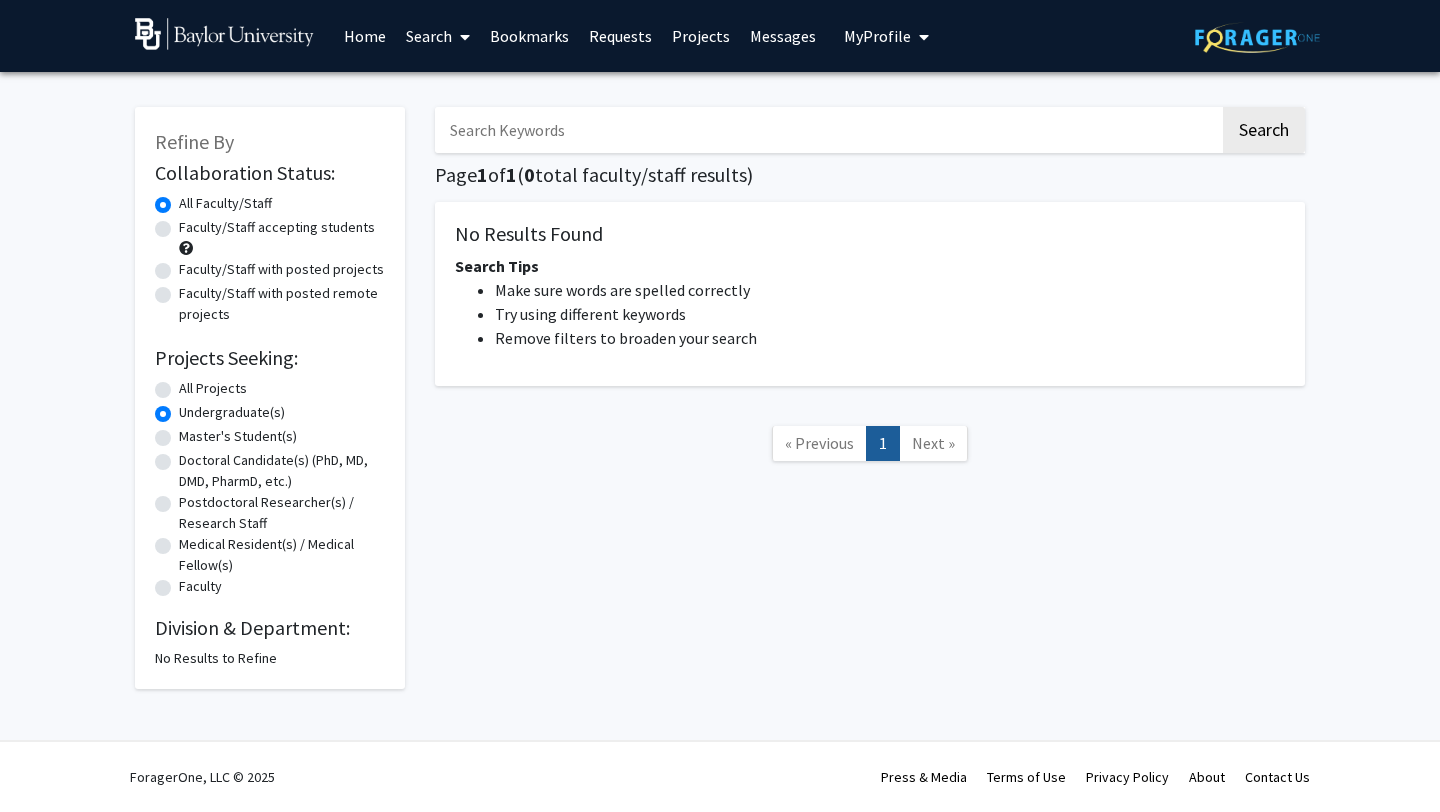 click on "Faculty/Staff accepting students" 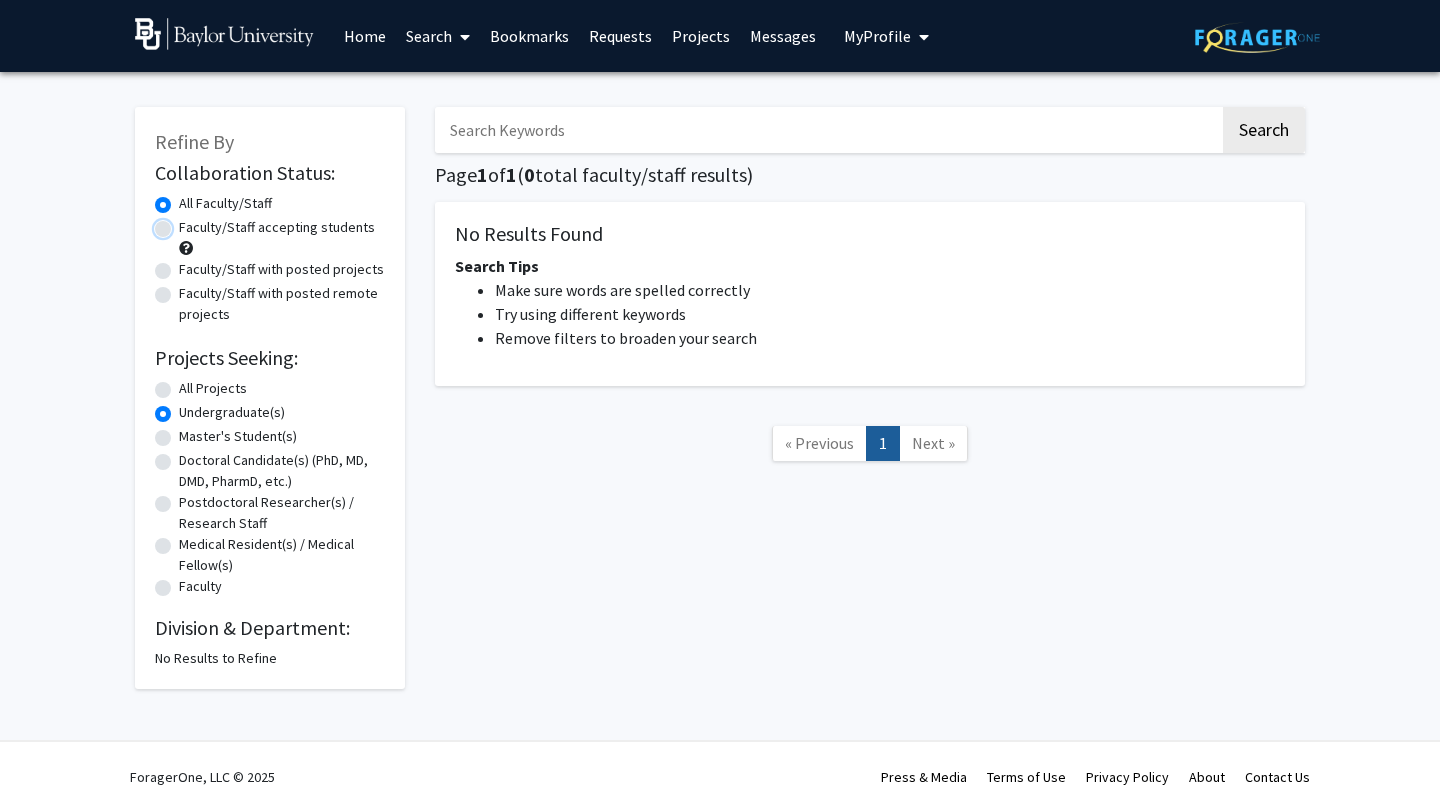 click on "Faculty/Staff accepting students" at bounding box center (185, 223) 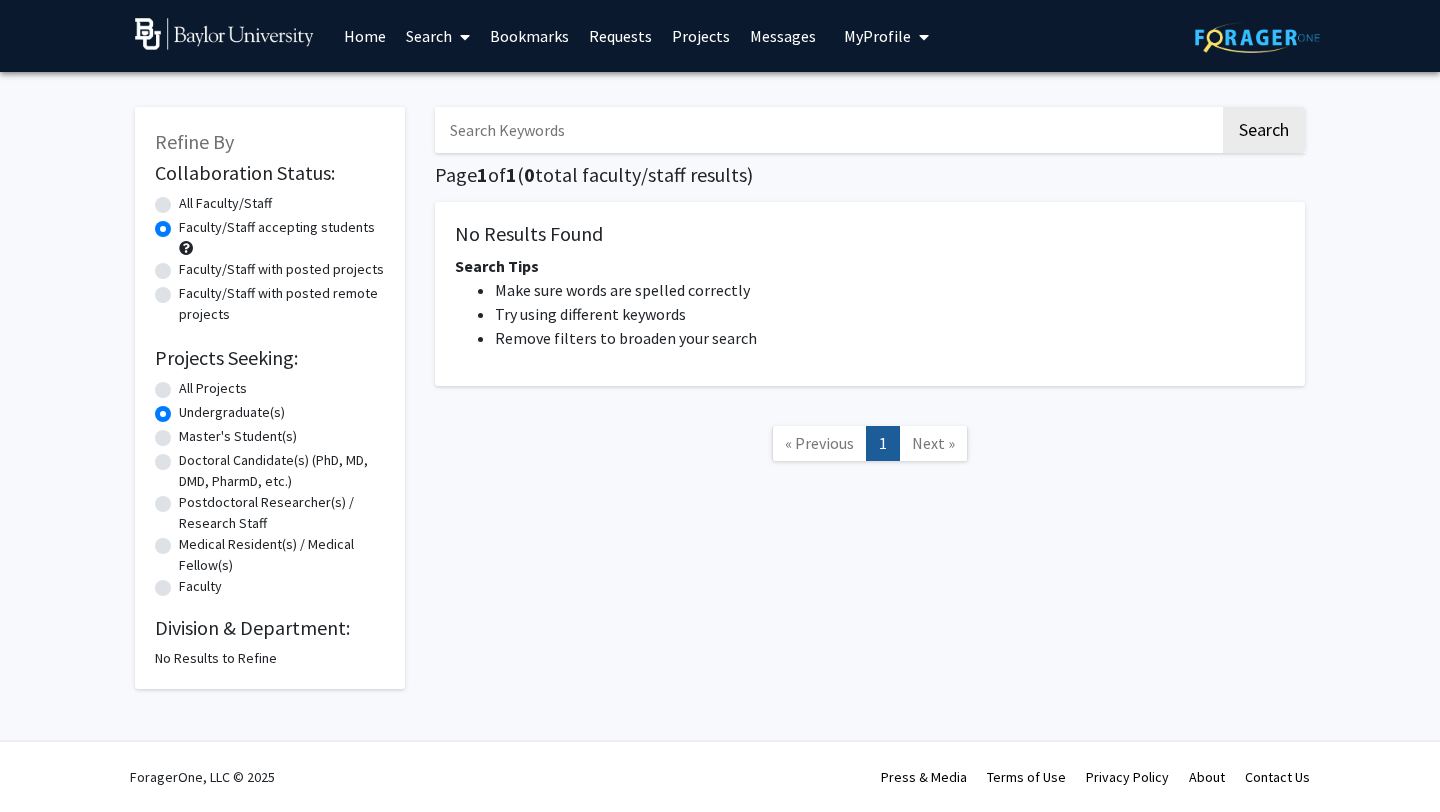 click on "All Faculty/Staff" 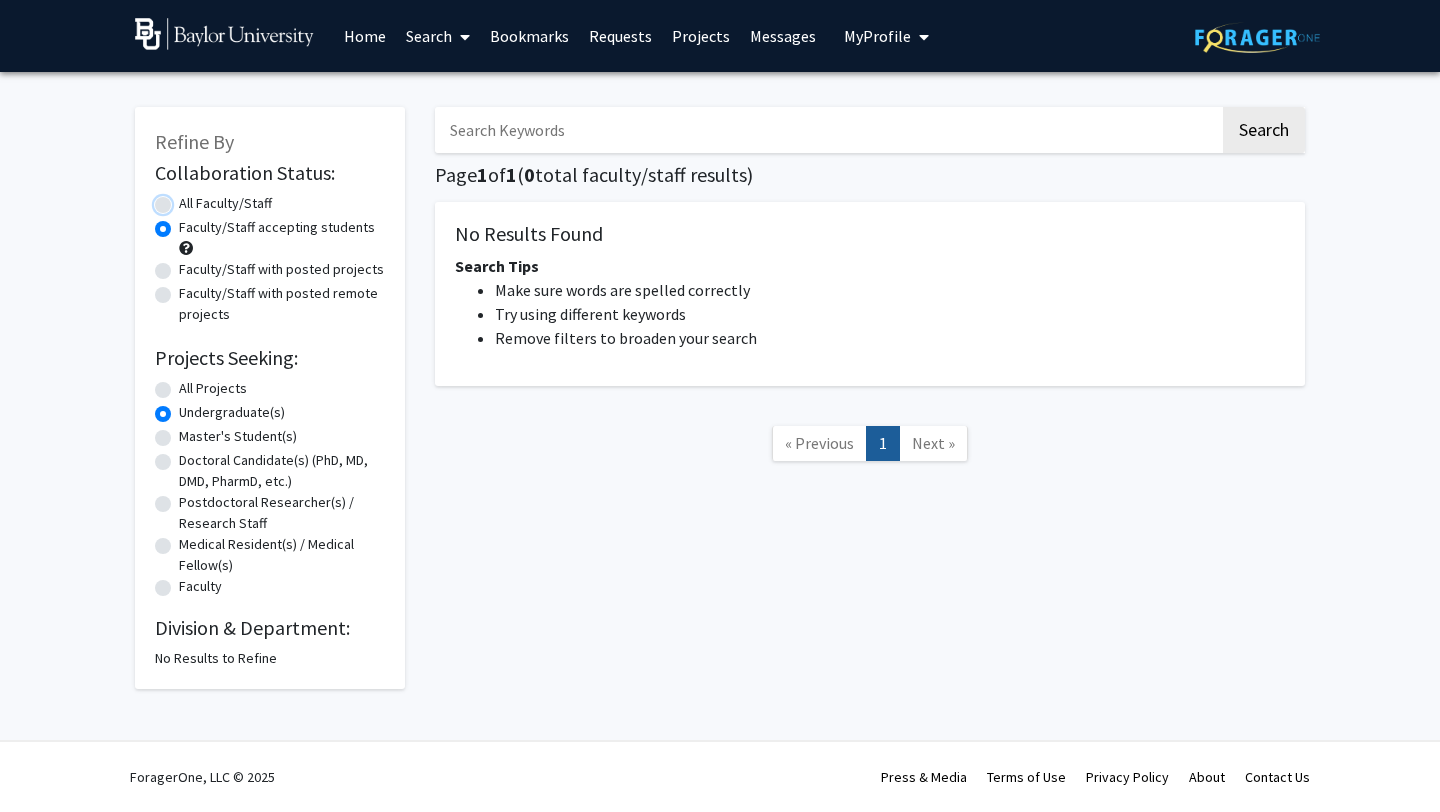 click on "All Faculty/Staff" at bounding box center (185, 199) 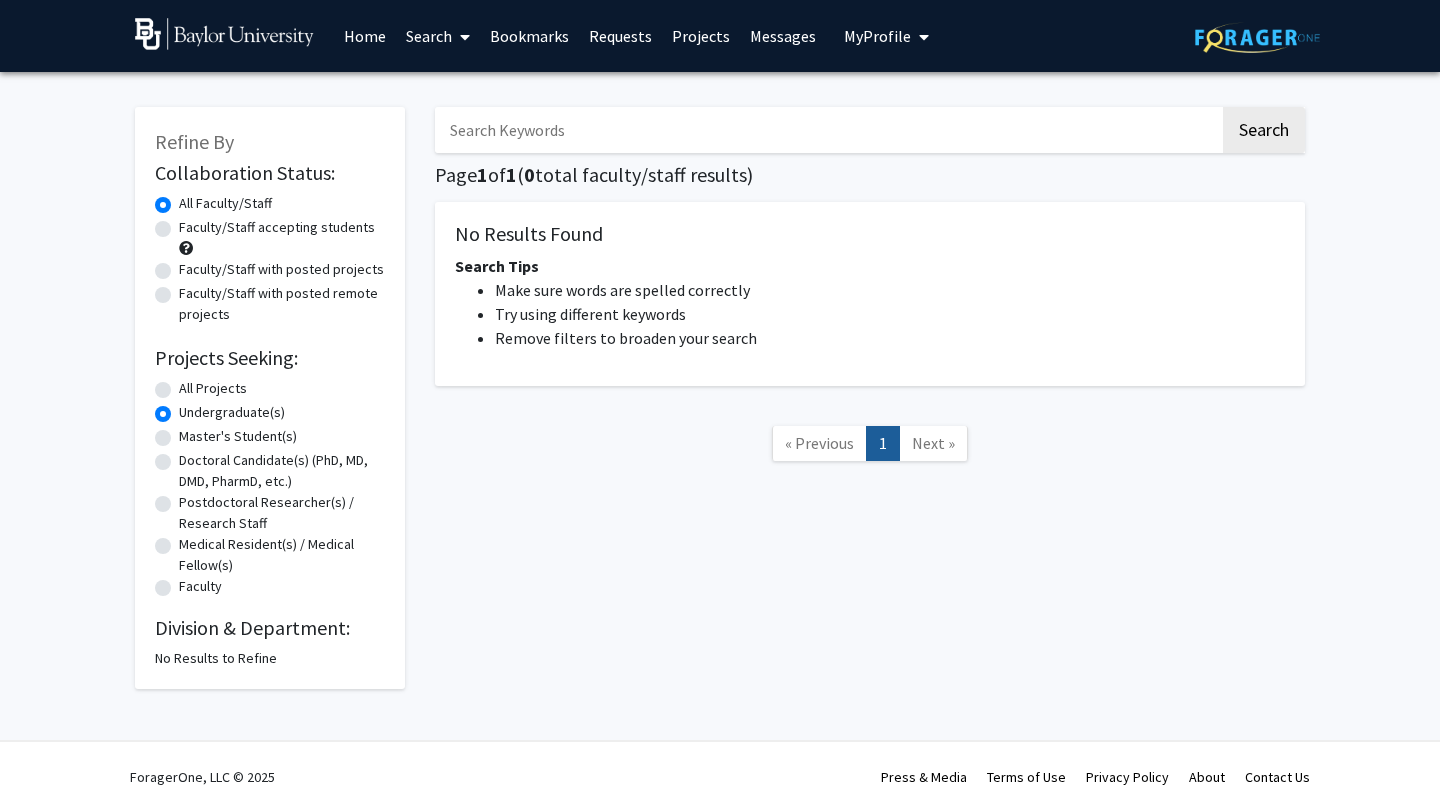 click on "All Projects" 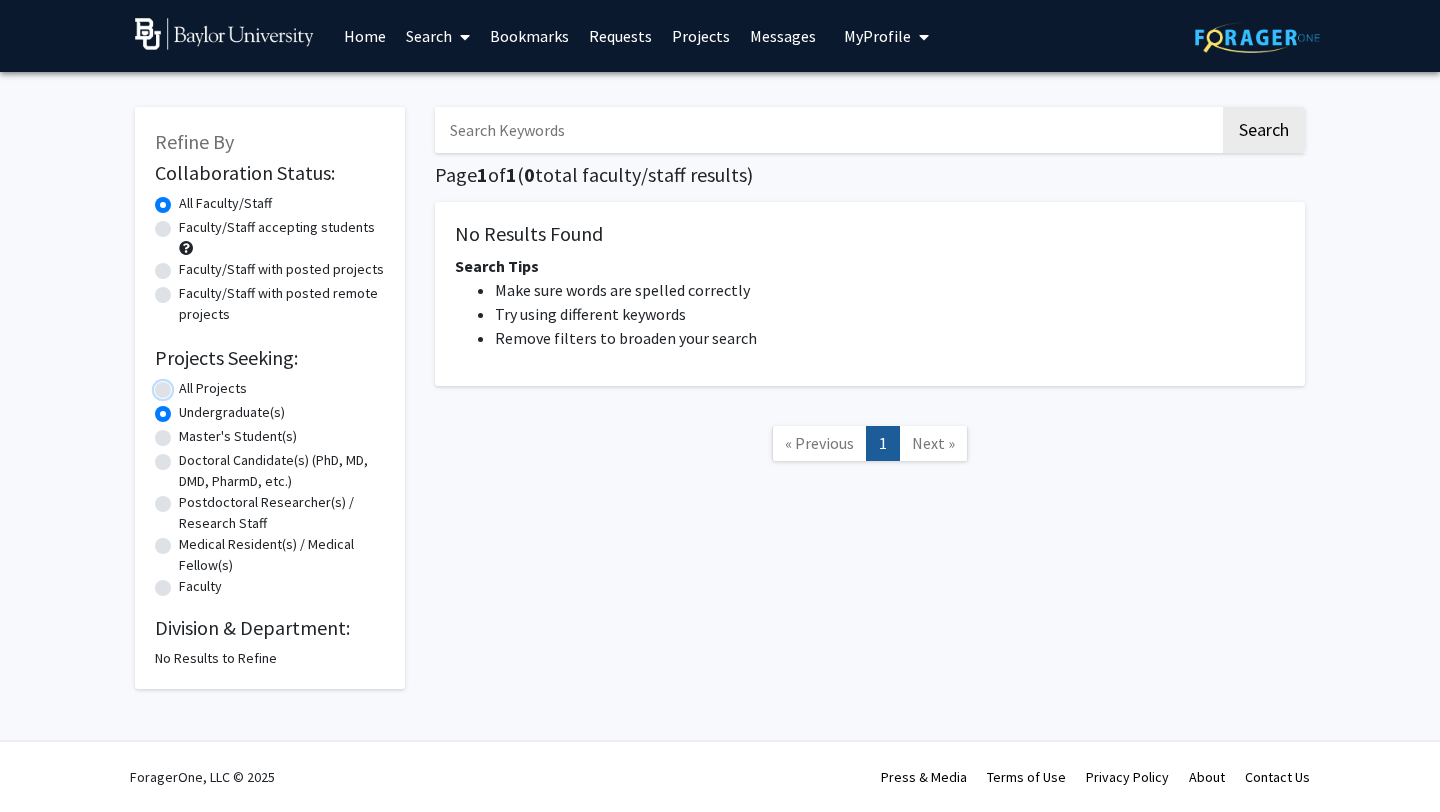 click on "All Projects" at bounding box center [185, 384] 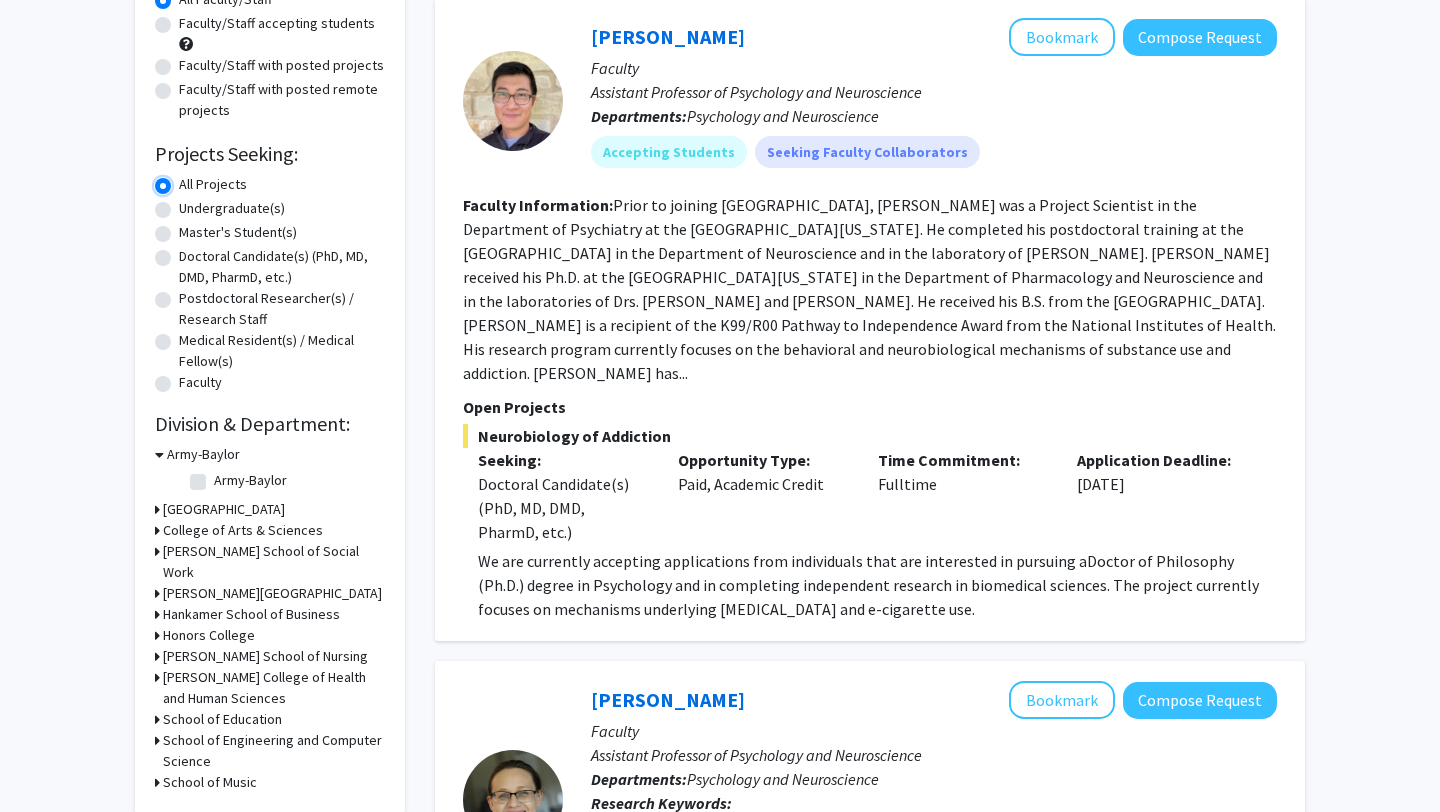 scroll, scrollTop: 676, scrollLeft: 0, axis: vertical 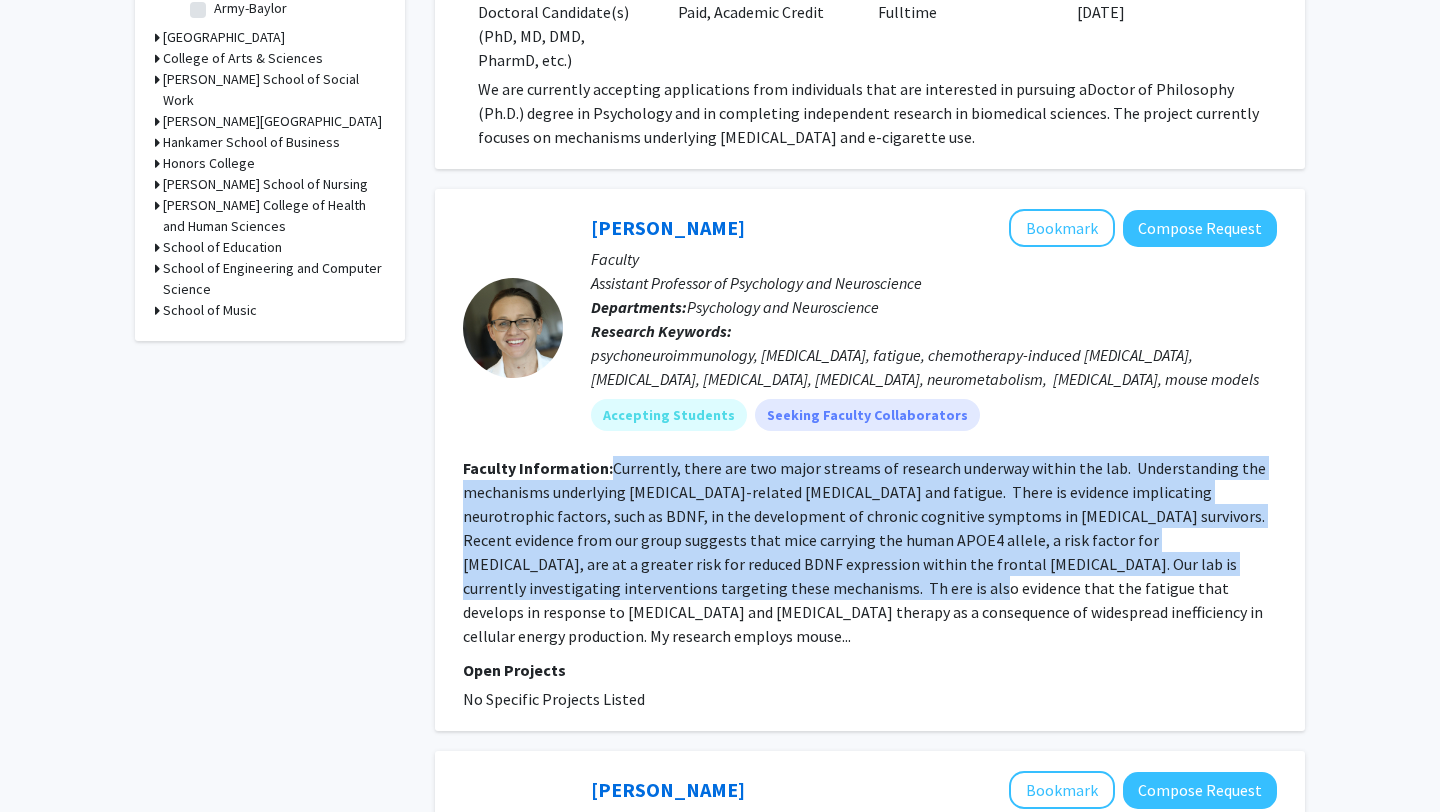 drag, startPoint x: 573, startPoint y: 437, endPoint x: 723, endPoint y: 562, distance: 195.25624 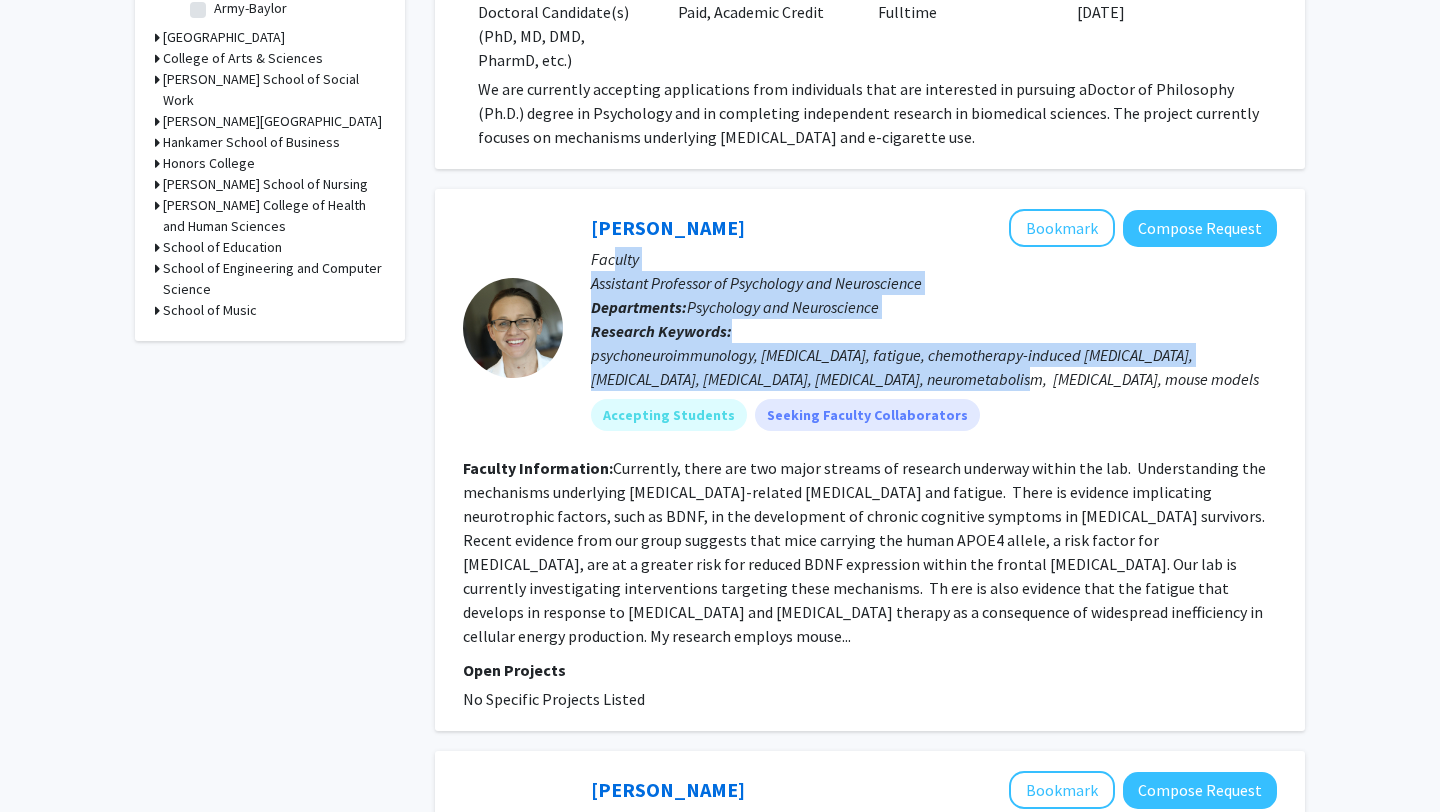 drag, startPoint x: 616, startPoint y: 236, endPoint x: 925, endPoint y: 345, distance: 327.6614 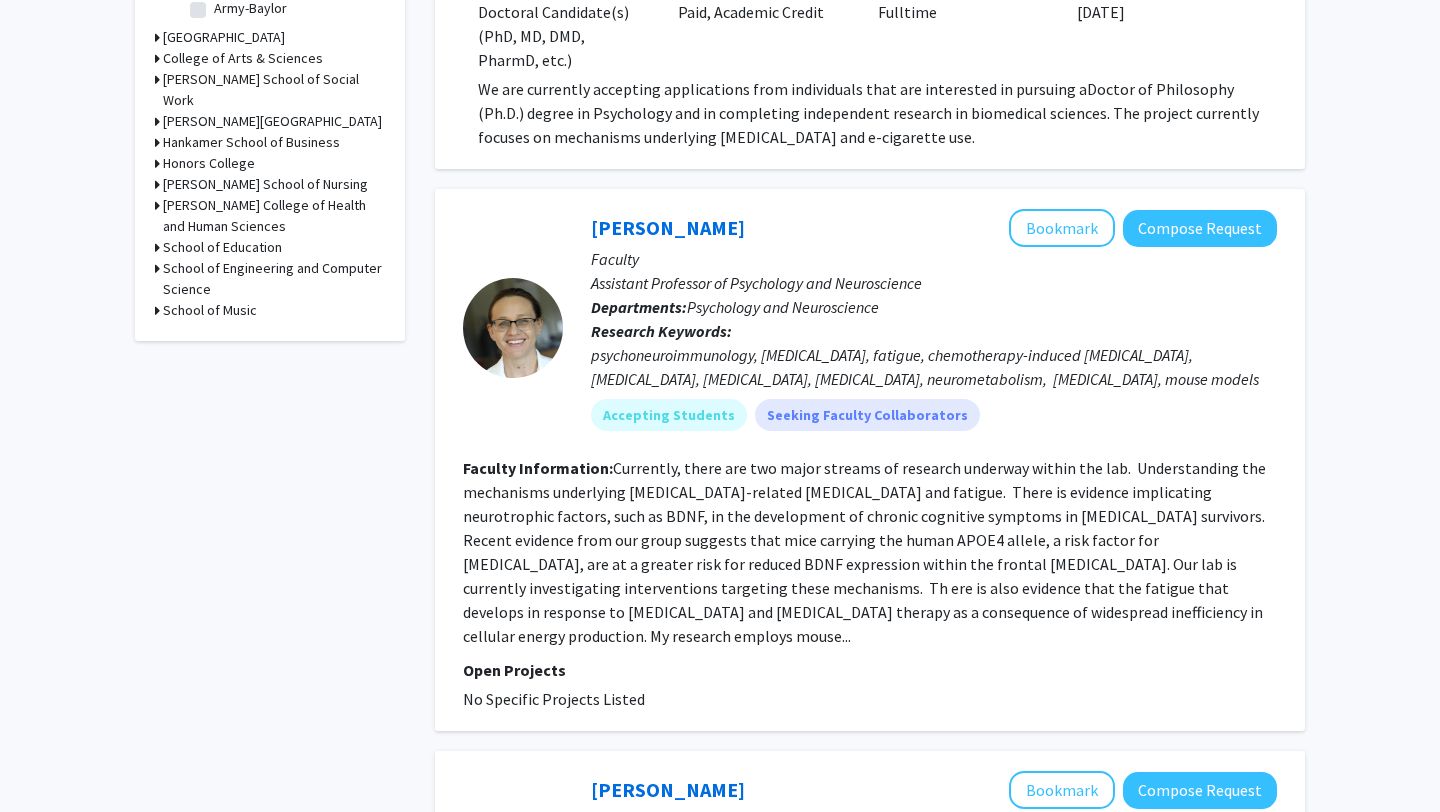 click on "Currently, there are two major streams of research underway within the lab.    Understanding the mechanisms underlying cancer-related cognitive impairment and fatigue.       There is evidence implicating neurotrophic factors, such as BDNF, in the development of chronic cognitive symptoms in cancer survivors. Recent evidence from our group suggests that mice carrying the human APOE4 allele, a risk factor for Alzheimer's Disease, are at a greater risk for reduced BDNF expression within the frontal cortex. Our lab is currently investigating interventions targeting these mechanisms.     Th  ere is also evidence that the fatigue that develops in response to cancer and cancer therapy as a consequence of widespread inefficiency in cellular energy production. My research employs mouse..." 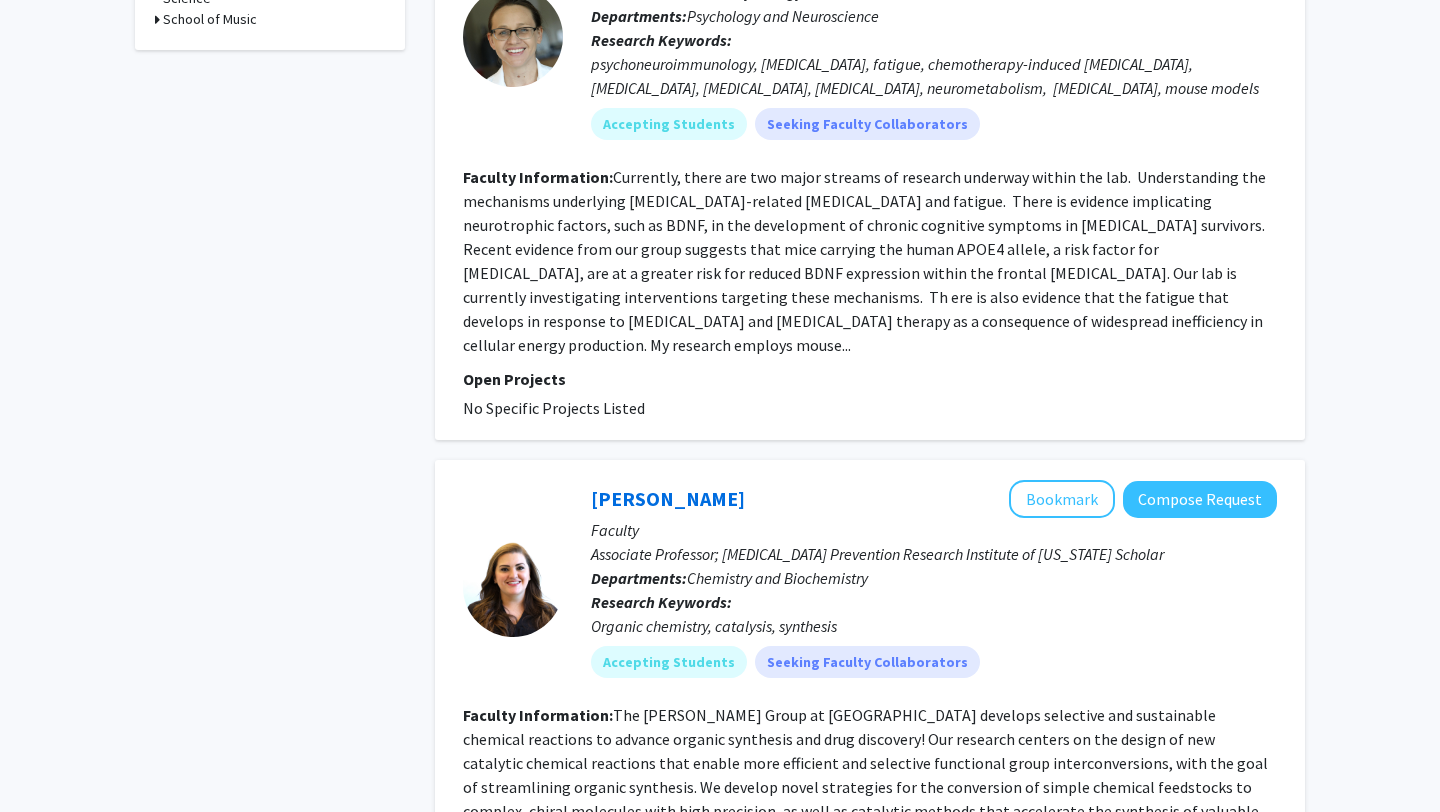 scroll, scrollTop: 1385, scrollLeft: 0, axis: vertical 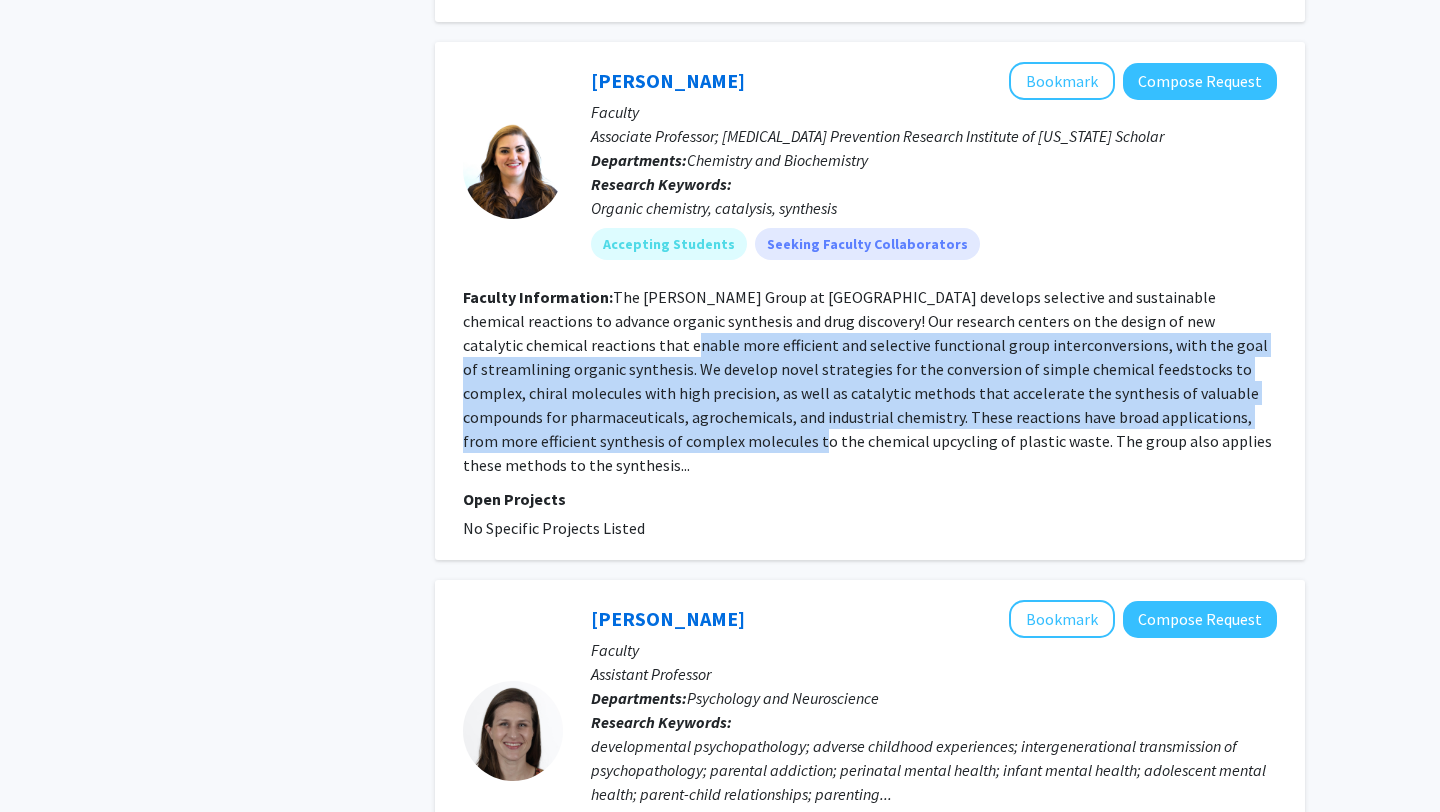 drag, startPoint x: 522, startPoint y: 300, endPoint x: 642, endPoint y: 388, distance: 148.80861 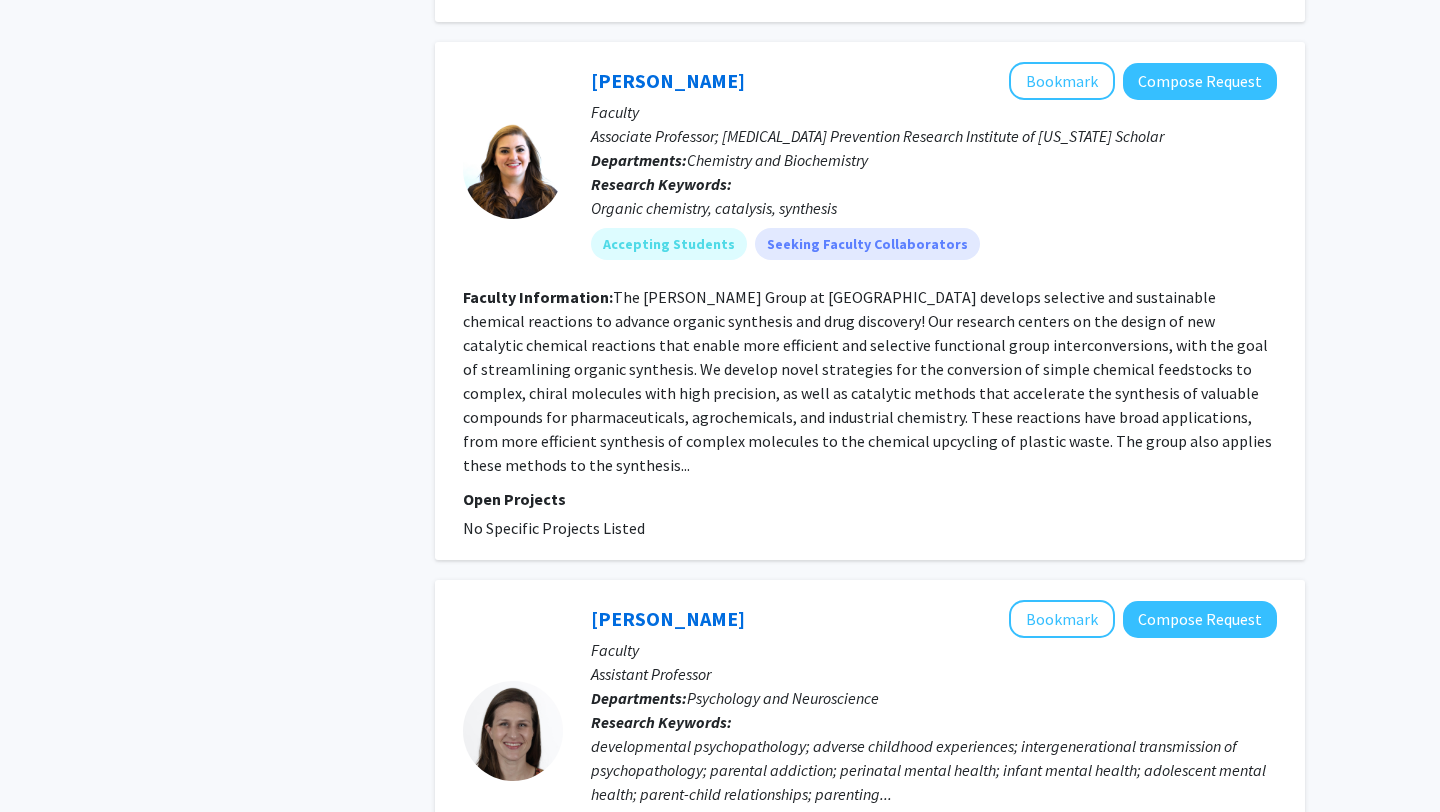 click on "The Romero Group at Baylor University develops selective and sustainable chemical reactions to advance organic synthesis and drug discovery!      Our research centers on the design of new catalytic chemical reactions that enable more efficient and selective functional group interconversions, with the goal of streamlining organic synthesis. We develop novel strategies for the conversion of simple chemical feedstocks to complex, chiral molecules with high precision, as well as catalytic methods that accelerate the synthesis of valuable compounds for pharmaceuticals, agrochemicals, and industrial chemistry. These reactions have broad applications, from more efficient synthesis of complex molecules to the chemical upcycling of plastic waste. The group also applies these methods to the synthesis..." 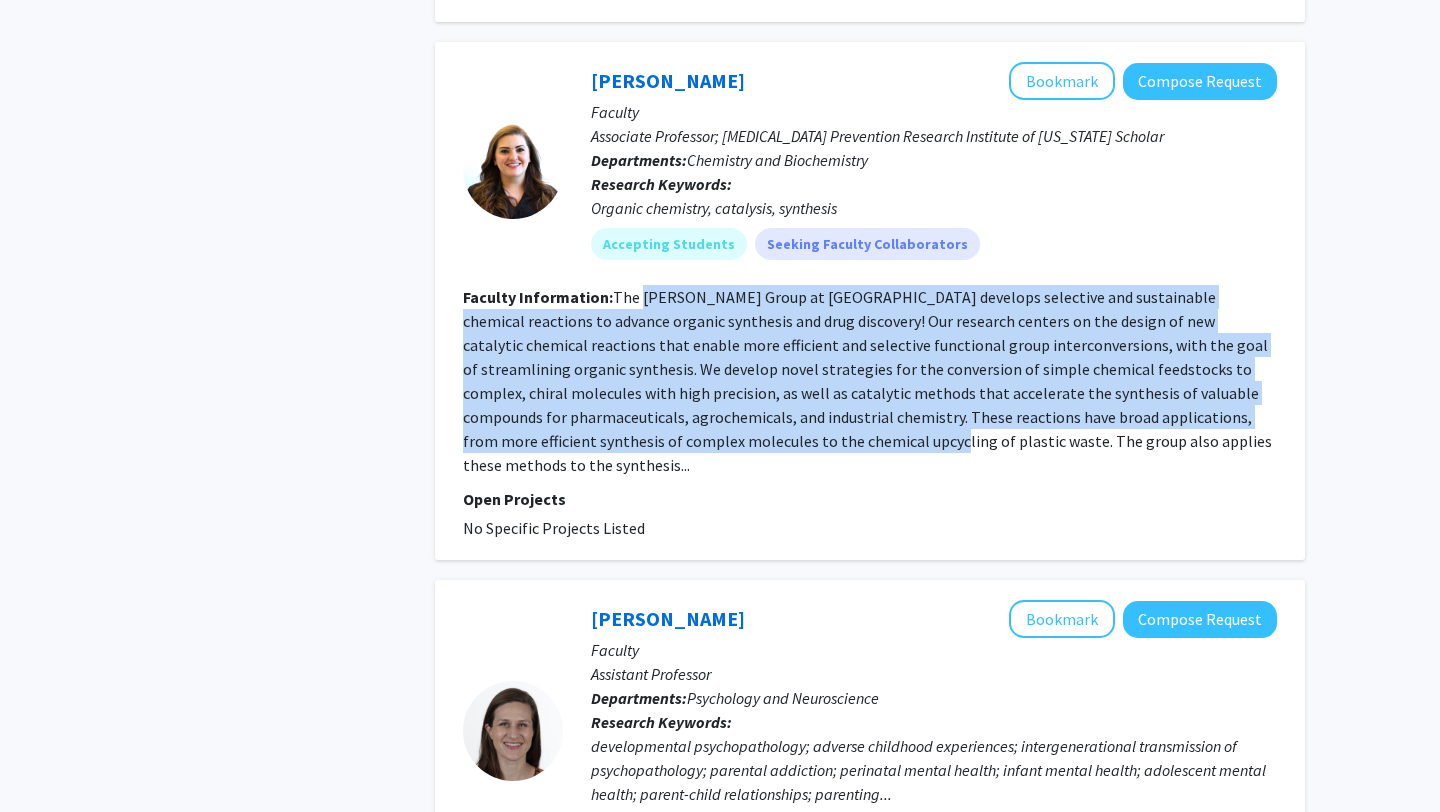 drag, startPoint x: 638, startPoint y: 244, endPoint x: 783, endPoint y: 396, distance: 210.06903 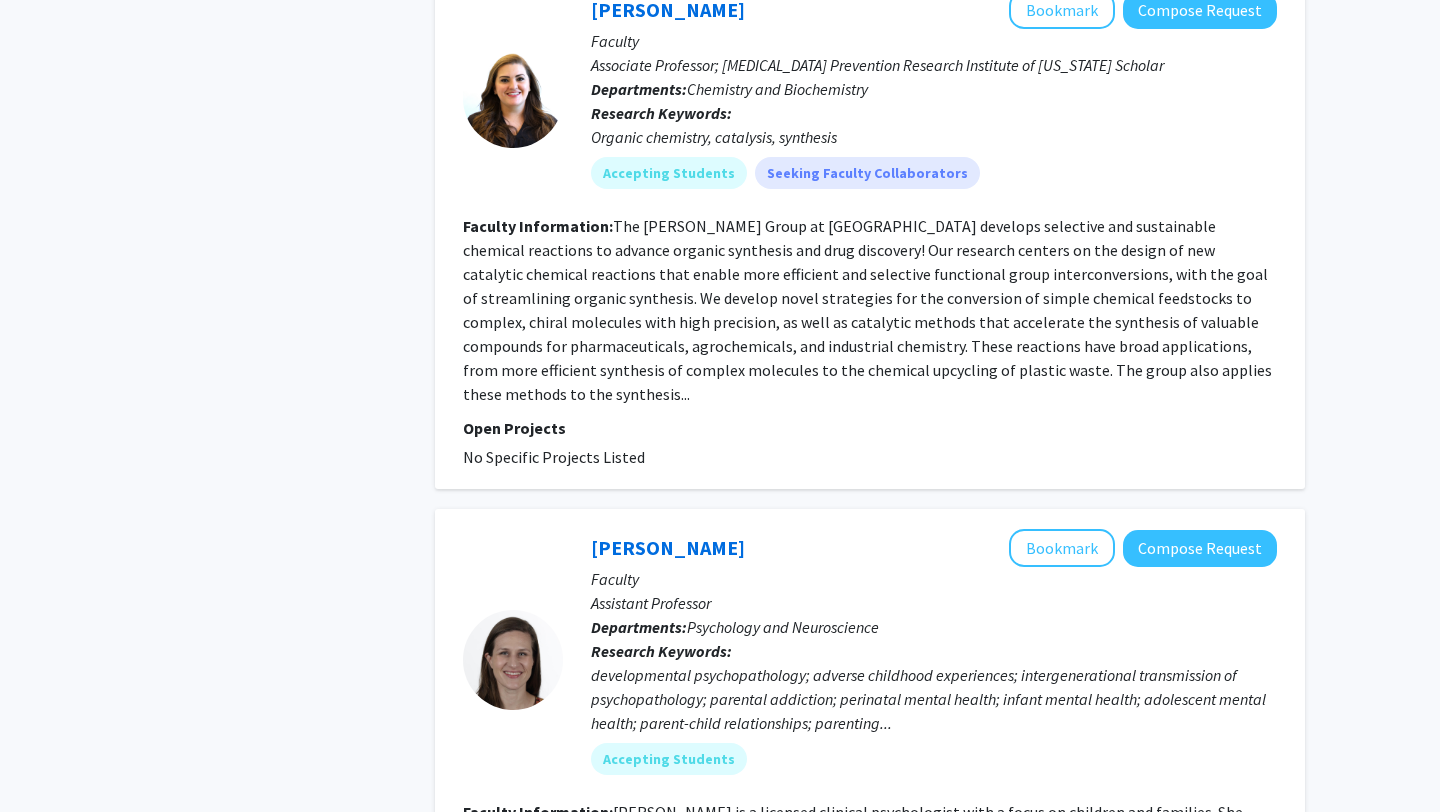 scroll, scrollTop: 1587, scrollLeft: 0, axis: vertical 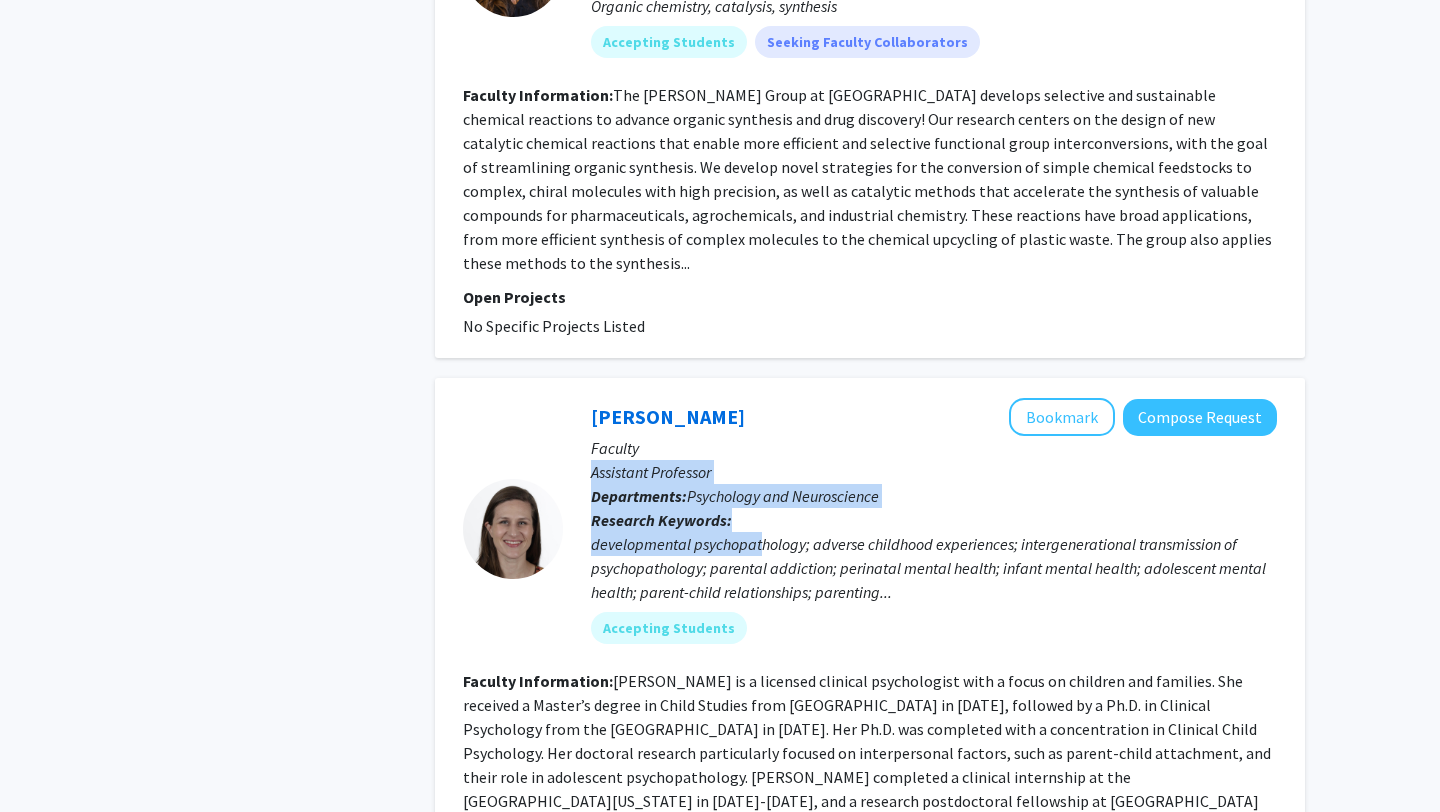drag, startPoint x: 661, startPoint y: 380, endPoint x: 762, endPoint y: 483, distance: 144.25671 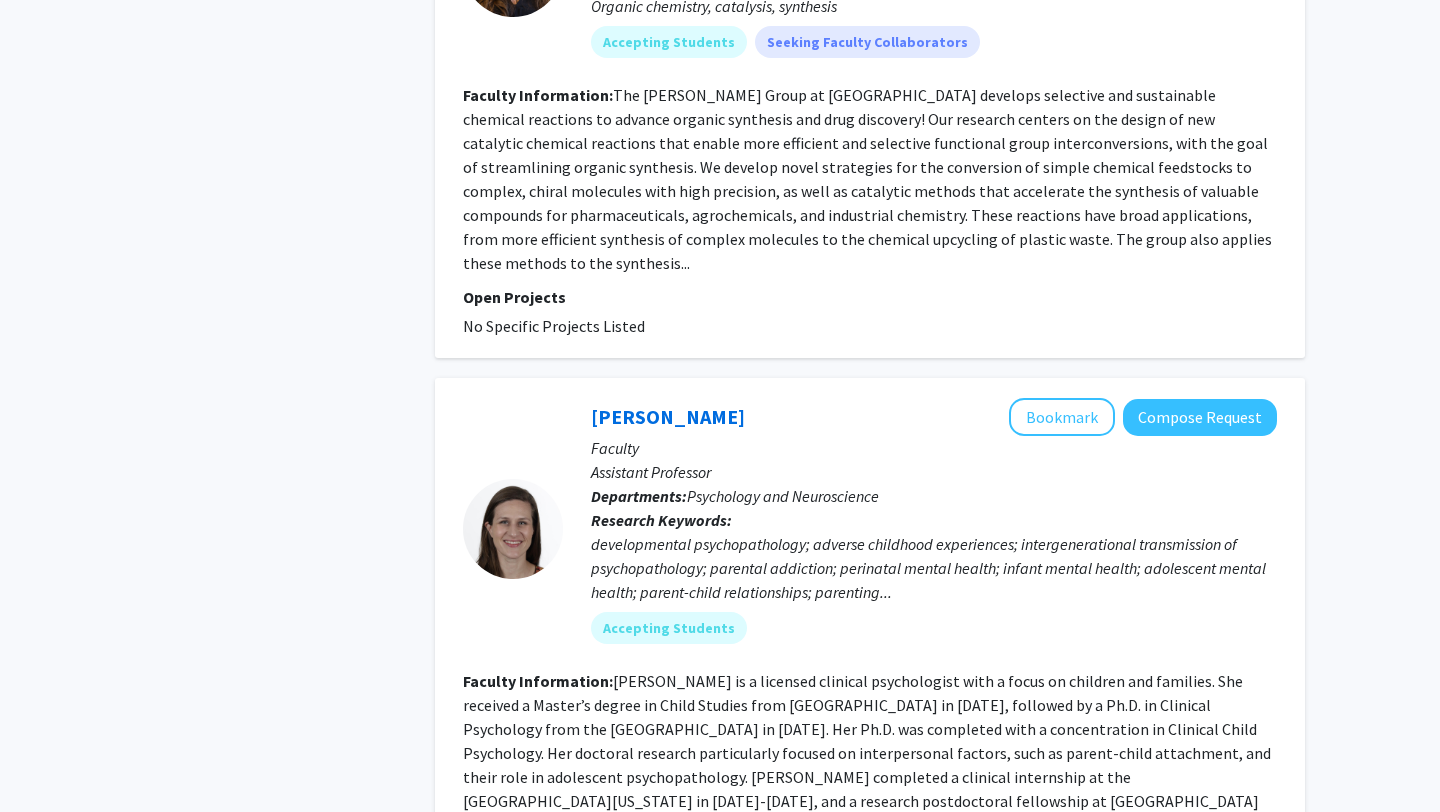 click on "developmental psychopathology; adverse childhood experiences; intergenerational transmission of psychopathology; parental addiction; perinatal mental health; infant mental health; adolescent mental health; parent-child relationships; parenting..." 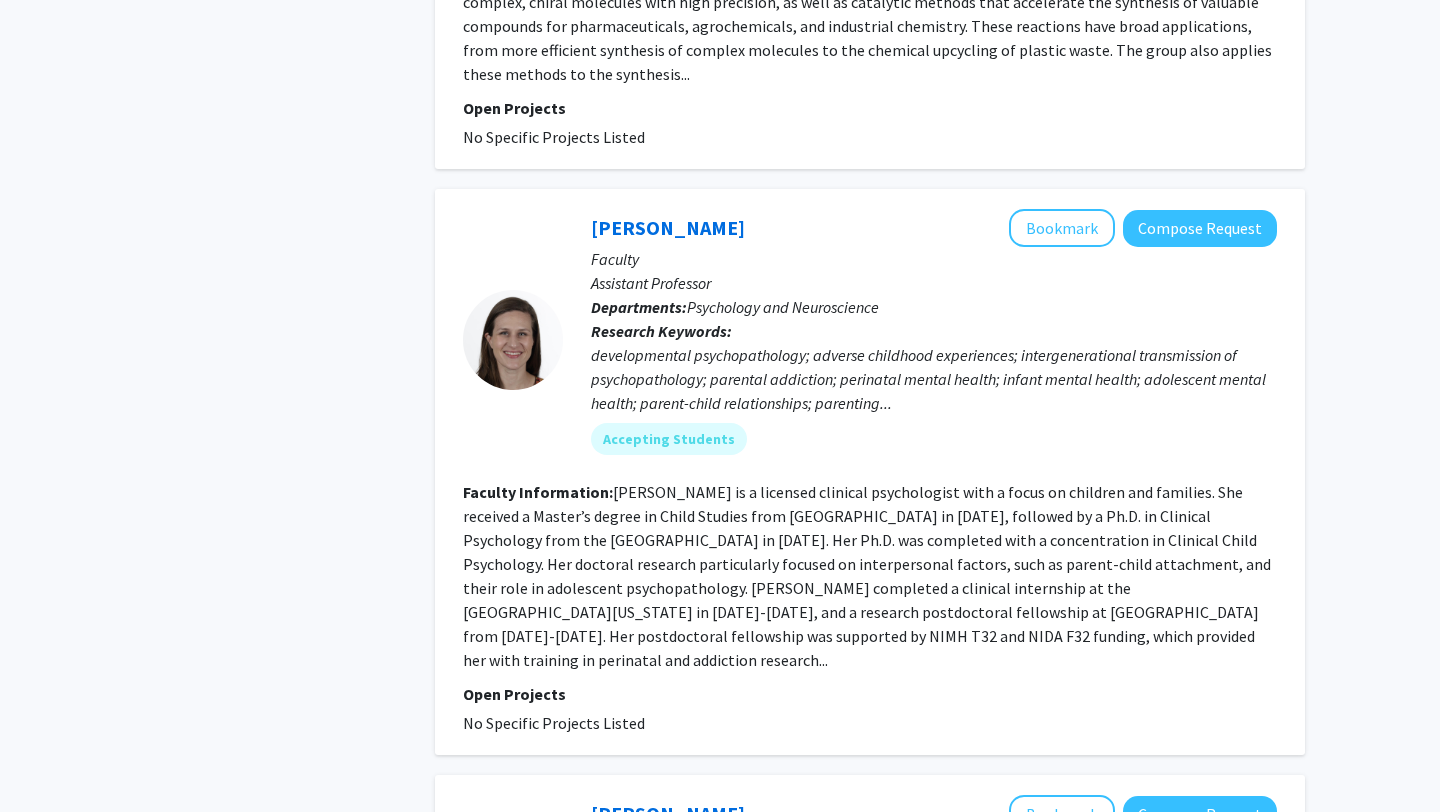 scroll, scrollTop: 1869, scrollLeft: 0, axis: vertical 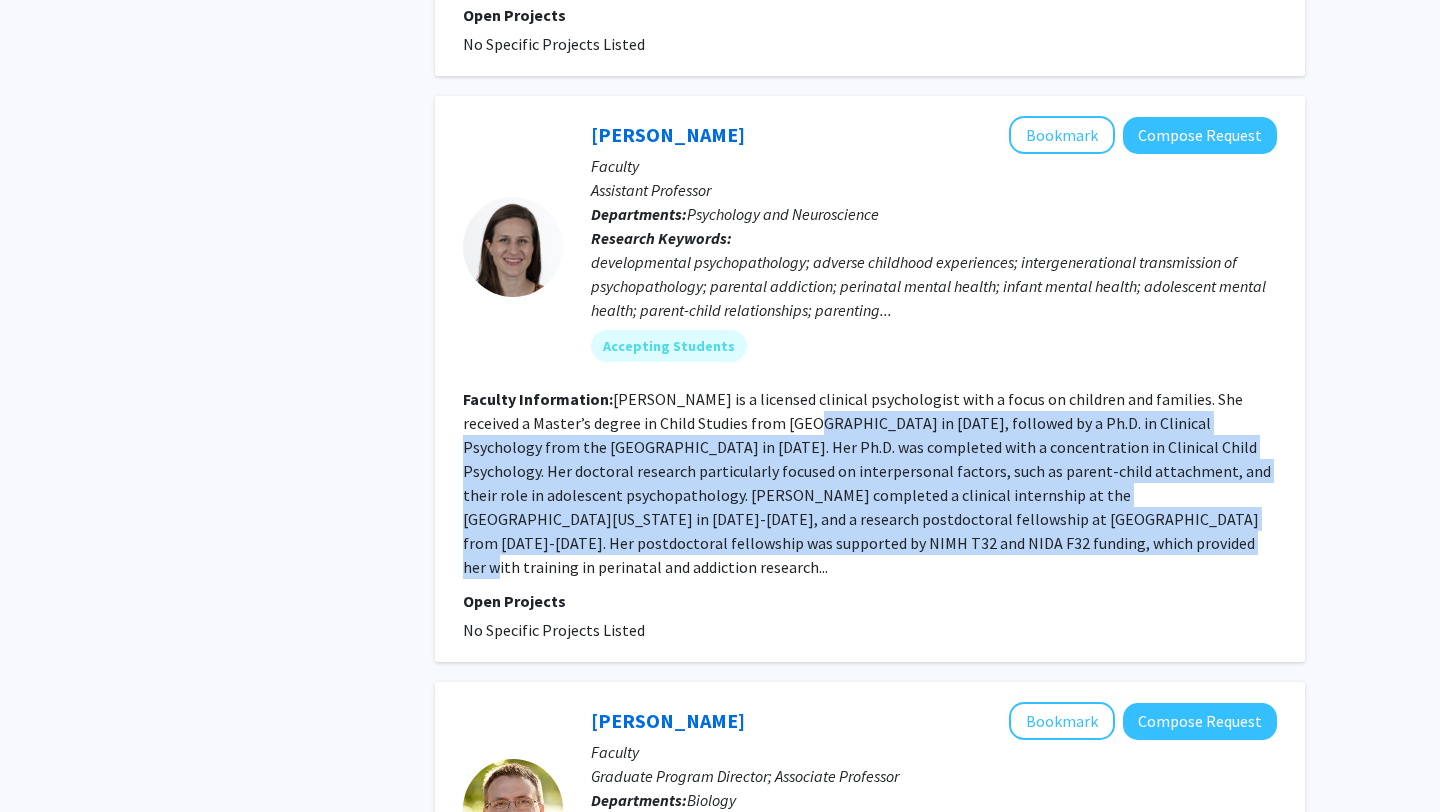 drag, startPoint x: 765, startPoint y: 352, endPoint x: 855, endPoint y: 478, distance: 154.84186 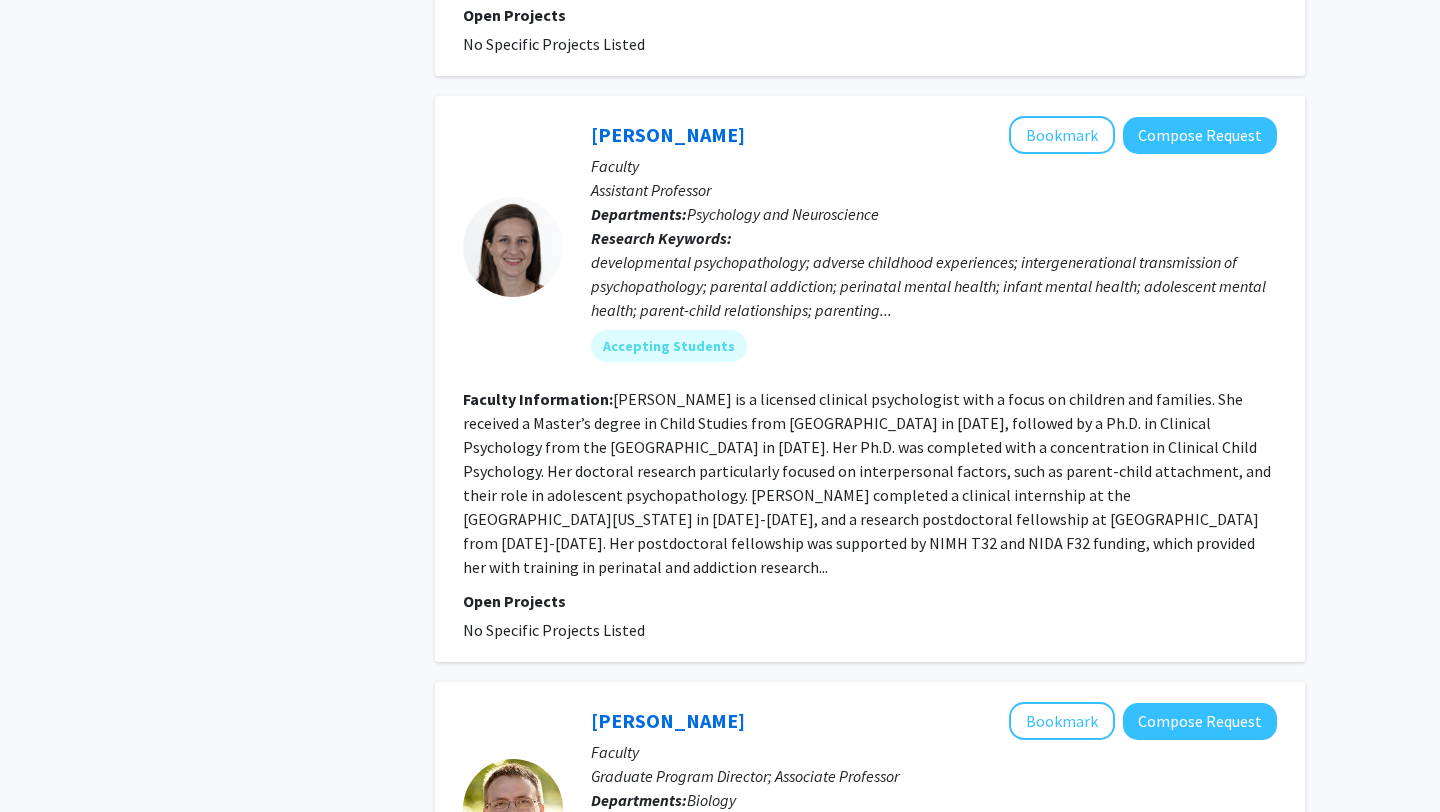 click on "Dr. Penner is a licensed clinical psychologist with a focus on children and families. She received a Master’s degree in Child Studies from Vanderbilt University in 2016, followed by a Ph.D. in Clinical Psychology from the University of Houston in 2021. Her Ph.D. was completed with a concentration in Clinical Child Psychology. Her doctoral research particularly focused on interpersonal factors, such as parent-child attachment, and their role in adolescent psychopathology. Dr. Penner completed a clinical internship at the University of Mississippi Medical Center in 2020-2021, and a research postdoctoral fellowship at Yale Child Study Center from 2021-2023. Her postdoctoral fellowship was supported by NIMH T32 and NIDA F32 funding, which provided her with training in perinatal and addiction research..." 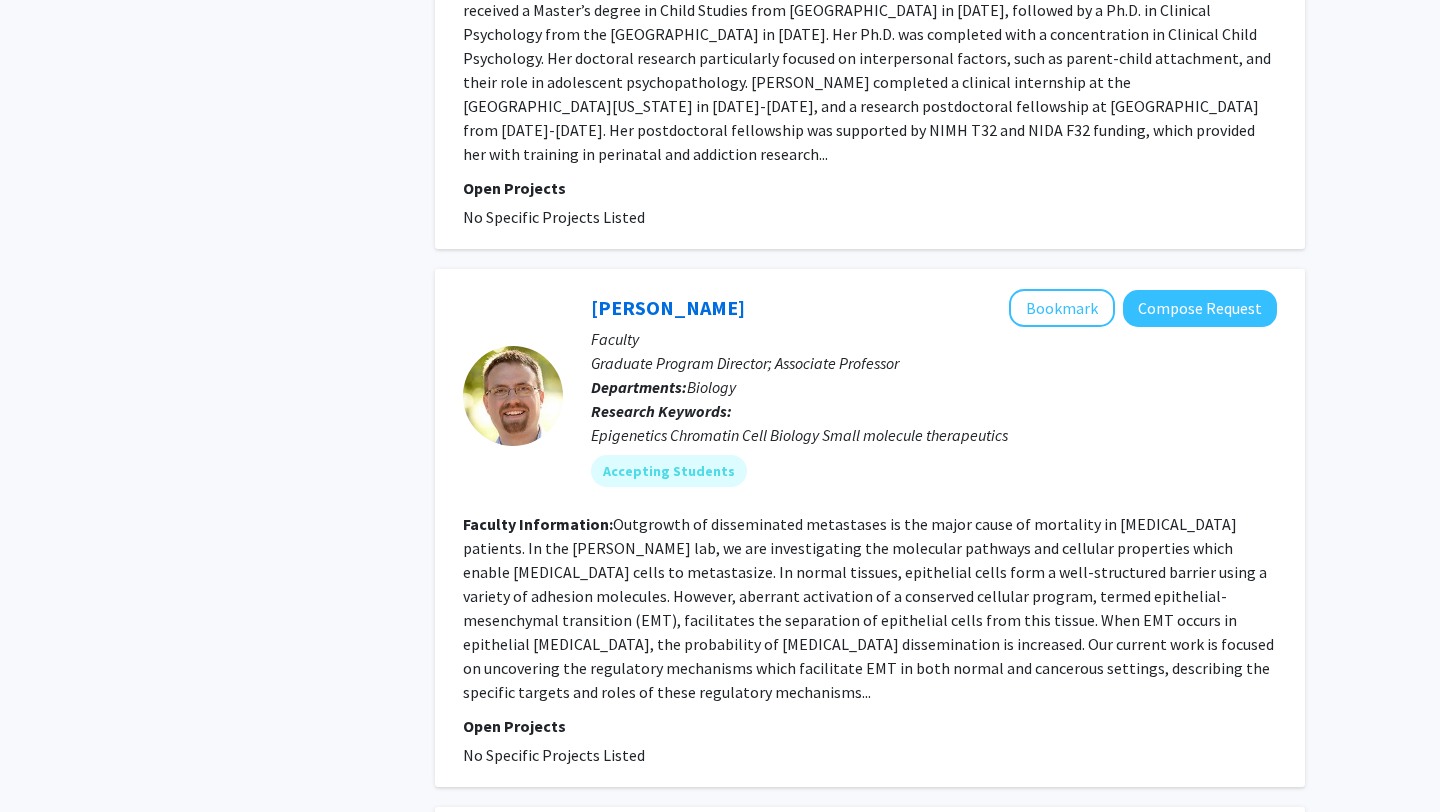 scroll, scrollTop: 2332, scrollLeft: 0, axis: vertical 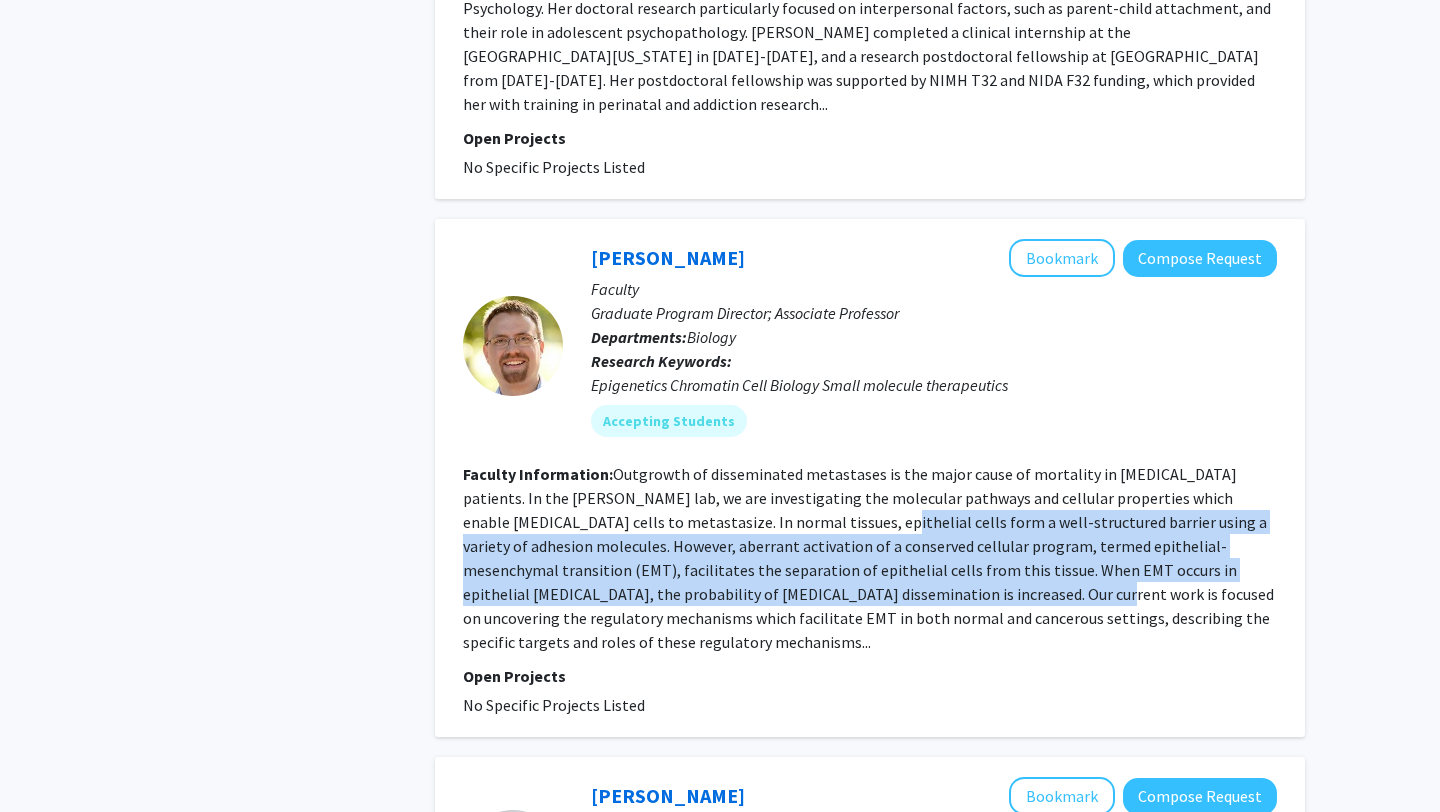 drag, startPoint x: 781, startPoint y: 424, endPoint x: 896, endPoint y: 502, distance: 138.95683 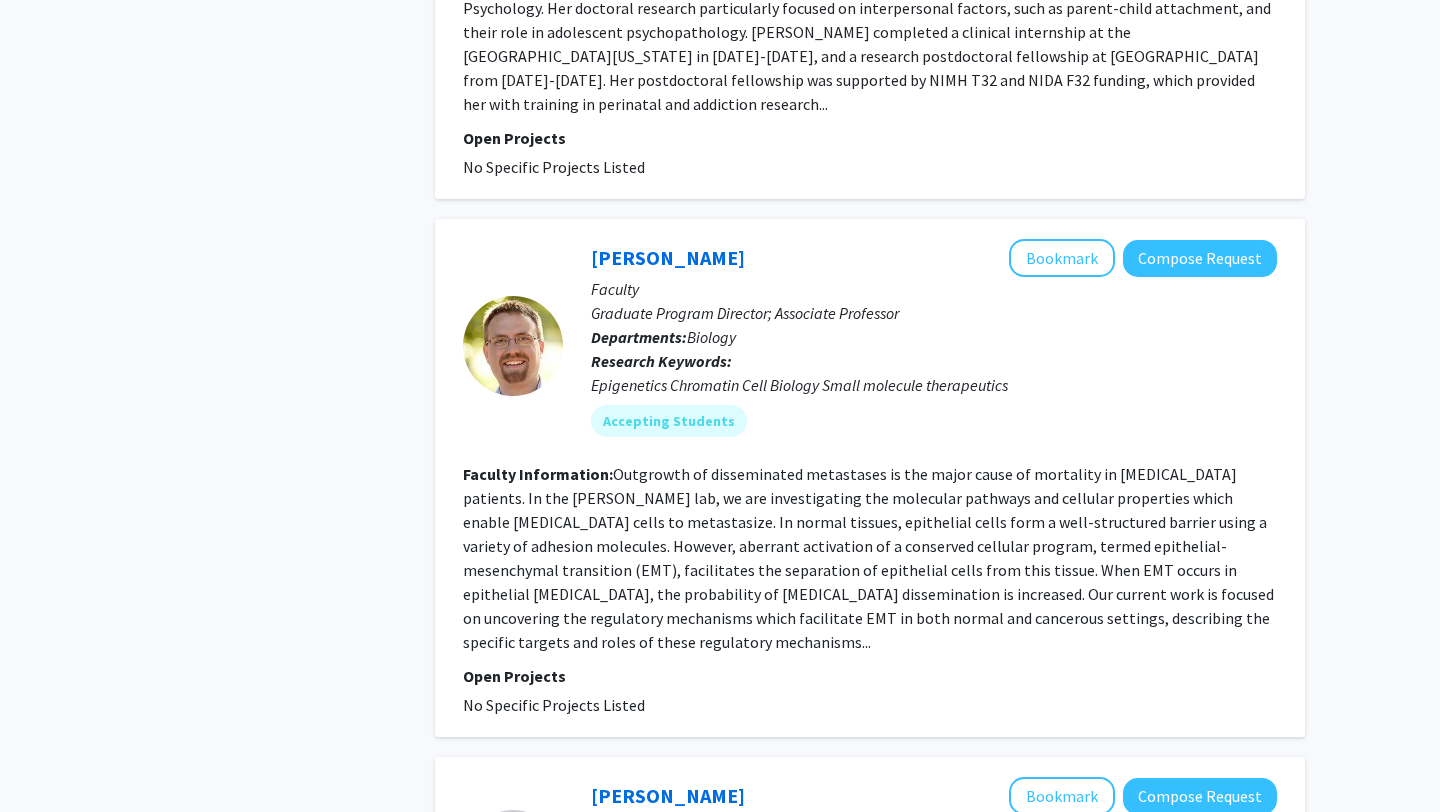 click on "Outgrowth of disseminated metastases is the major cause of mortality in cancer patients. In the Taube lab, we are investigating the molecular pathways and cellular properties which enable primary tumor cells to metastasize.
In normal tissues, epithelial cells form a well-structured barrier using a variety of adhesion molecules. However, aberrant activation of a conserved cellular program, termed epithelial-mesenchymal transition (EMT), facilitates the separation of epithelial cells from this tissue. When EMT occurs in epithelial tumors, the probability of metastatic dissemination is increased.
Our current work is focused on uncovering the regulatory mechanisms which facilitate EMT in both normal and cancerous settings, describing the specific targets and roles of these regulatory mechanisms..." 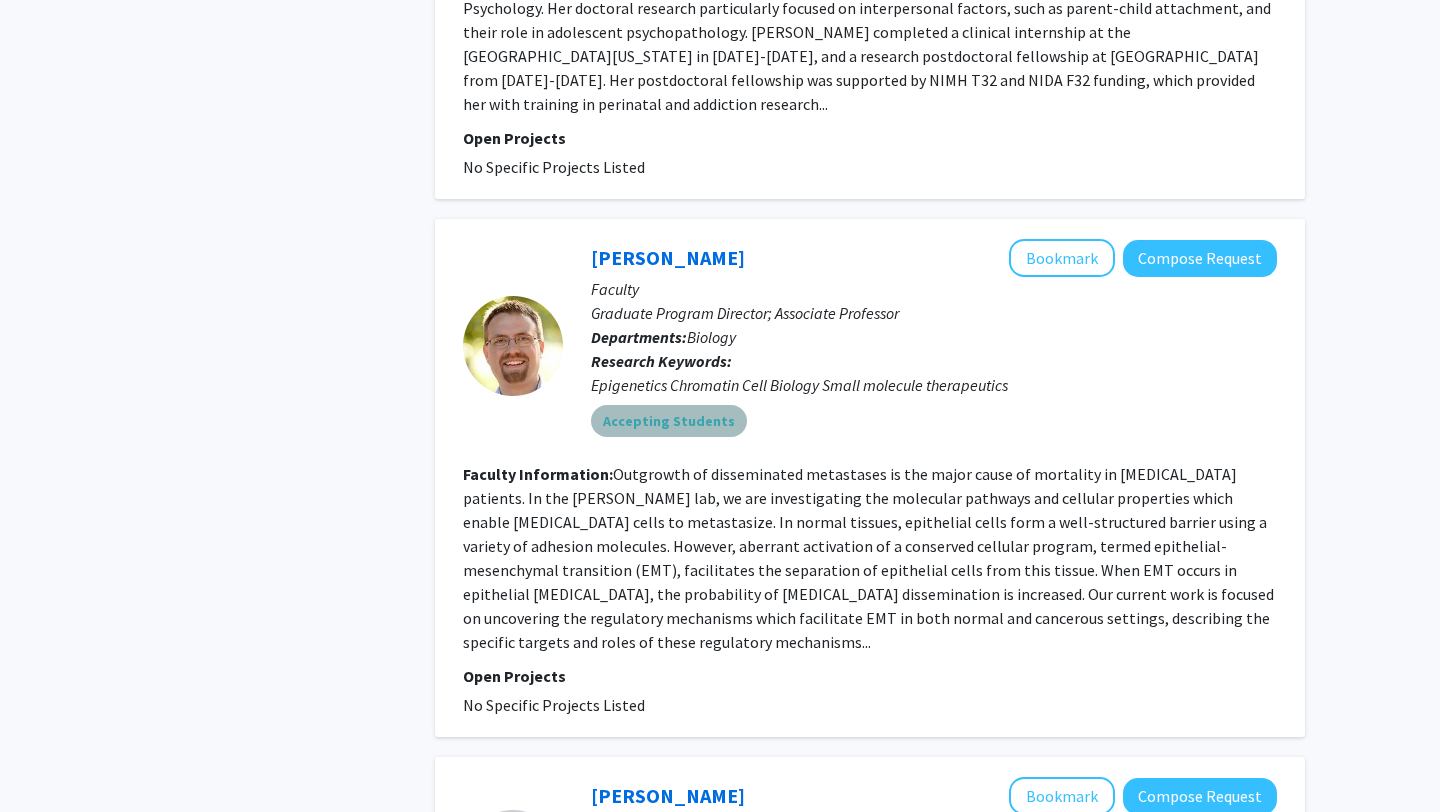 click on "Accepting Students" at bounding box center [669, 421] 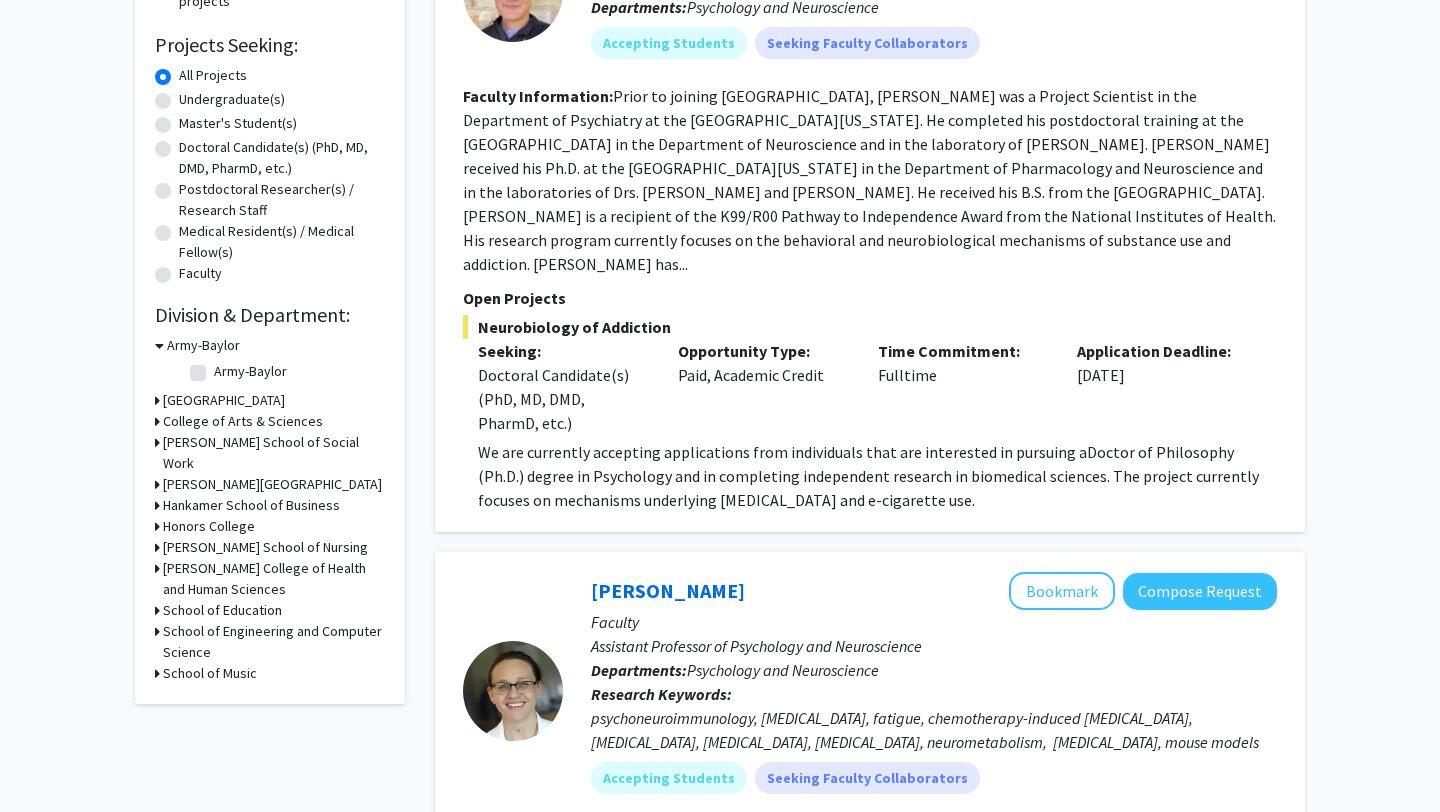 scroll, scrollTop: 26, scrollLeft: 0, axis: vertical 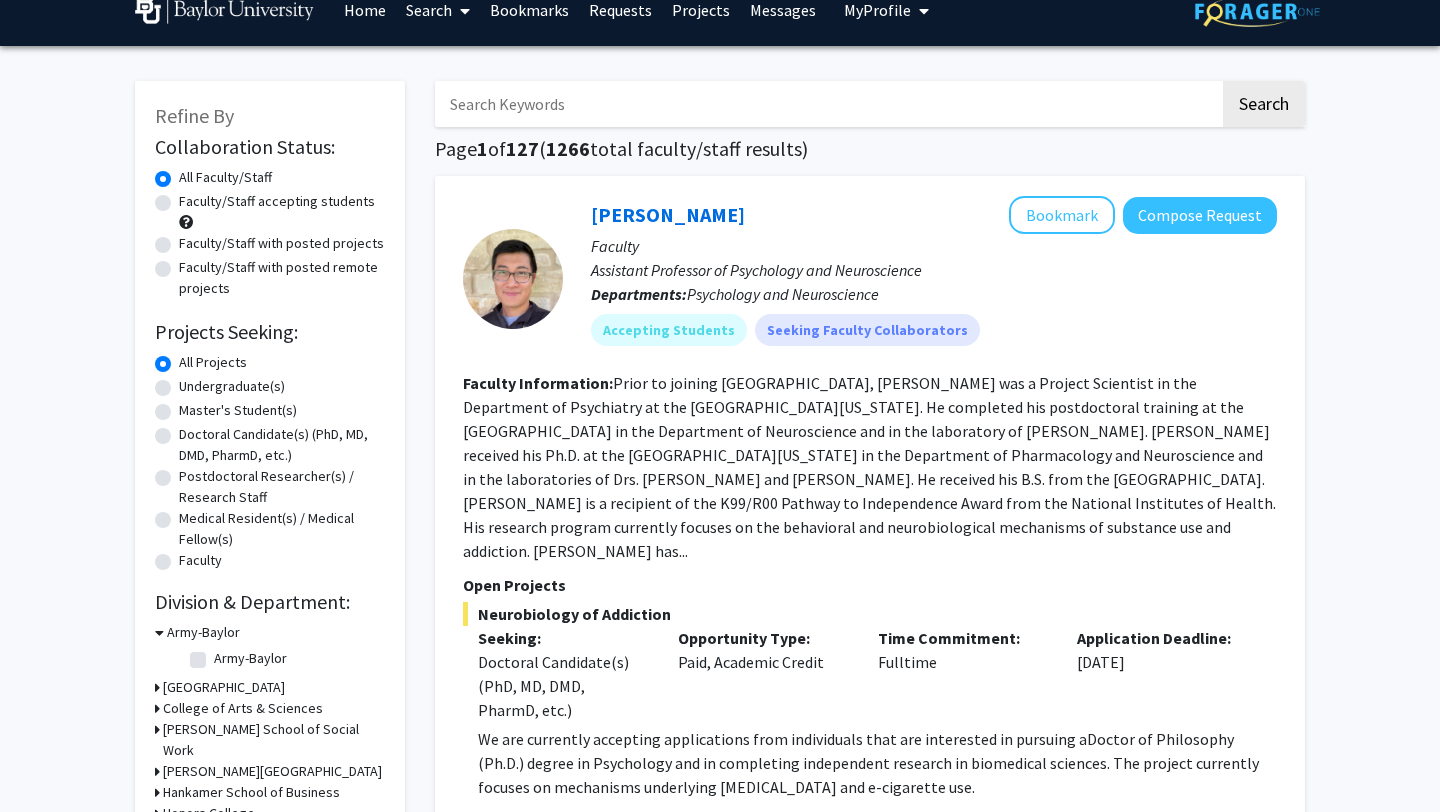 click on "Faculty/Staff accepting students" 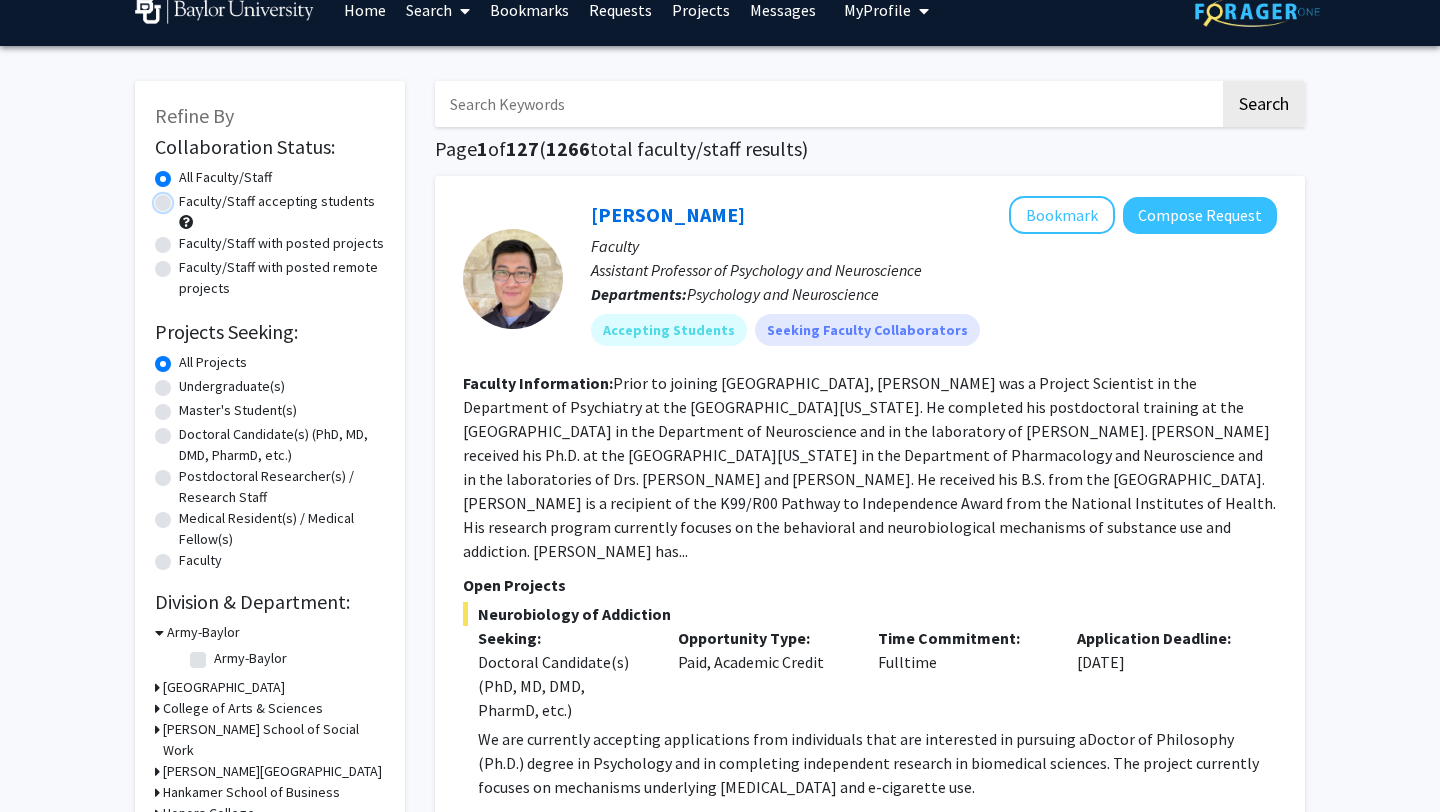 click on "Faculty/Staff accepting students" at bounding box center [185, 197] 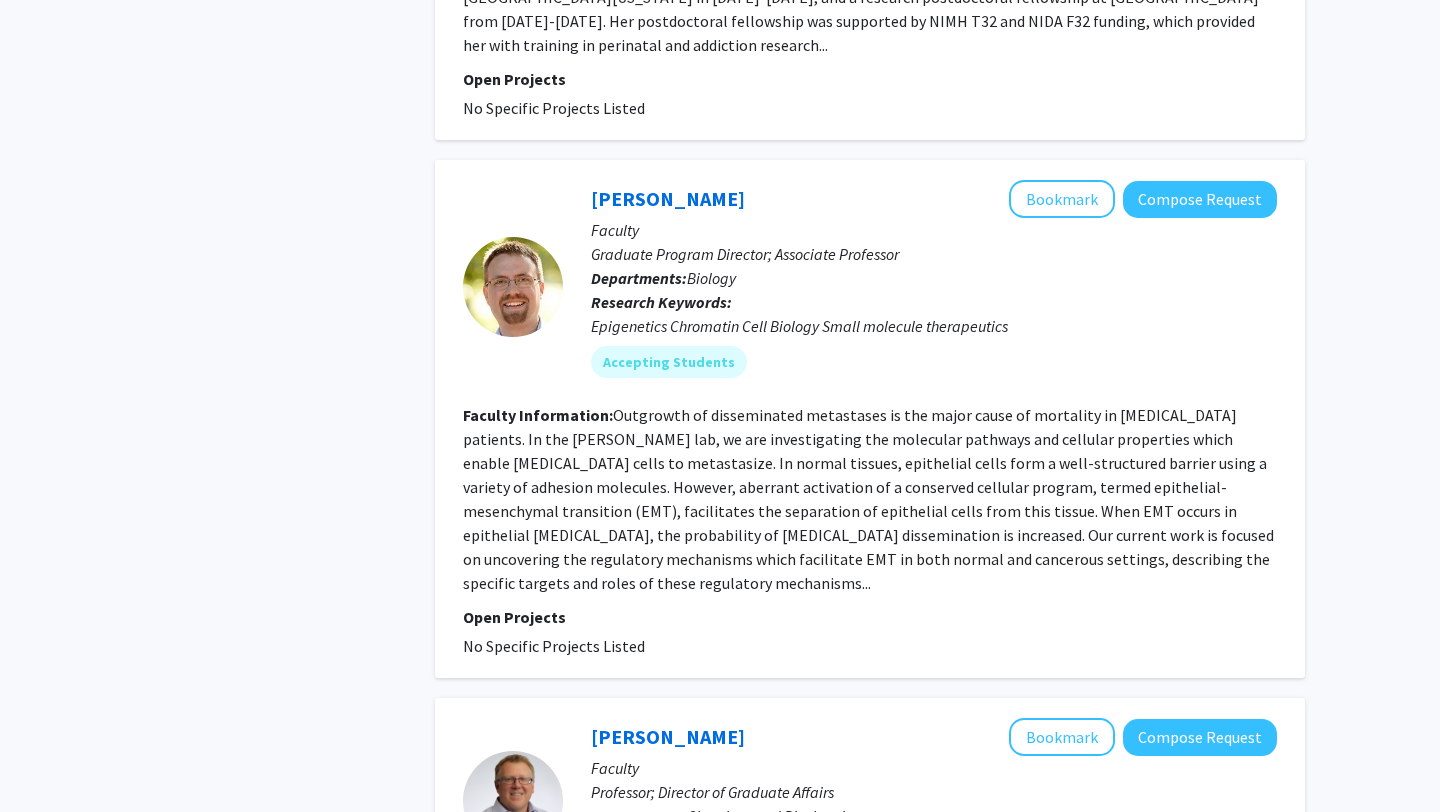 scroll, scrollTop: 2824, scrollLeft: 0, axis: vertical 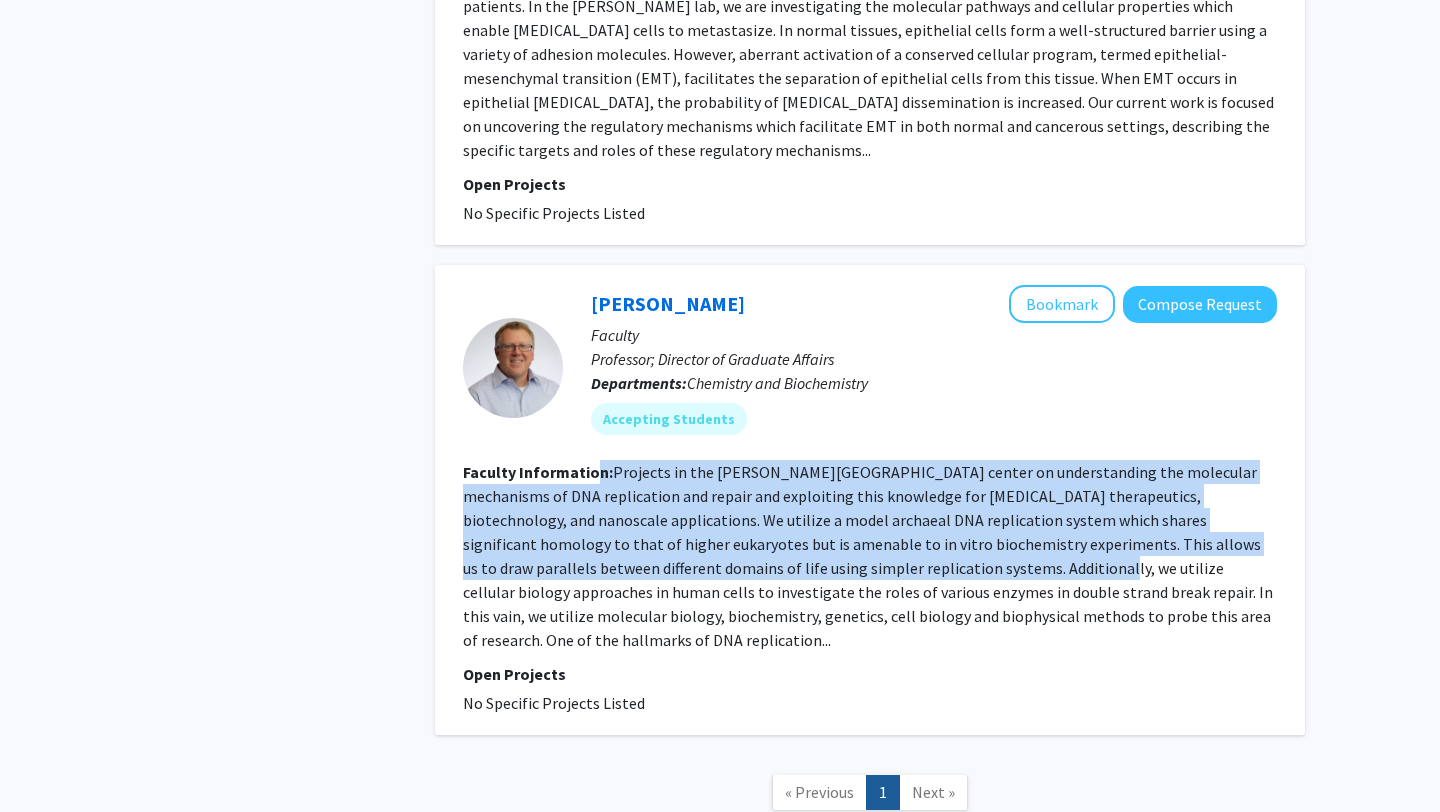 drag, startPoint x: 597, startPoint y: 355, endPoint x: 827, endPoint y: 455, distance: 250.79872 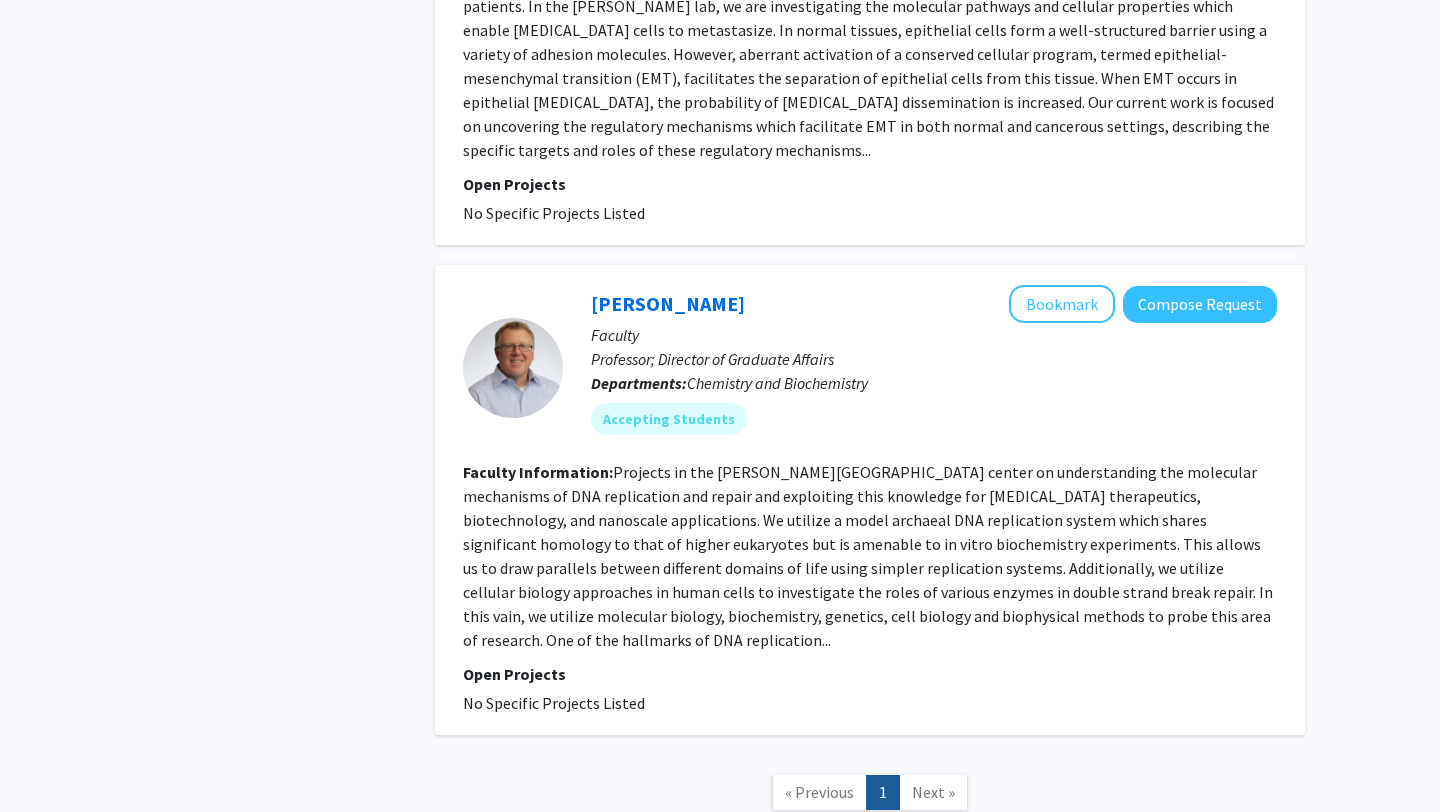 click on "Projects in the Trakselis laboratory center on understanding the molecular mechanisms of DNA replication and repair and exploiting this knowledge for cancer therapeutics, biotechnology, and nanoscale applications. We utilize a model archaeal DNA replication system which shares significant homology to that of higher eukaryotes but is amenable to in vitro biochemistry experiments. This allows us to draw parallels between different domains of life using simpler replication systems. Additionally, we utilize cellular biology approaches in human cells to investigate the roles of various enzymes in double strand break repair. In this vain, we utilize molecular biology, biochemistry, genetics, cell biology and biophysical methods to probe this area of research.
One of the hallmarks of DNA replication..." 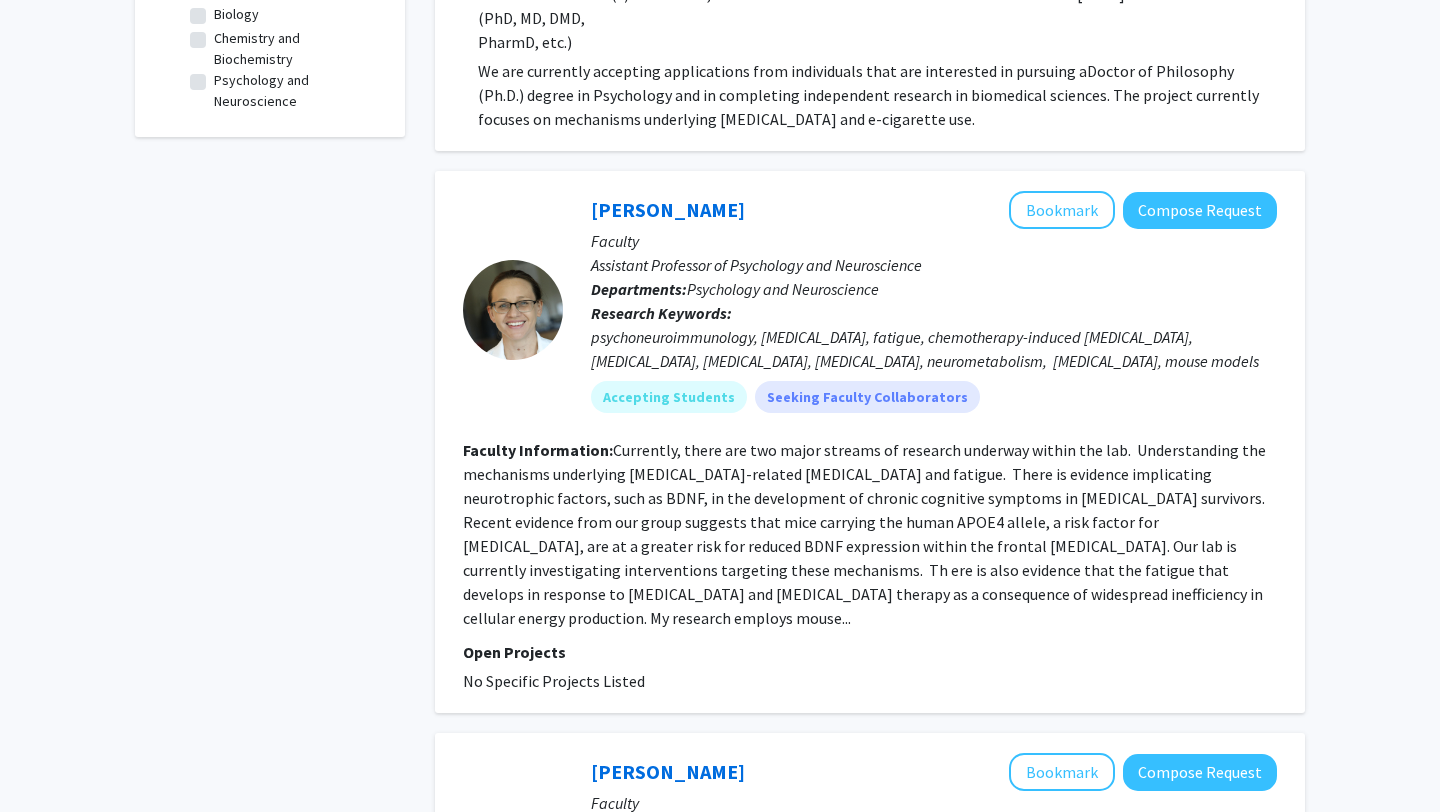 scroll, scrollTop: 0, scrollLeft: 0, axis: both 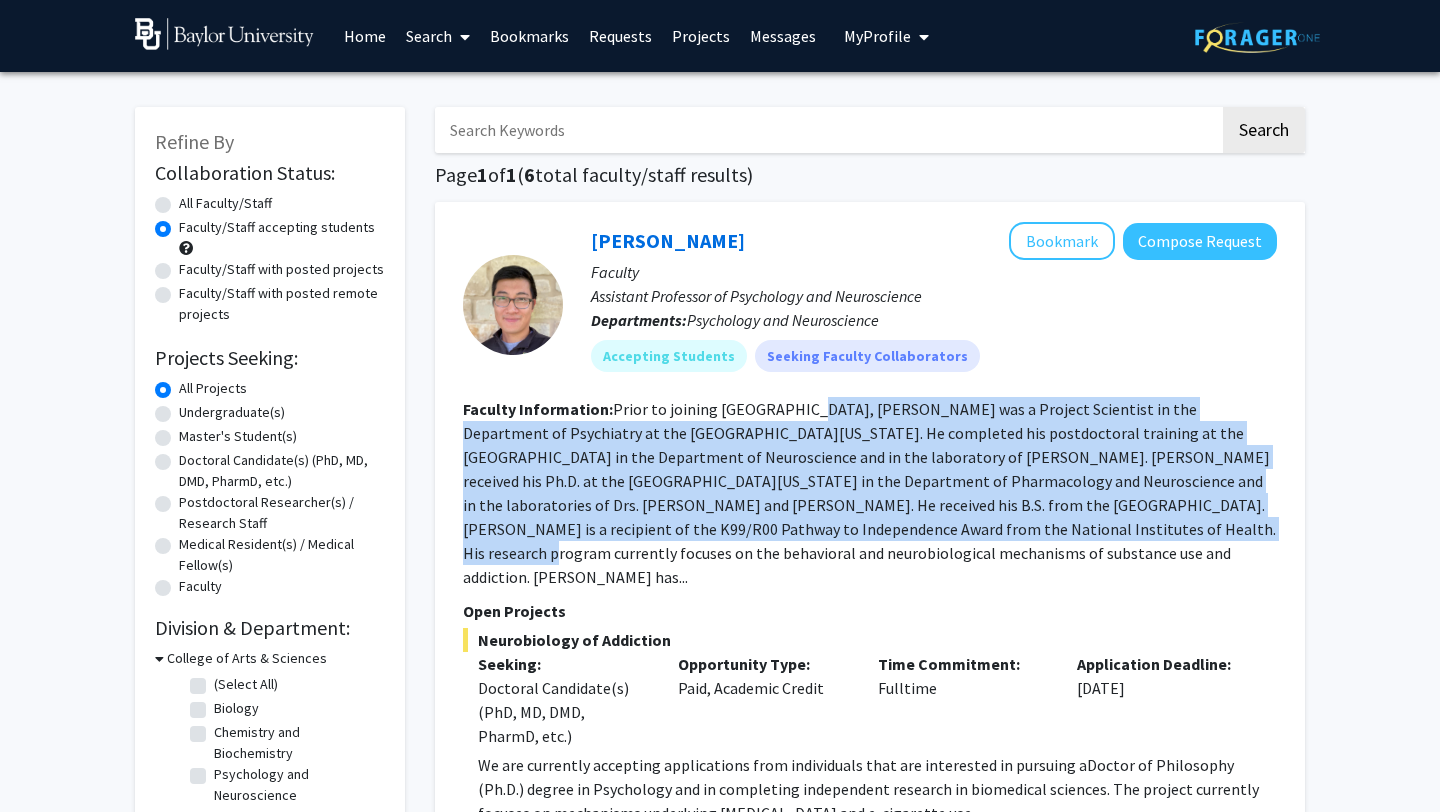 drag, startPoint x: 798, startPoint y: 414, endPoint x: 831, endPoint y: 537, distance: 127.349915 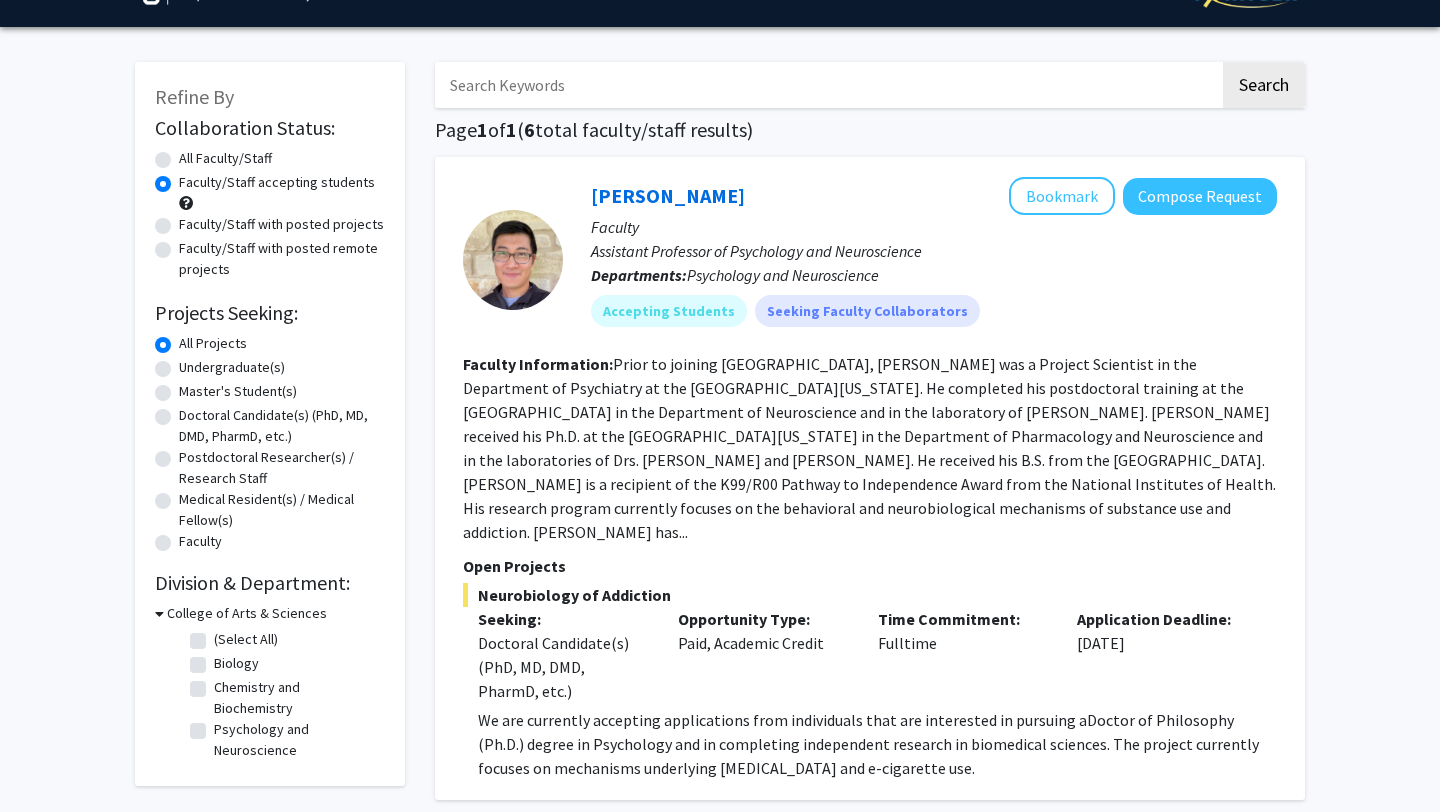 scroll, scrollTop: 144, scrollLeft: 0, axis: vertical 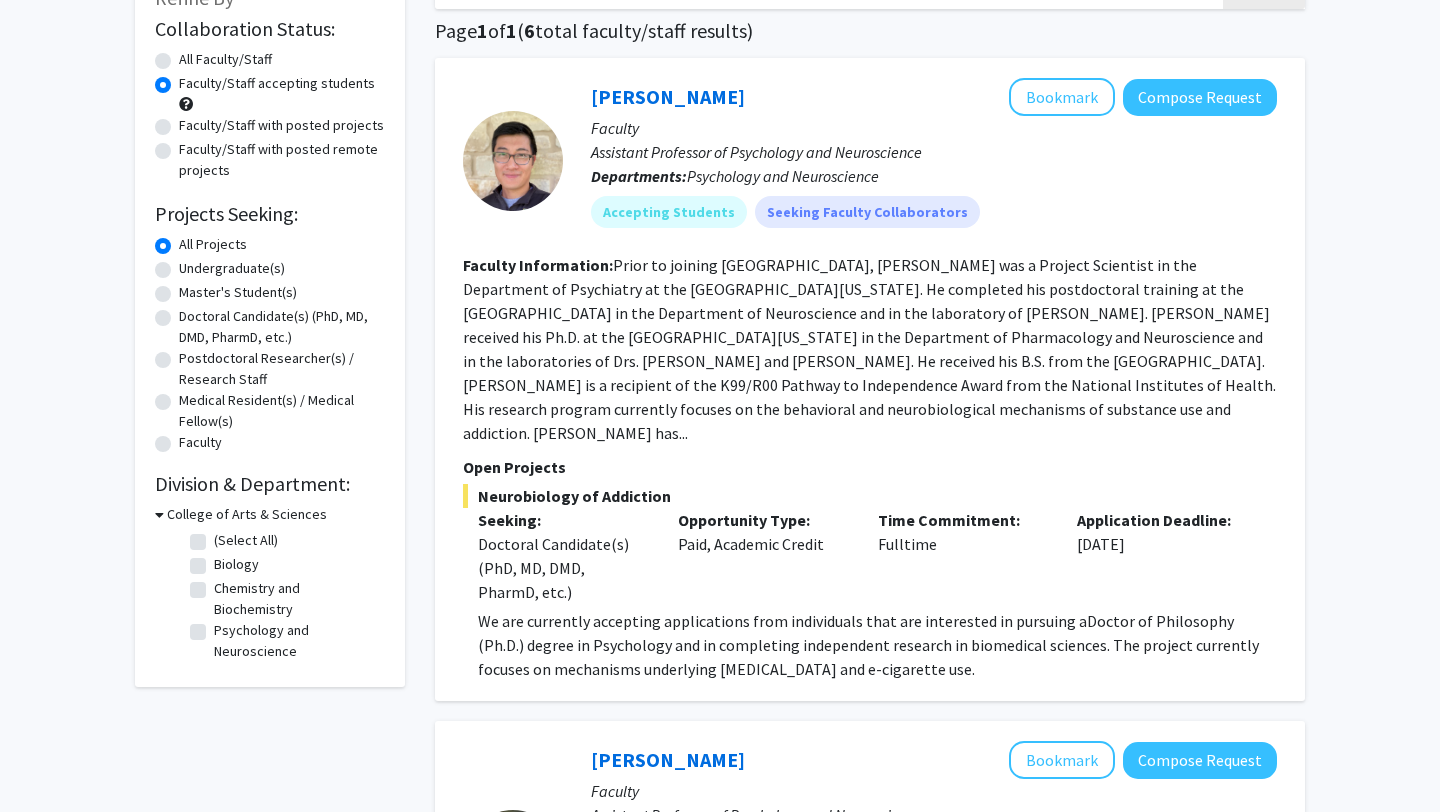 drag, startPoint x: 525, startPoint y: 452, endPoint x: 1113, endPoint y: 560, distance: 597.8361 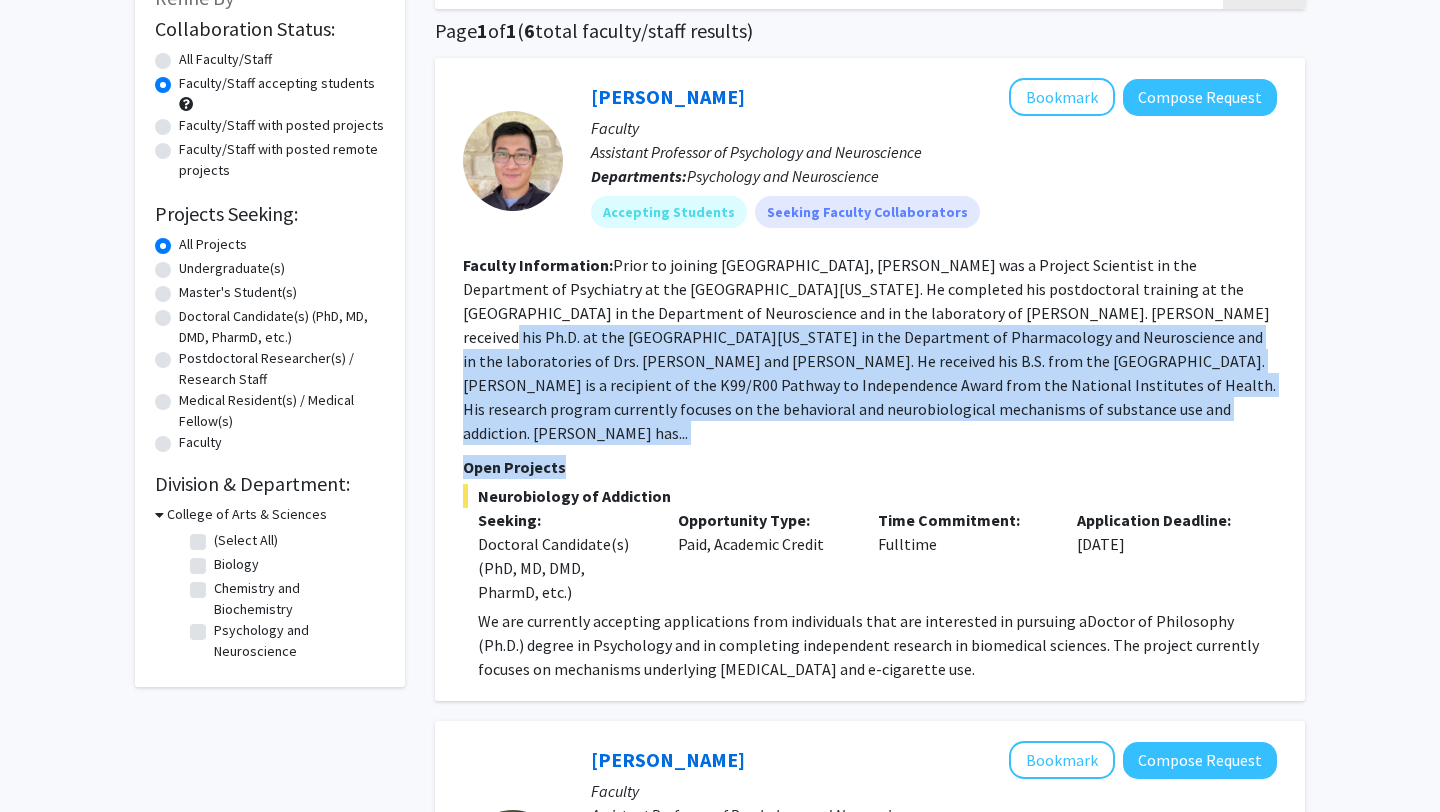 drag, startPoint x: 955, startPoint y: 303, endPoint x: 1000, endPoint y: 443, distance: 147.05441 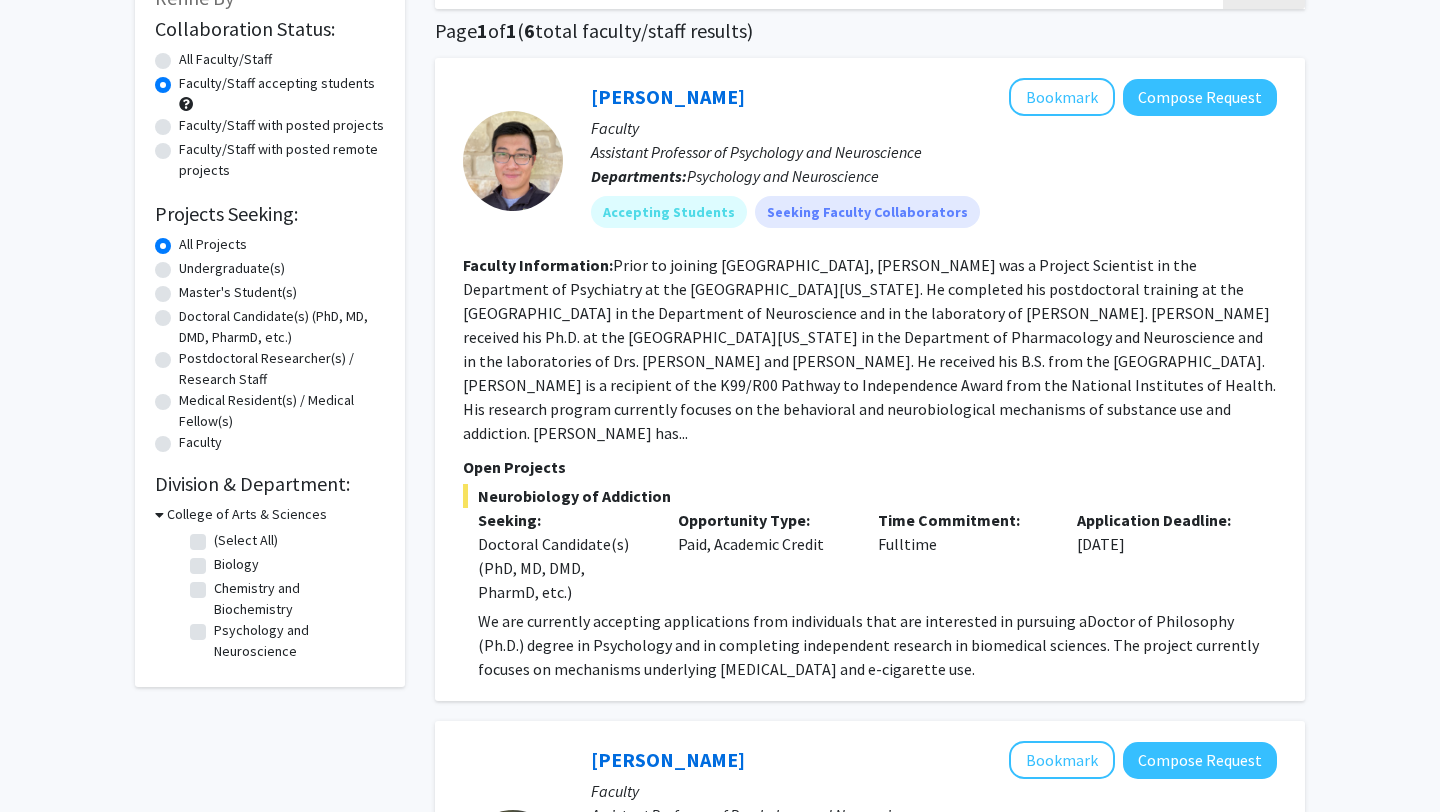 scroll, scrollTop: 778, scrollLeft: 0, axis: vertical 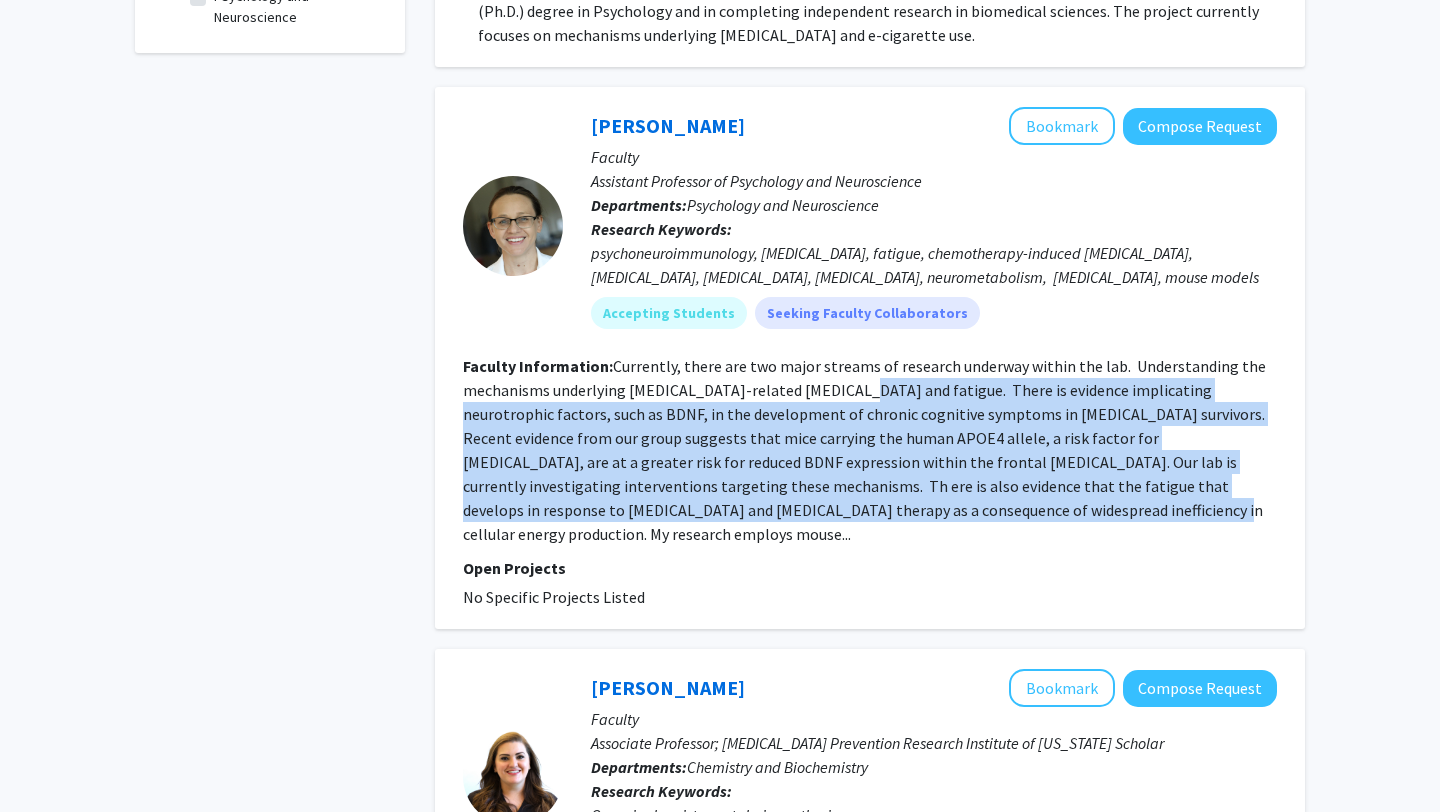drag, startPoint x: 840, startPoint y: 367, endPoint x: 926, endPoint y: 492, distance: 151.72673 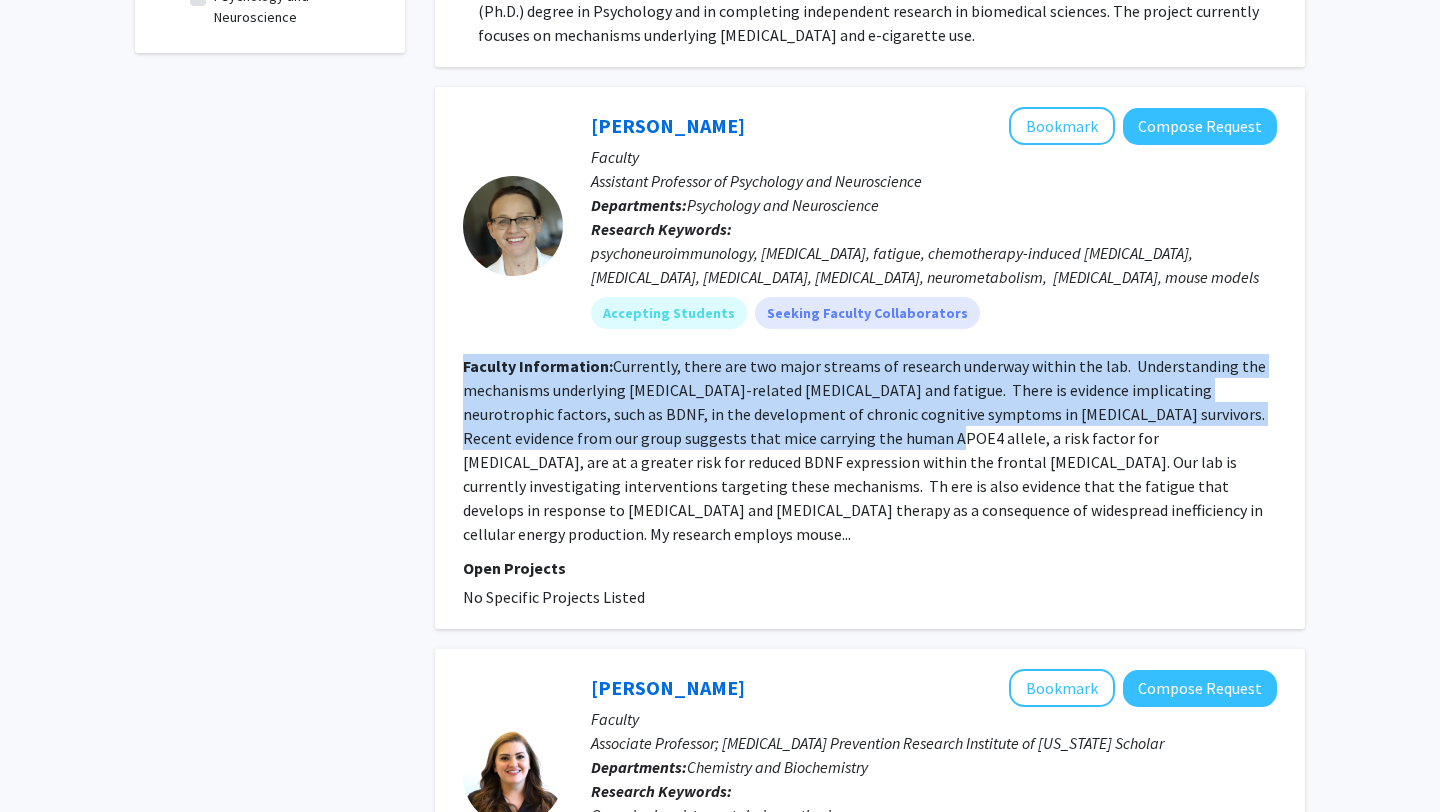 drag, startPoint x: 599, startPoint y: 329, endPoint x: 843, endPoint y: 425, distance: 262.20602 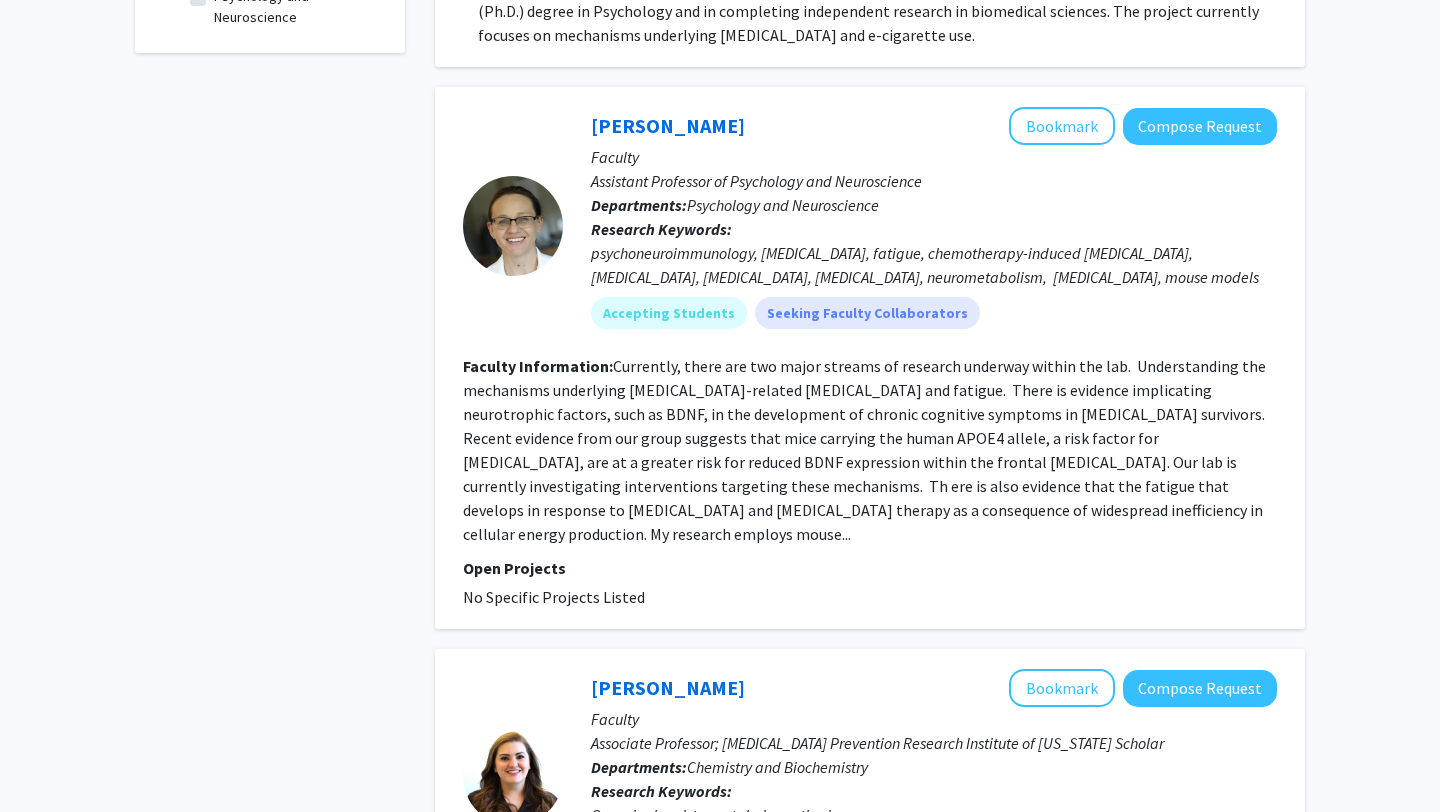 click on "Currently, there are two major streams of research underway within the lab.    Understanding the mechanisms underlying cancer-related cognitive impairment and fatigue.       There is evidence implicating neurotrophic factors, such as BDNF, in the development of chronic cognitive symptoms in cancer survivors. Recent evidence from our group suggests that mice carrying the human APOE4 allele, a risk factor for Alzheimer's Disease, are at a greater risk for reduced BDNF expression within the frontal cortex. Our lab is currently investigating interventions targeting these mechanisms.     Th  ere is also evidence that the fatigue that develops in response to cancer and cancer therapy as a consequence of widespread inefficiency in cellular energy production. My research employs mouse..." 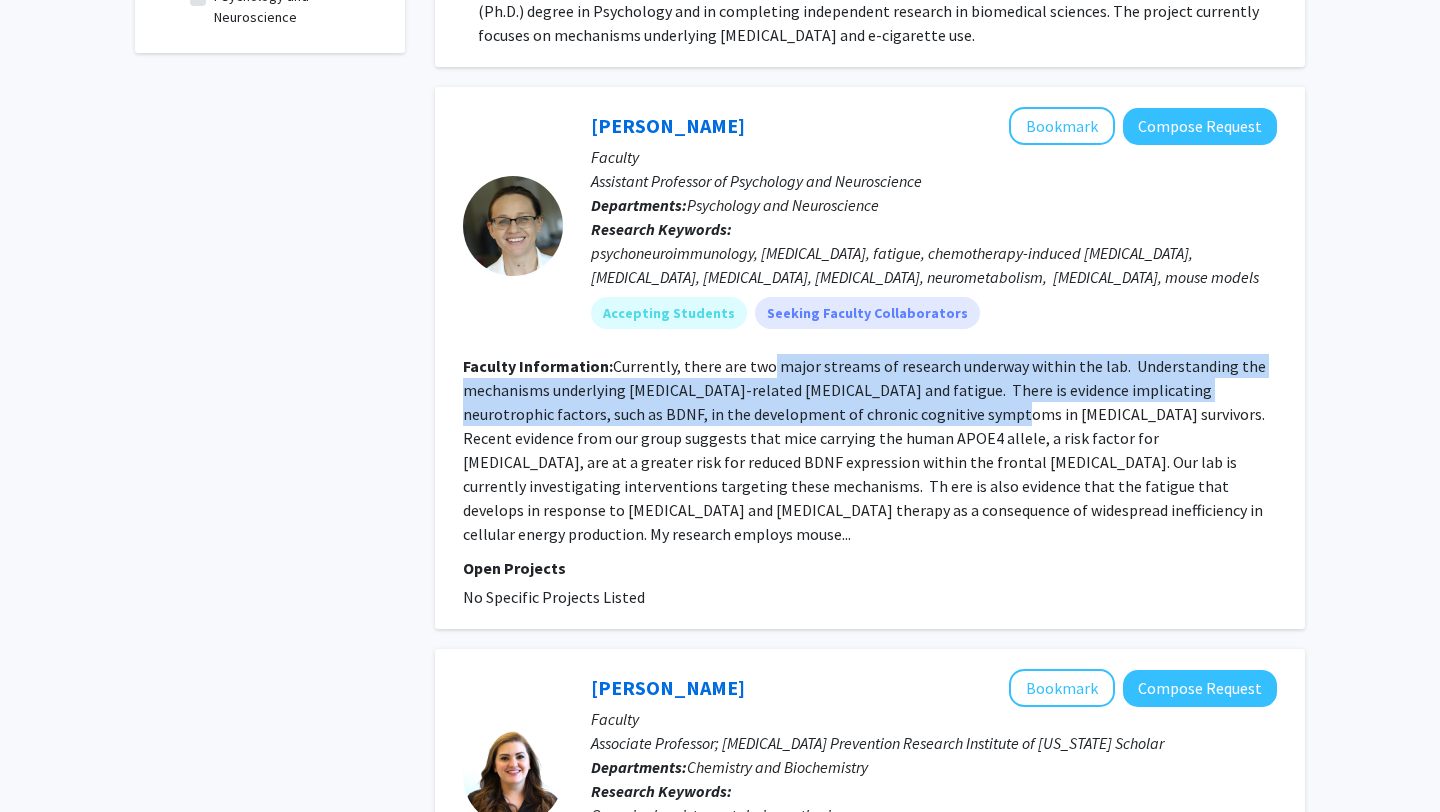 drag, startPoint x: 767, startPoint y: 337, endPoint x: 954, endPoint y: 388, distance: 193.82982 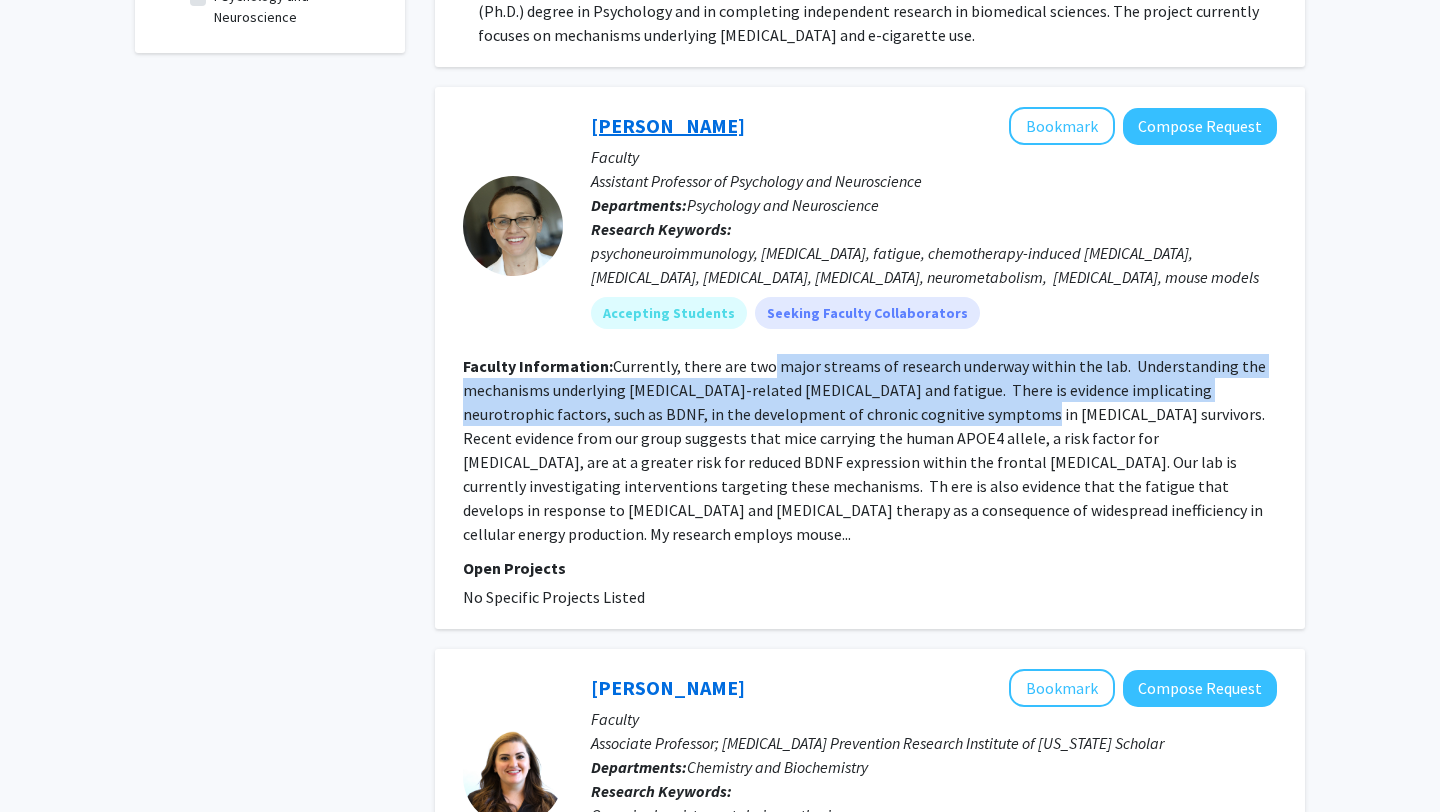 click on "Elisabeth Vichaya" 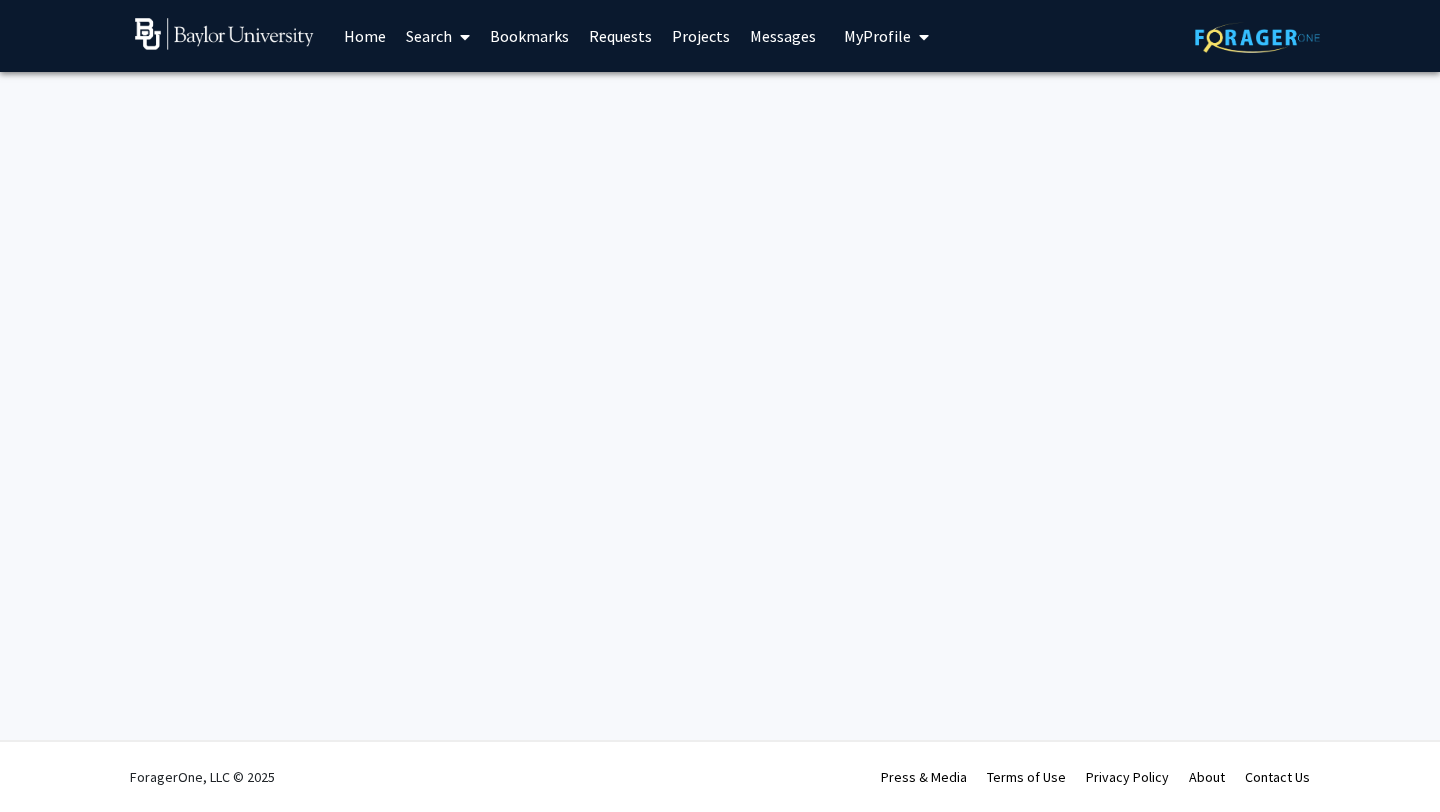 scroll, scrollTop: 0, scrollLeft: 0, axis: both 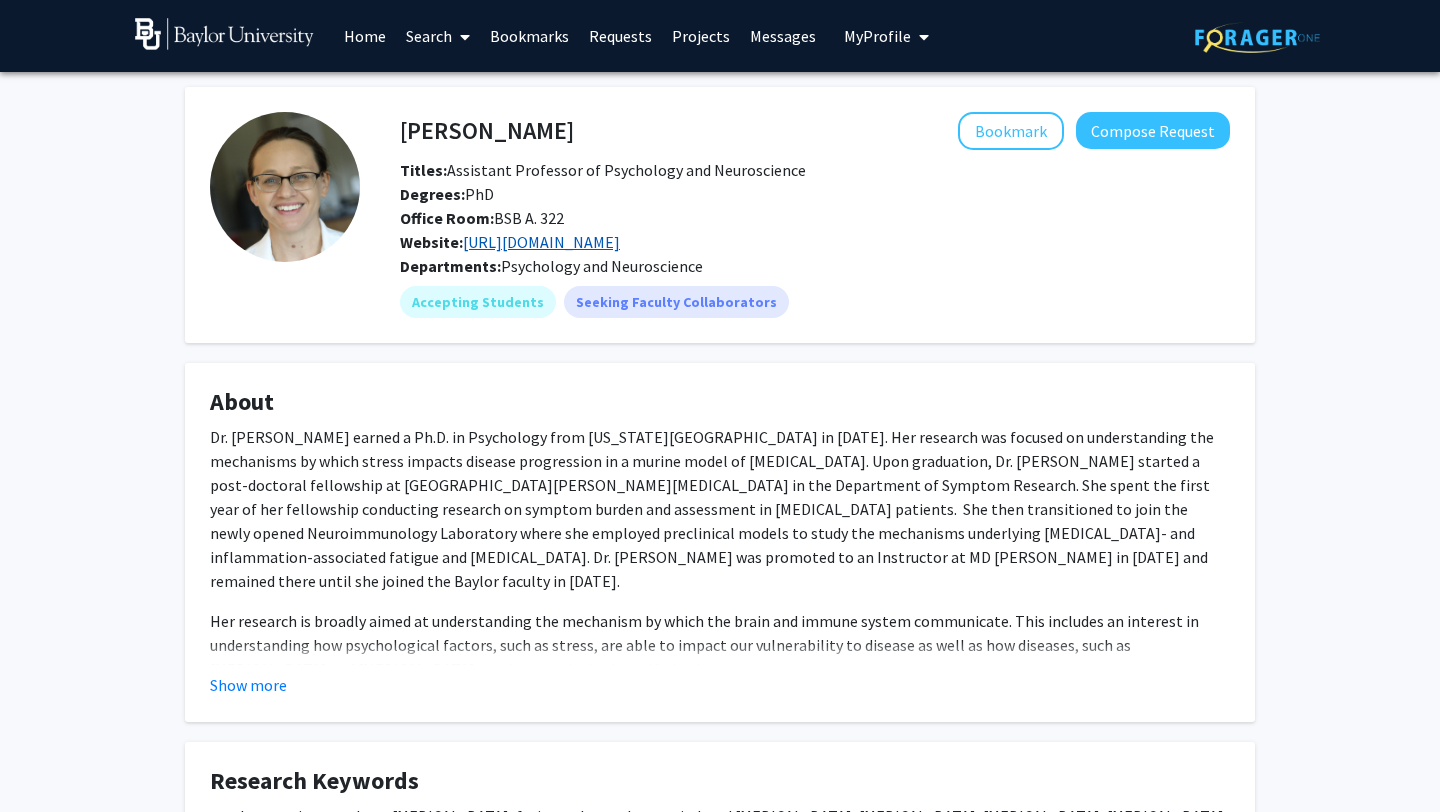 click on "https://www.vichayapnigroup.com/" 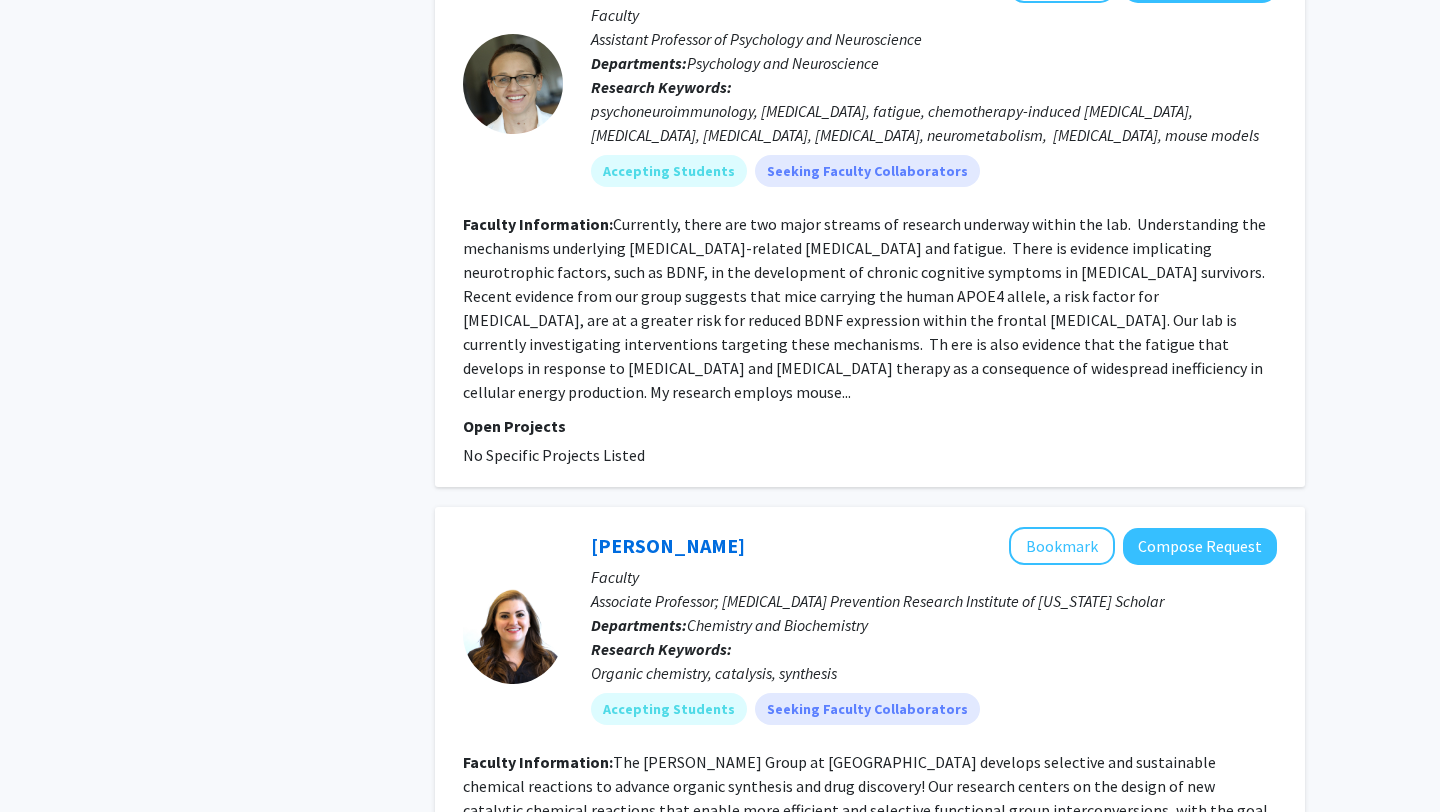 scroll, scrollTop: 1258, scrollLeft: 0, axis: vertical 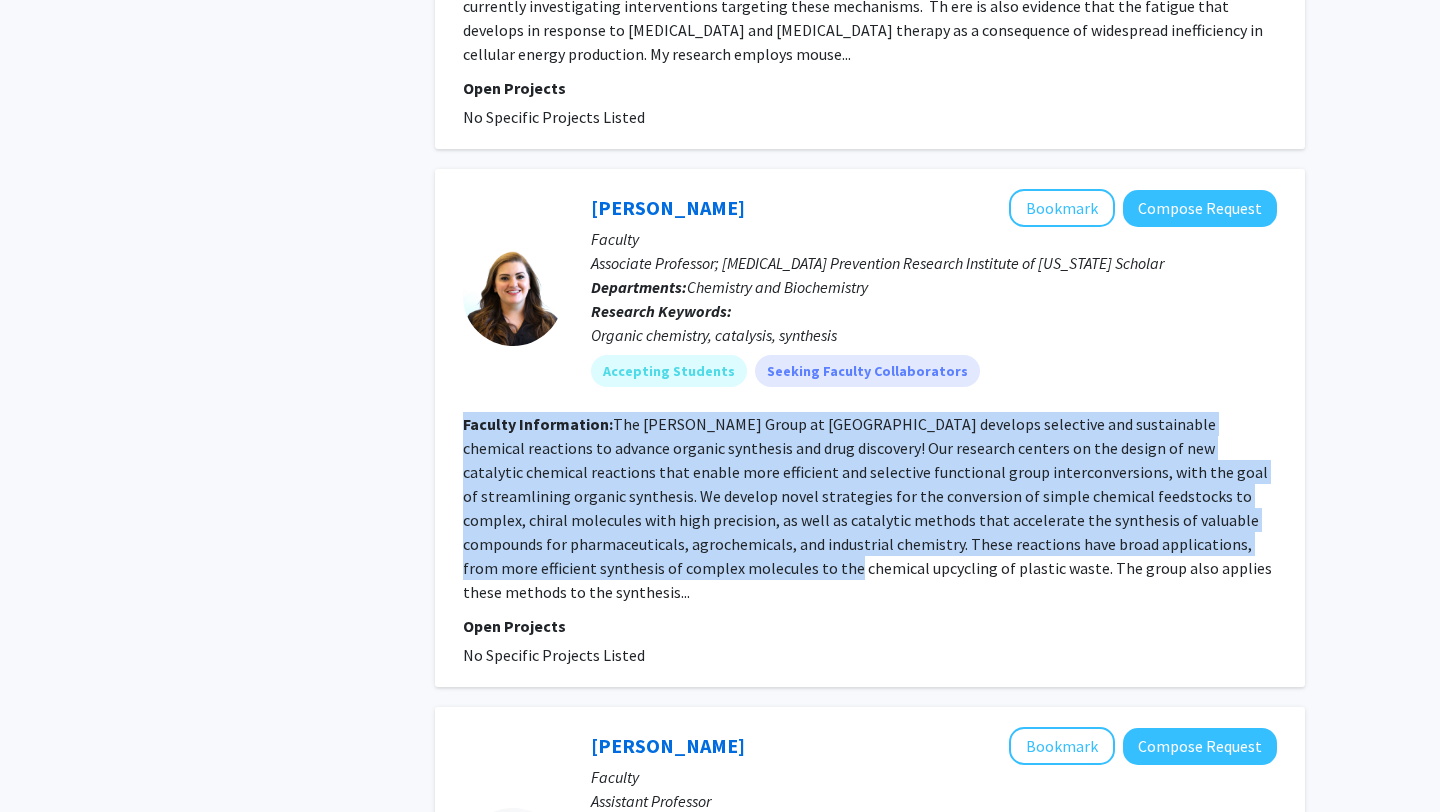 drag, startPoint x: 629, startPoint y: 372, endPoint x: 685, endPoint y: 527, distance: 164.80595 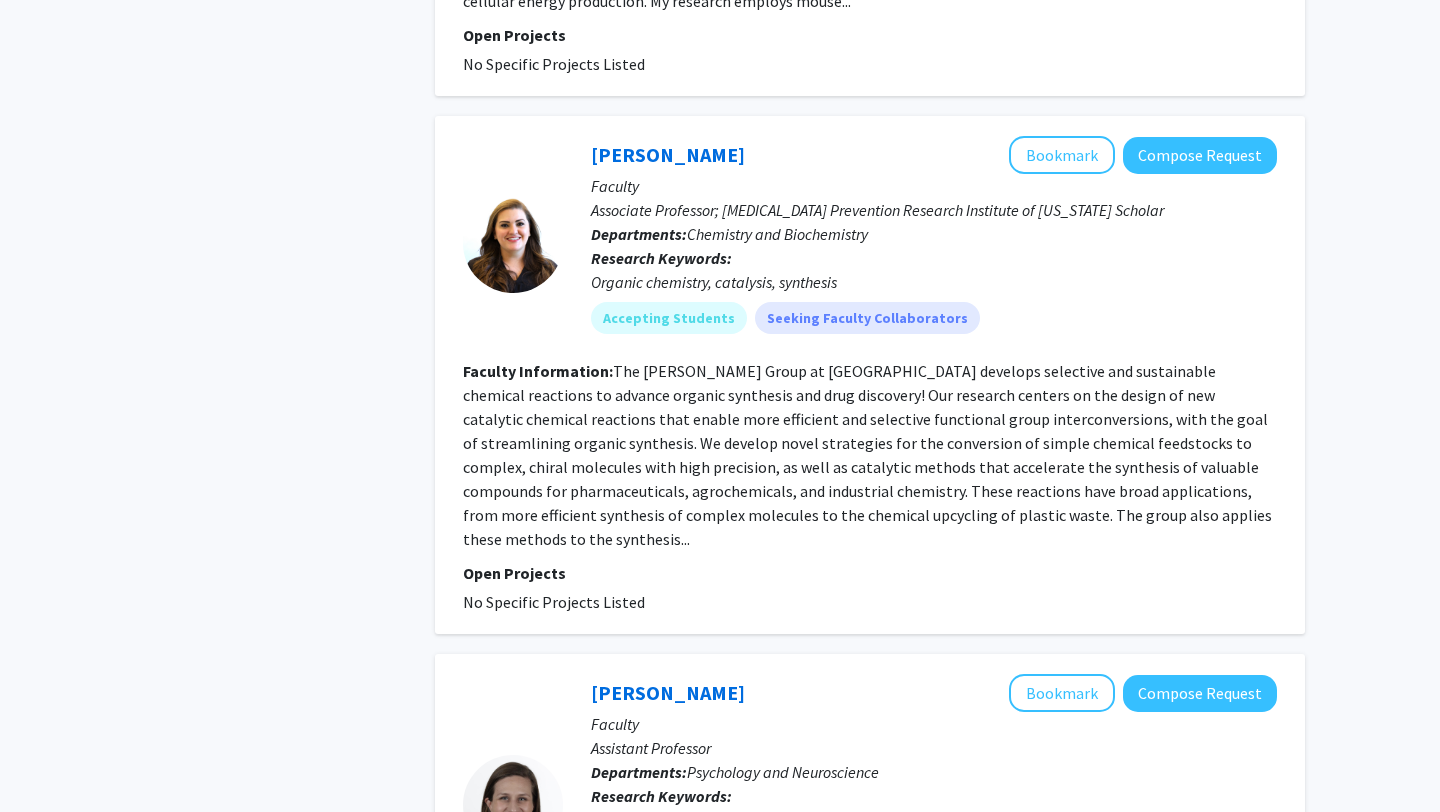 scroll, scrollTop: 1313, scrollLeft: 0, axis: vertical 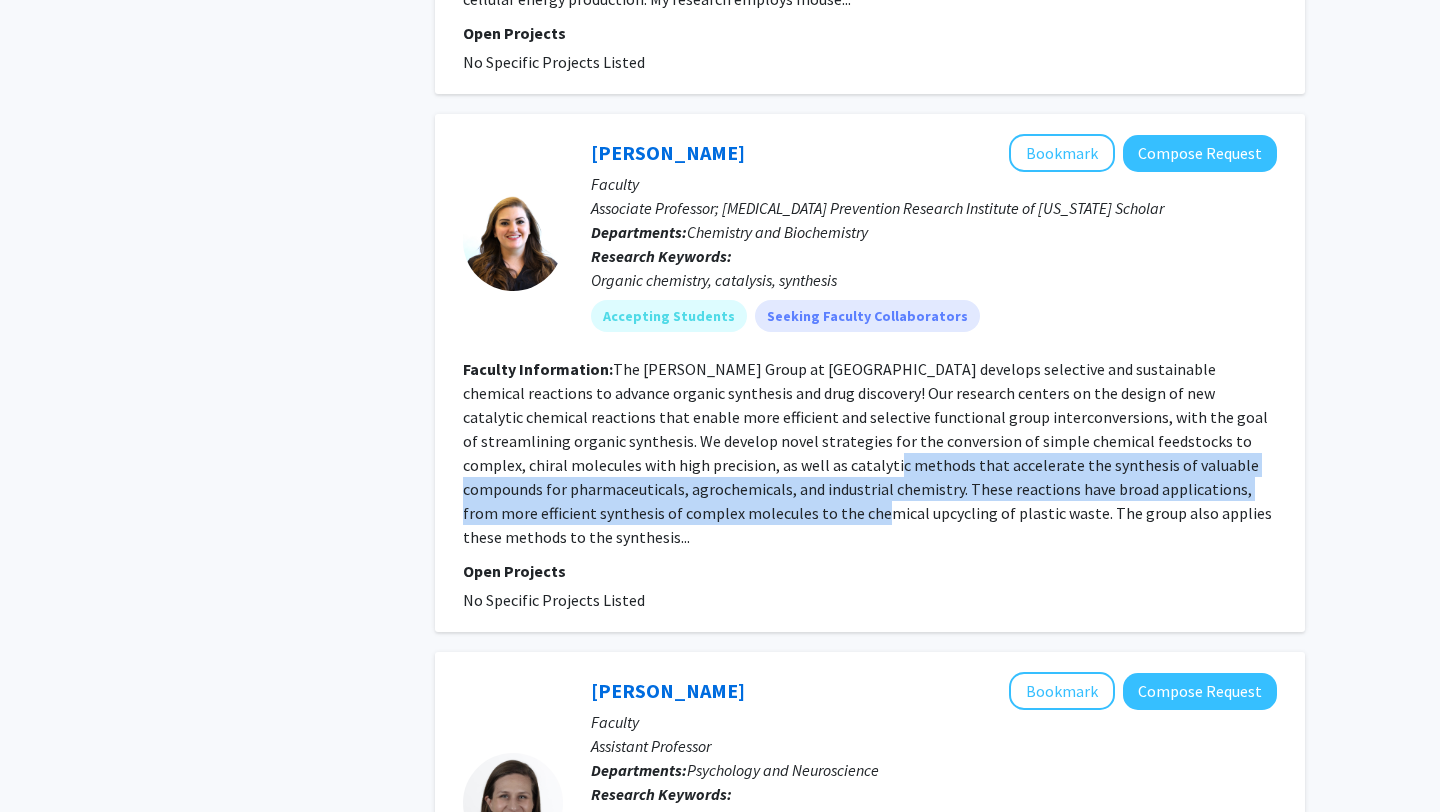 drag, startPoint x: 701, startPoint y: 424, endPoint x: 708, endPoint y: 470, distance: 46.52956 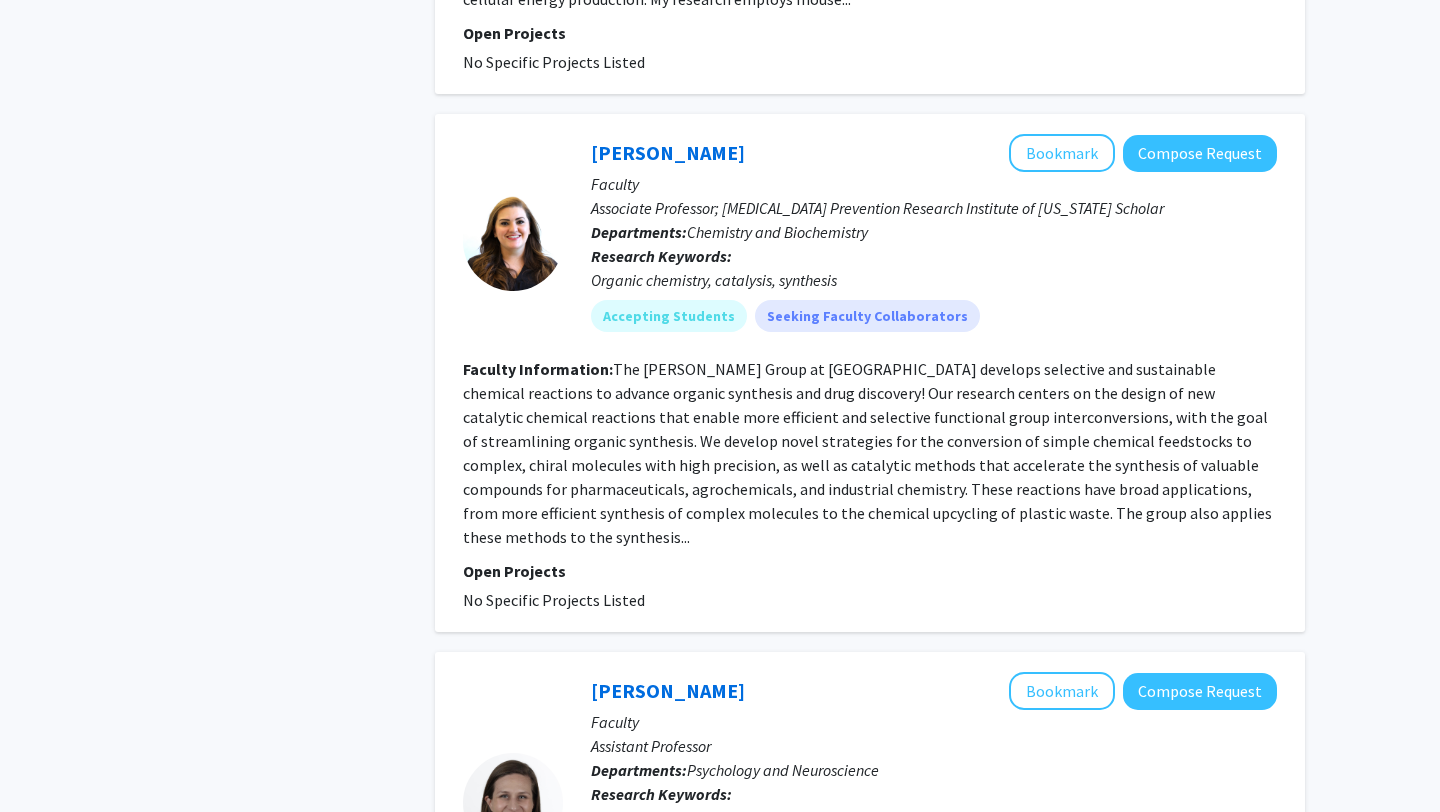 scroll, scrollTop: 1711, scrollLeft: 0, axis: vertical 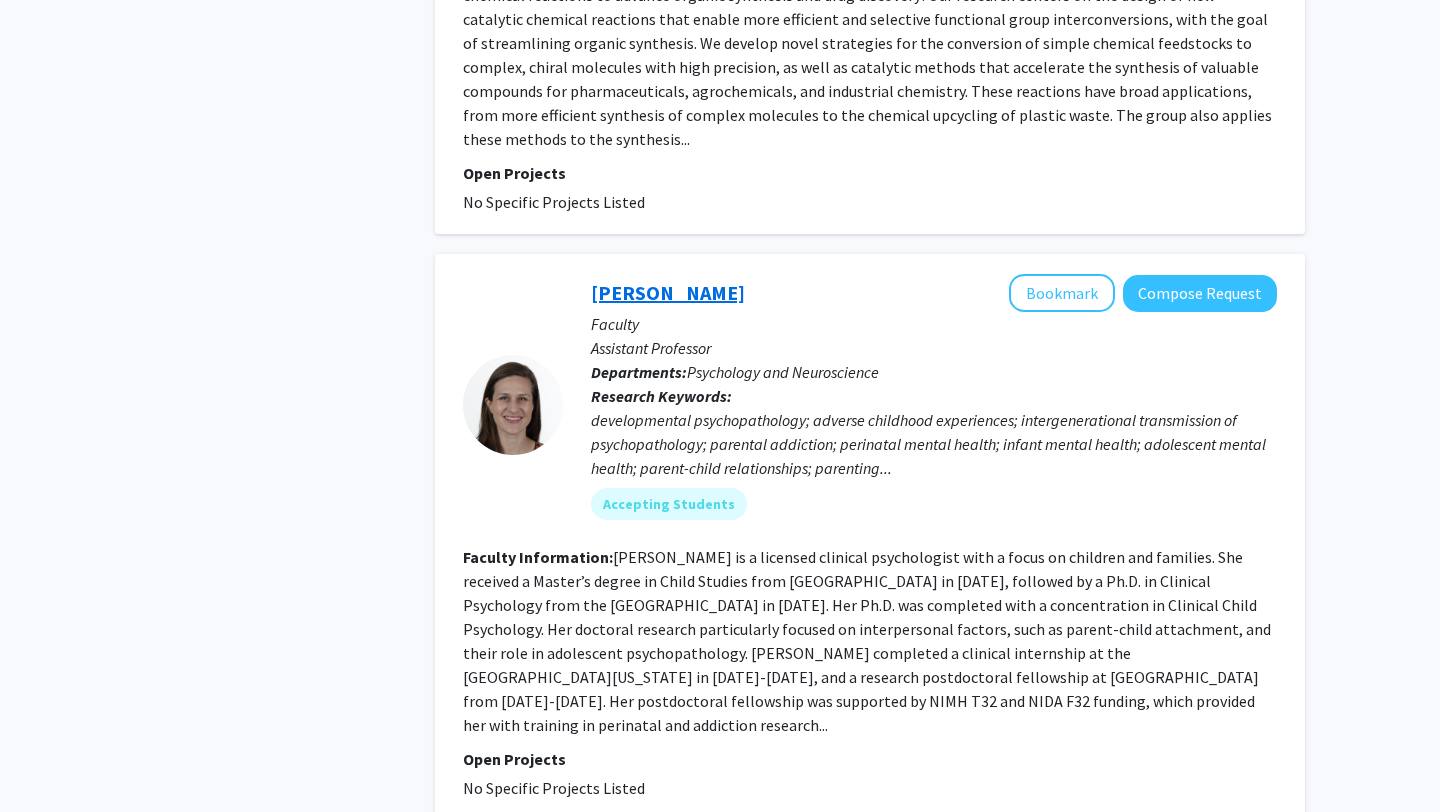 click on "Francesca Penner" 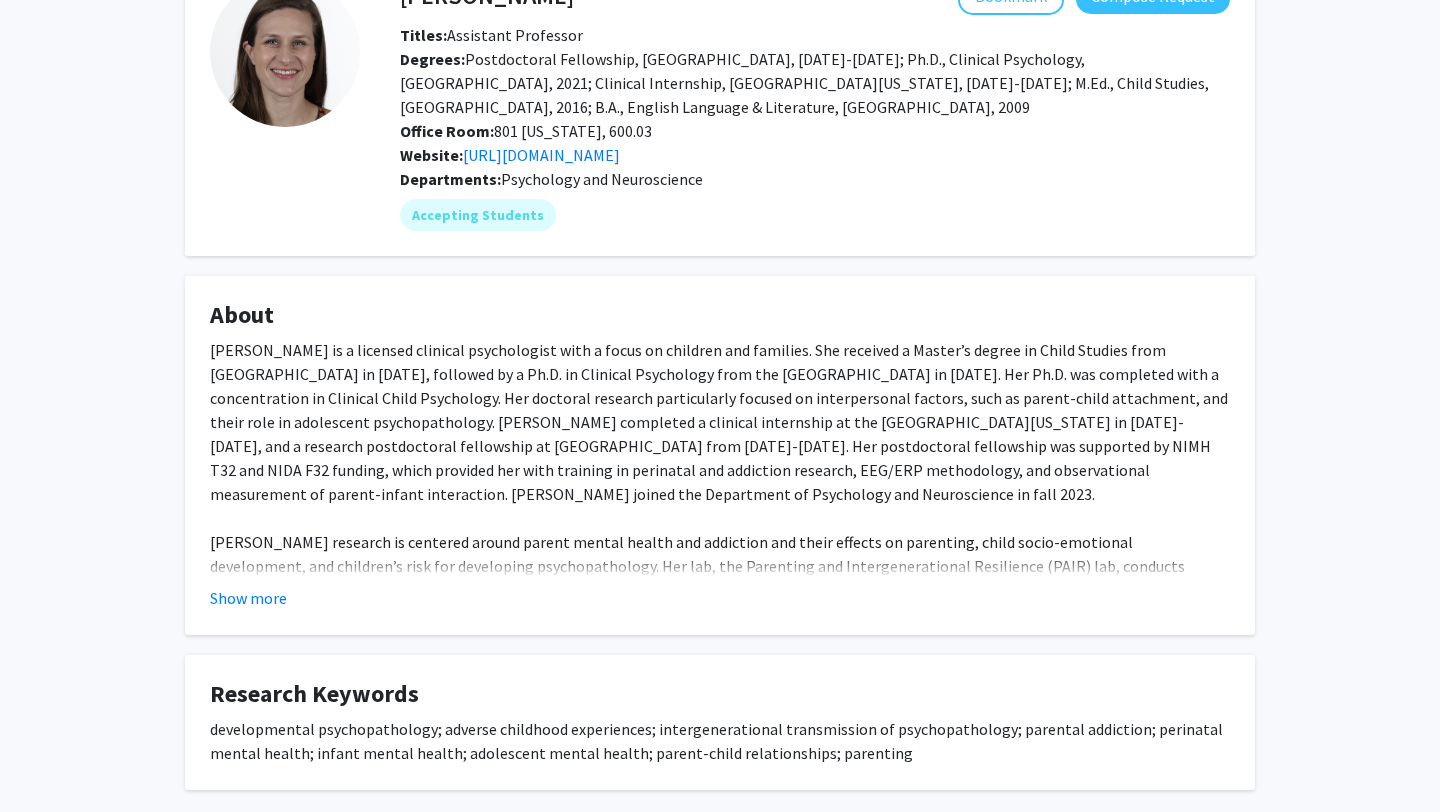 scroll, scrollTop: 0, scrollLeft: 0, axis: both 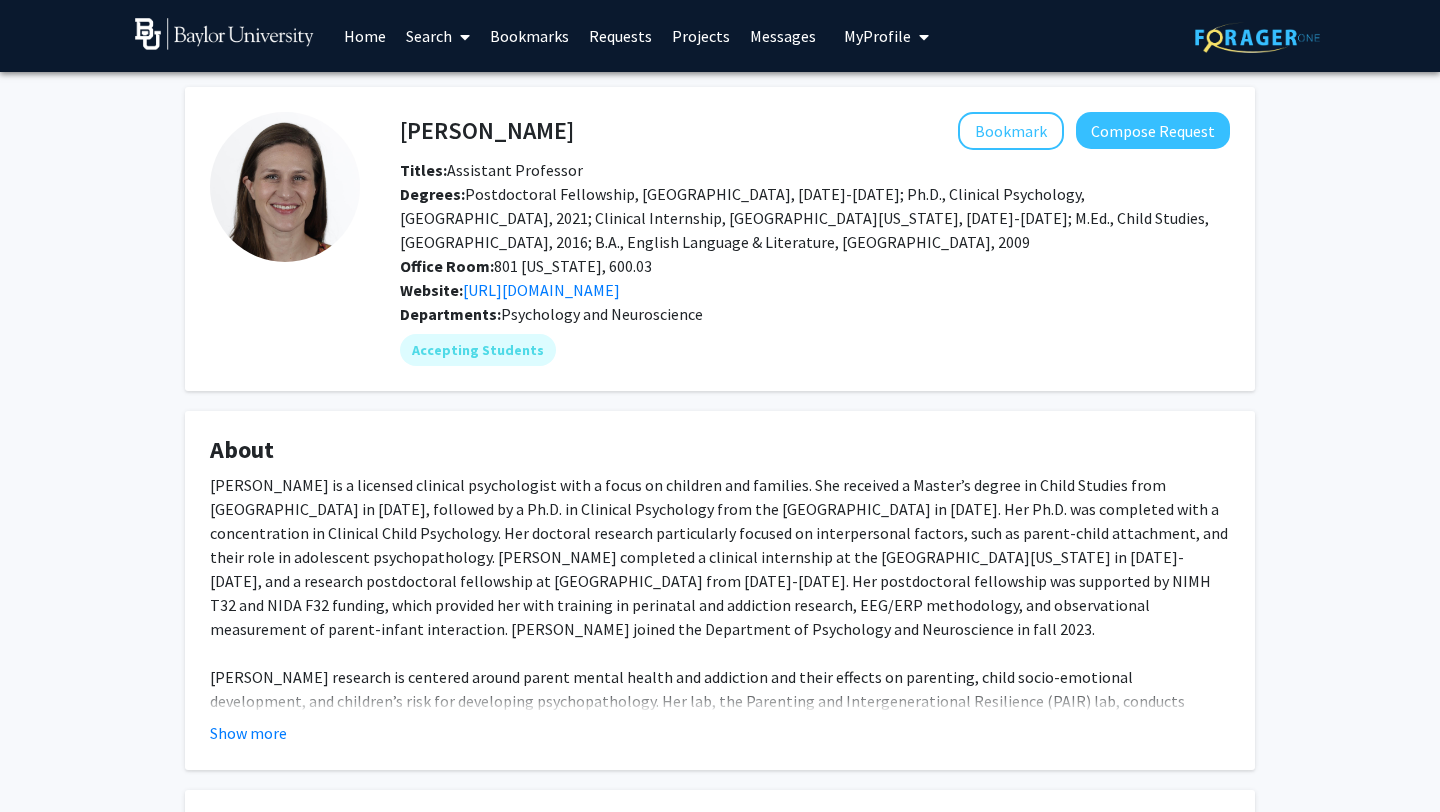 drag, startPoint x: 580, startPoint y: 226, endPoint x: 695, endPoint y: 300, distance: 136.7516 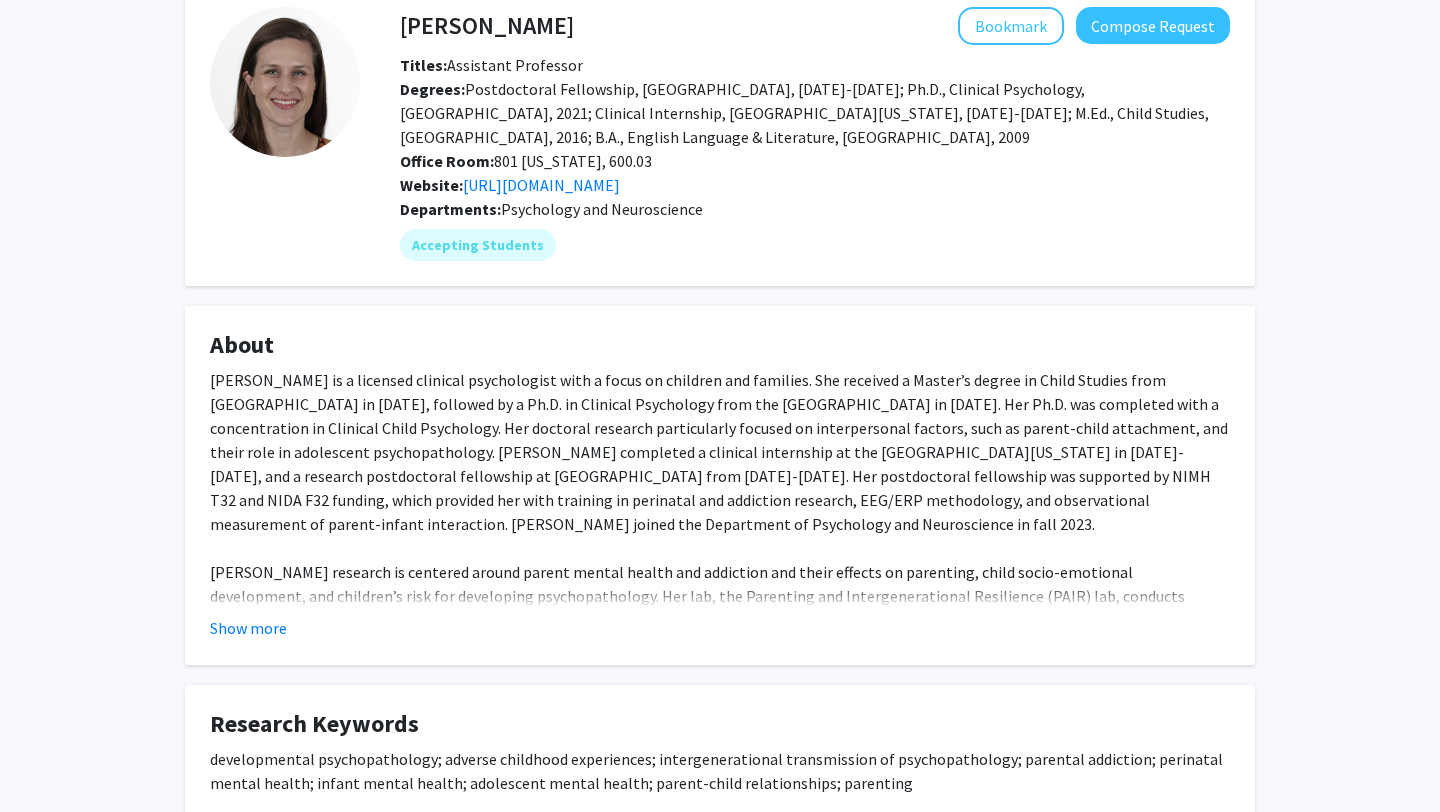 scroll, scrollTop: 0, scrollLeft: 0, axis: both 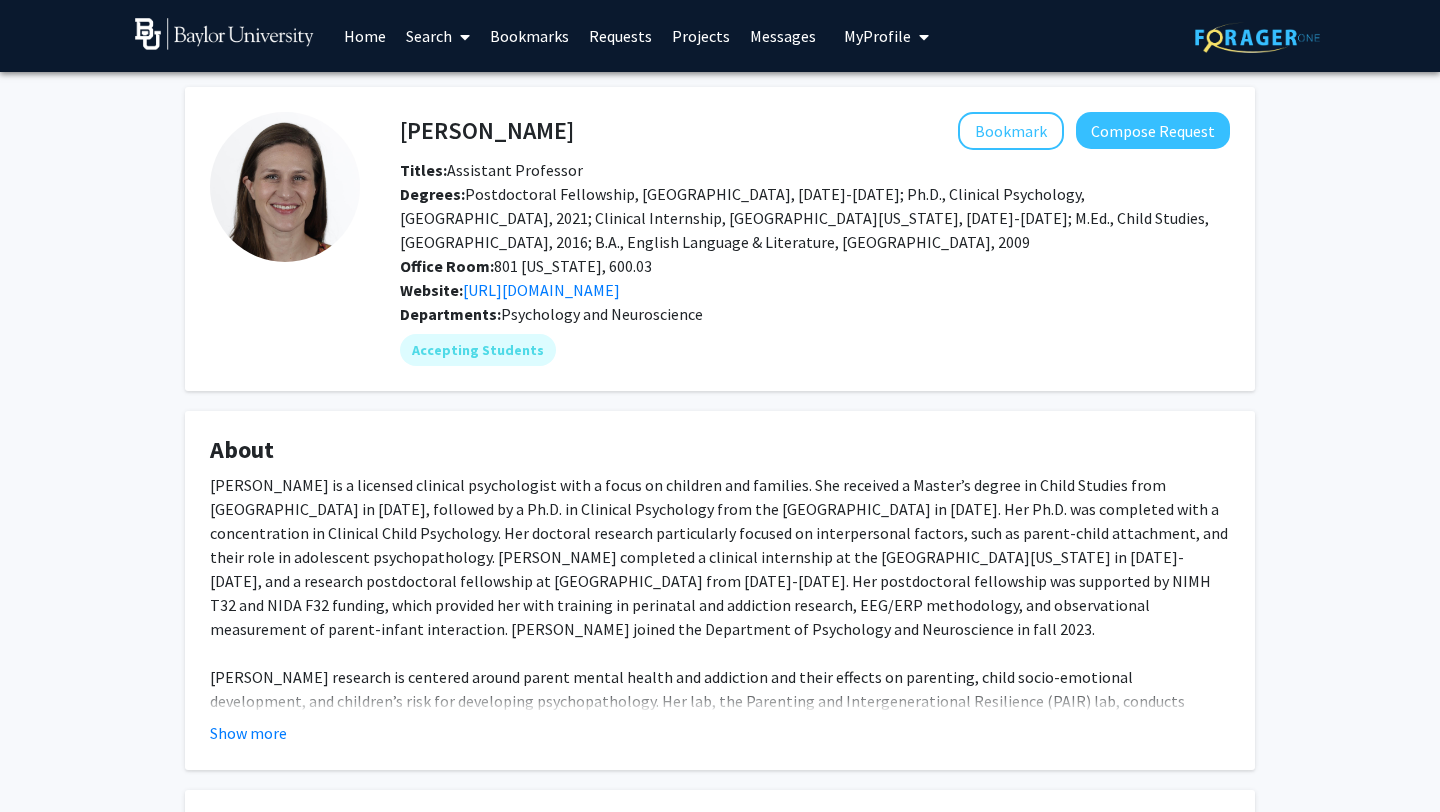 click on "Francesca Penner" 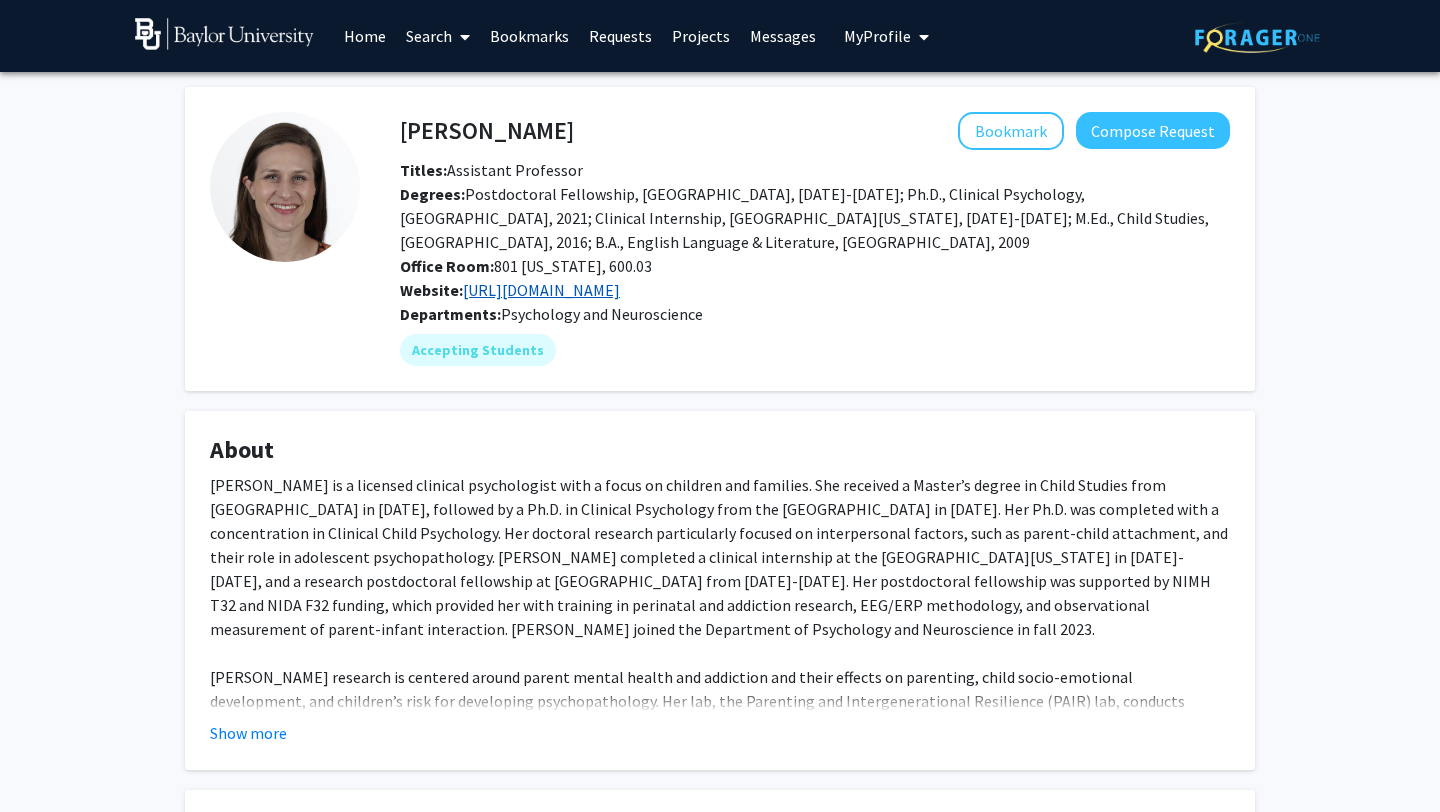 click on "https://scholar.google.com/citations?user=cPsovD8AAAAJ&hl=en" 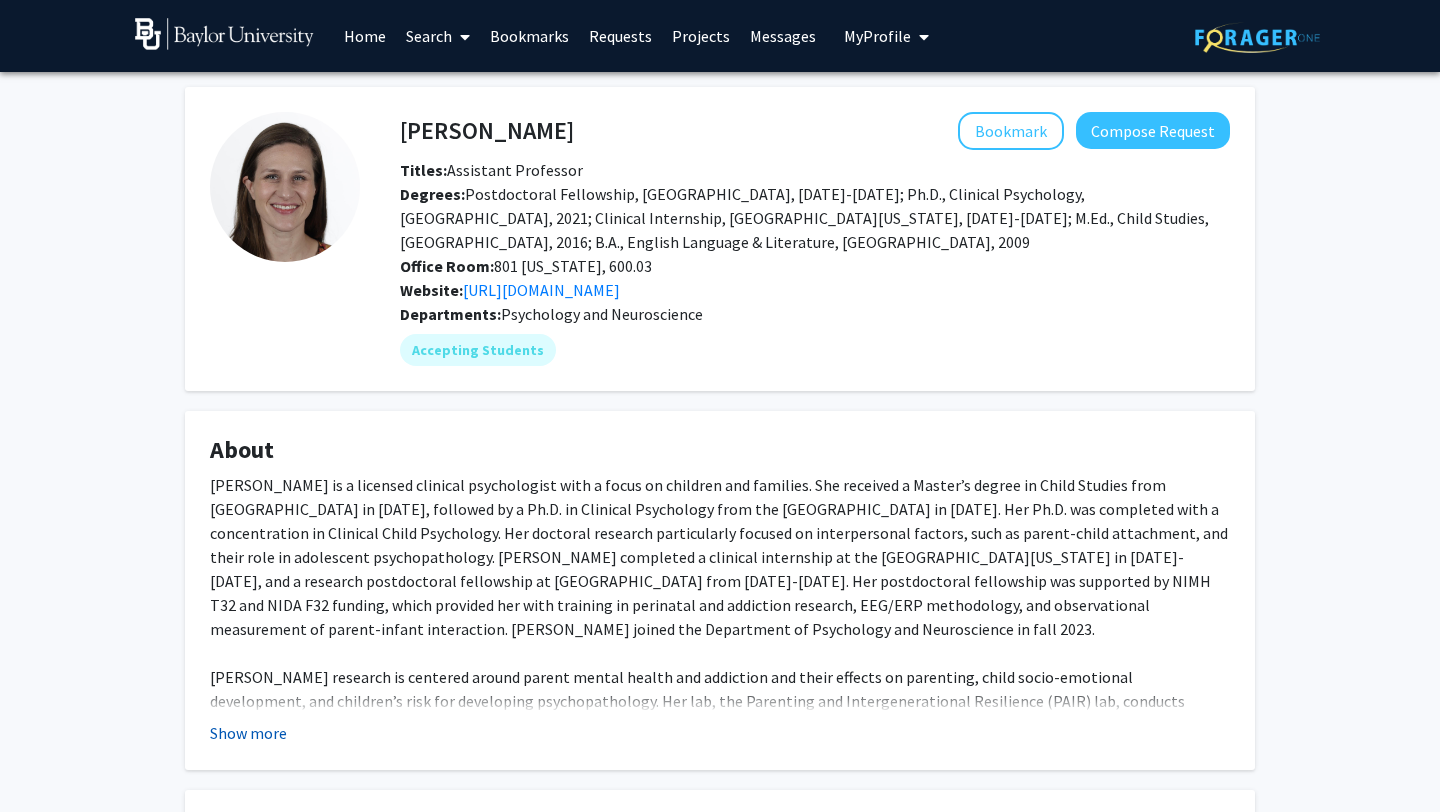 click on "Show more" 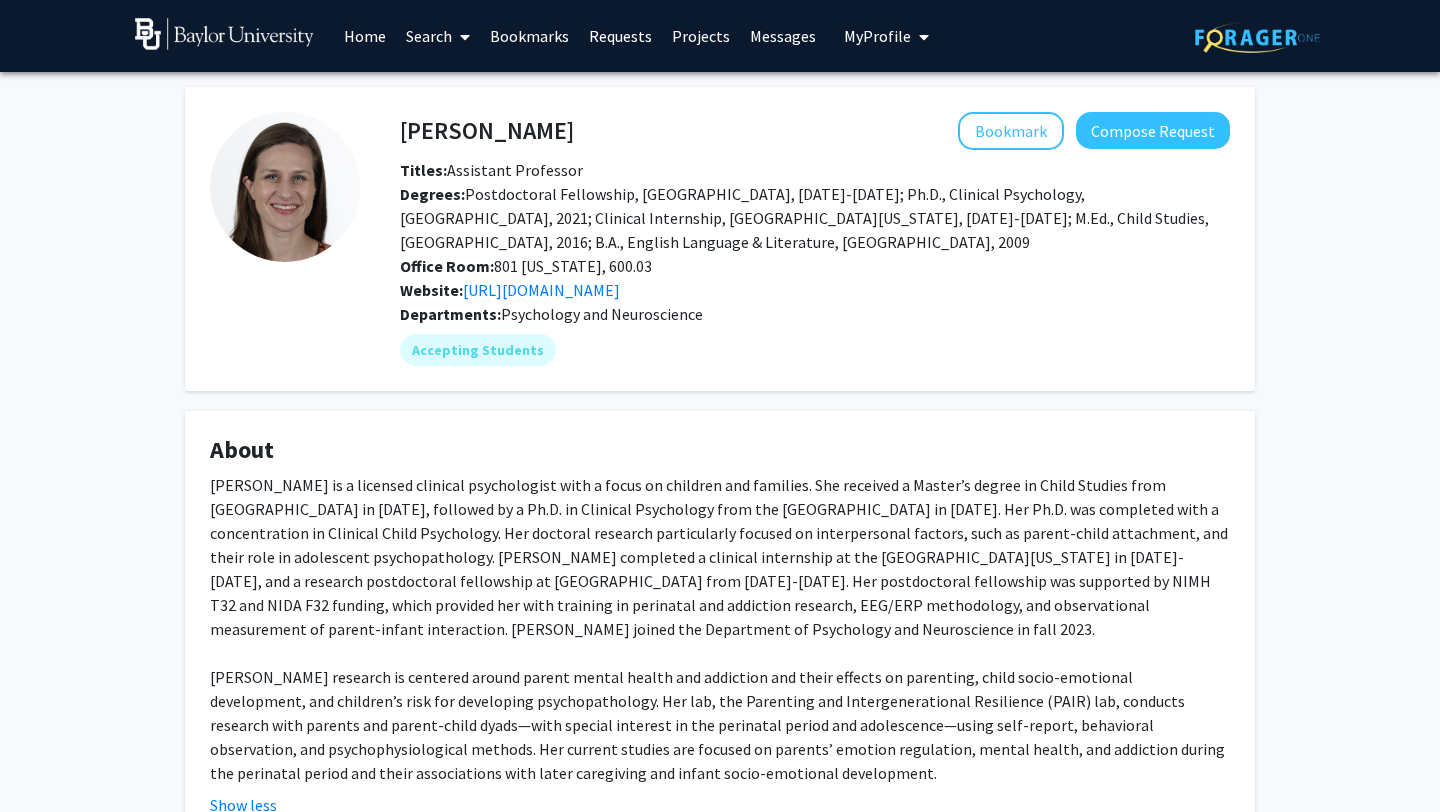 scroll, scrollTop: 309, scrollLeft: 0, axis: vertical 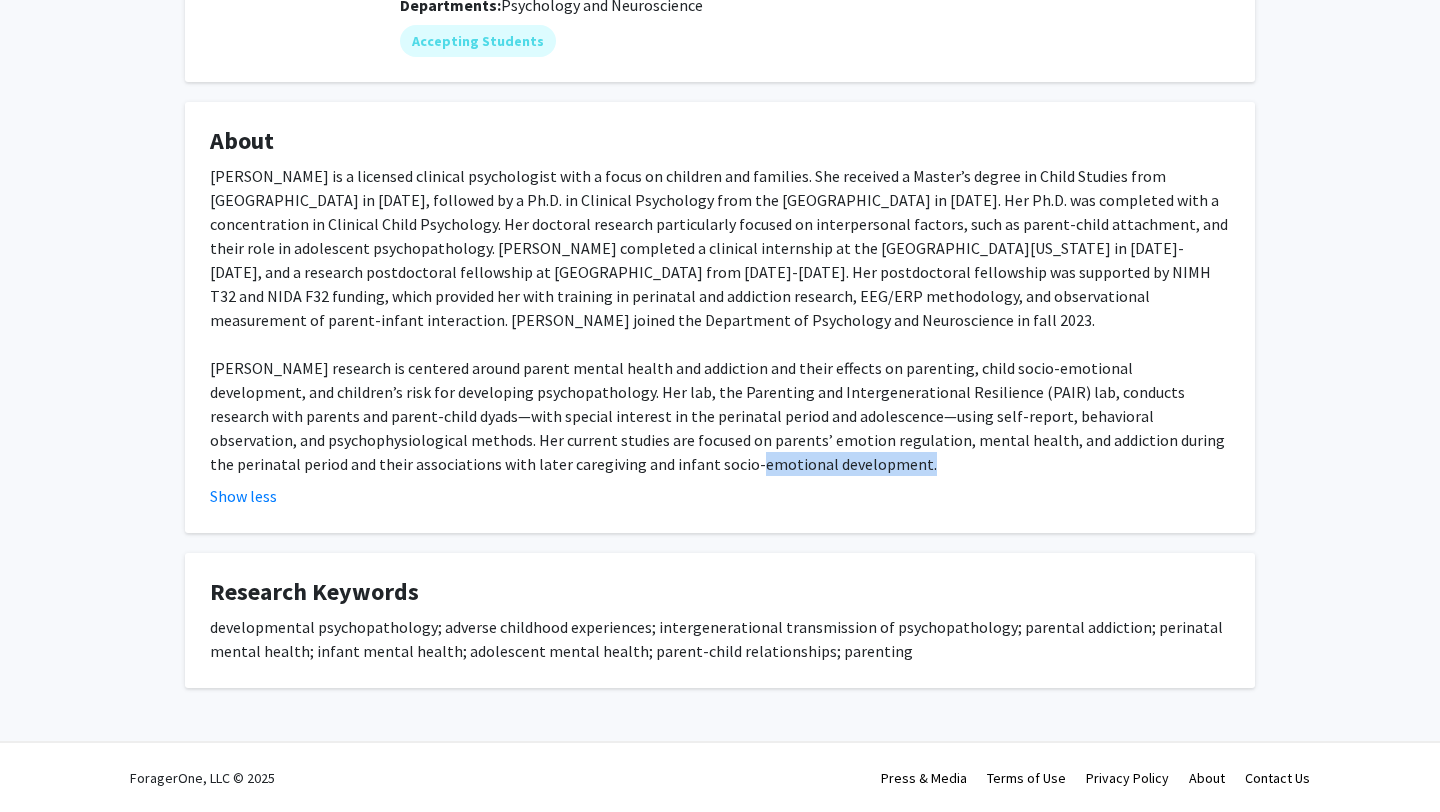 drag, startPoint x: 471, startPoint y: 458, endPoint x: 640, endPoint y: 528, distance: 182.92348 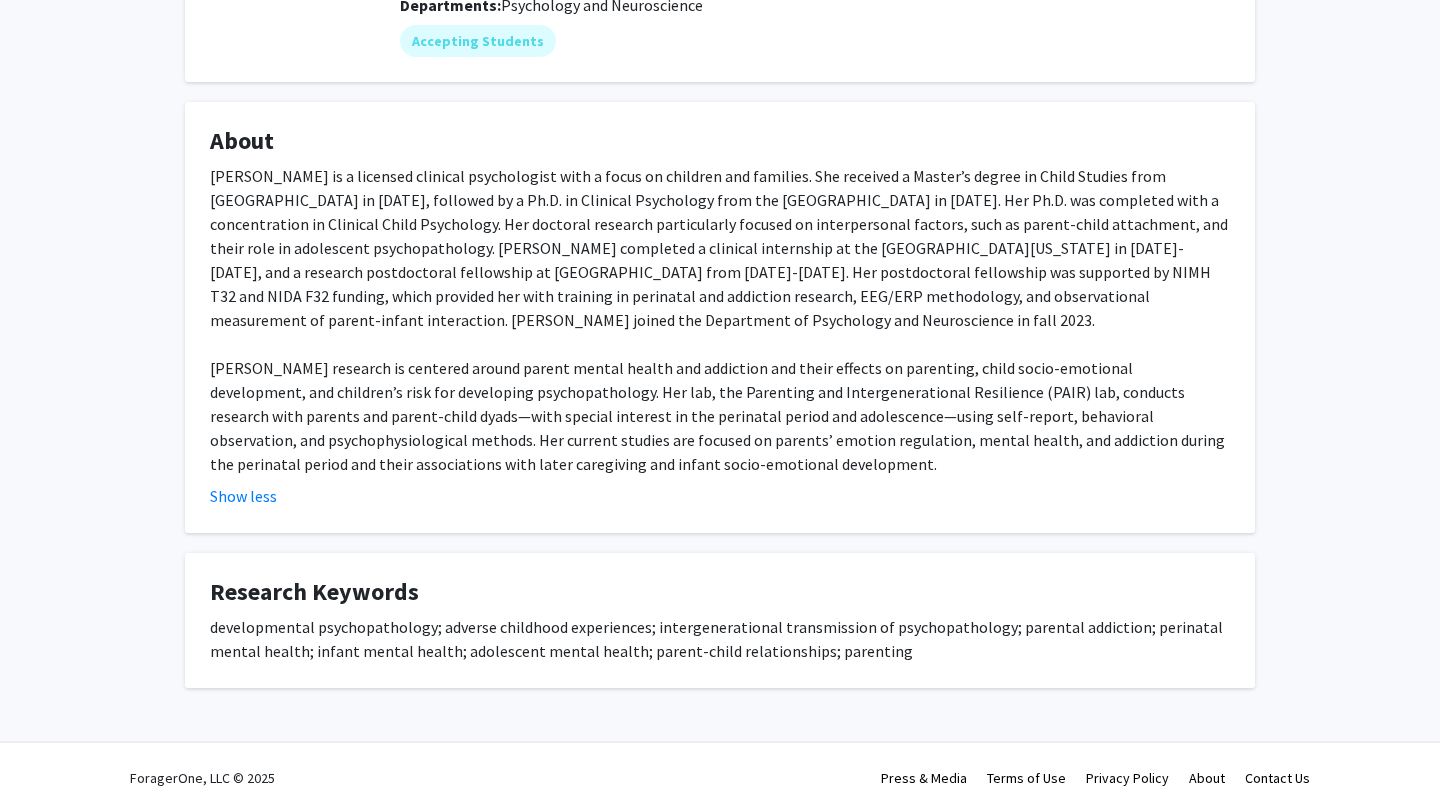 click on "Dr. Penner is a licensed clinical psychologist with a focus on children and families. She received a Master’s degree in Child Studies from Vanderbilt University in 2016, followed by a Ph.D. in Clinical Psychology from the University of Houston in 2021. Her Ph.D. was completed with a concentration in Clinical Child Psychology. Her doctoral research particularly focused on interpersonal factors, such as parent-child attachment, and their role in adolescent psychopathology. Dr. Penner completed a clinical internship at the University of Mississippi Medical Center in 2020-2021, and a research postdoctoral fellowship at Yale Child Study Center from 2021-2023. Her postdoctoral fellowship was supported by NIMH T32 and NIDA F32 funding, which provided her with training in perinatal and addiction research, EEG/ERP methodology, and observational measurement of parent-infant interaction. Dr. Penner joined the Department of Psychology and Neuroscience in fall 2023." 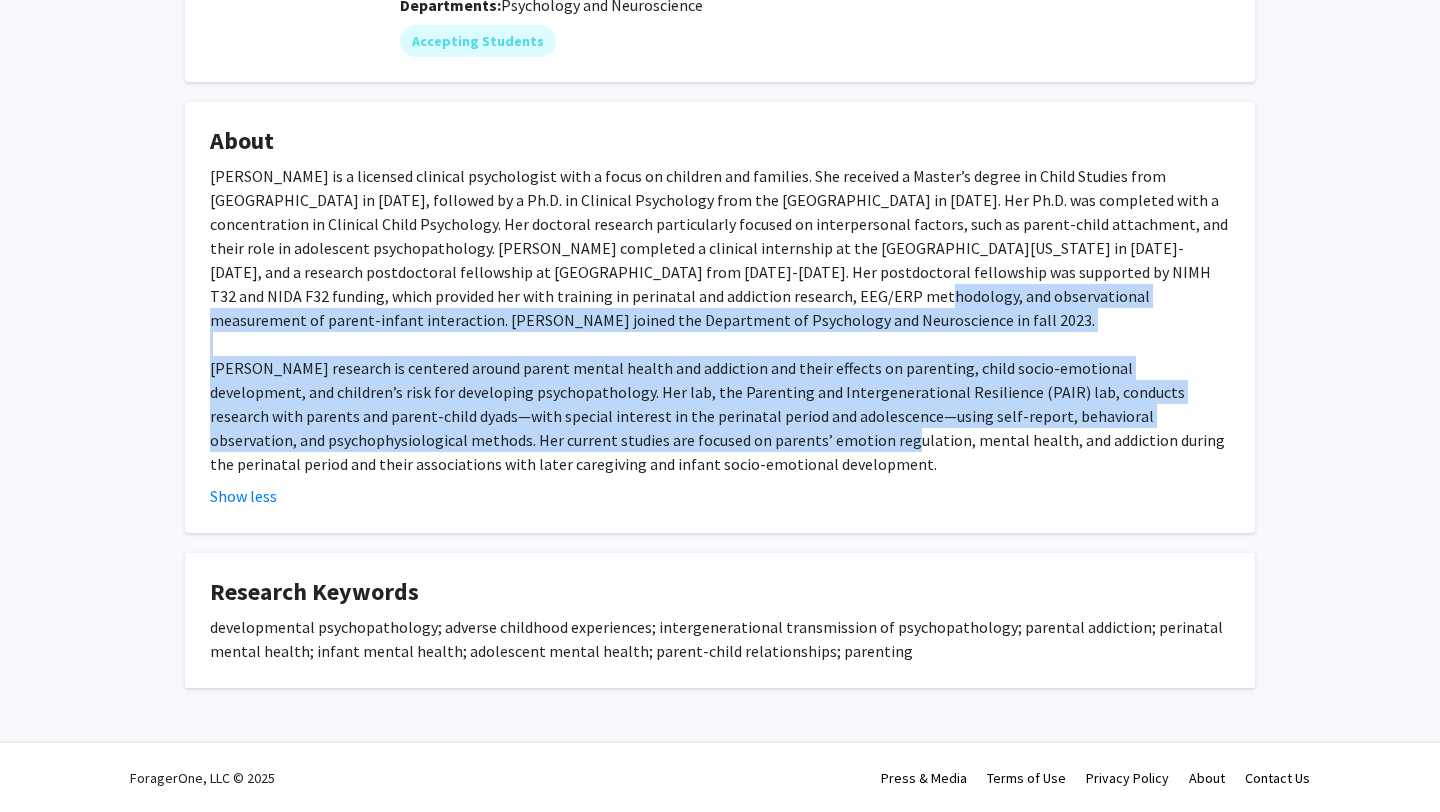 drag, startPoint x: 646, startPoint y: 290, endPoint x: 673, endPoint y: 345, distance: 61.269894 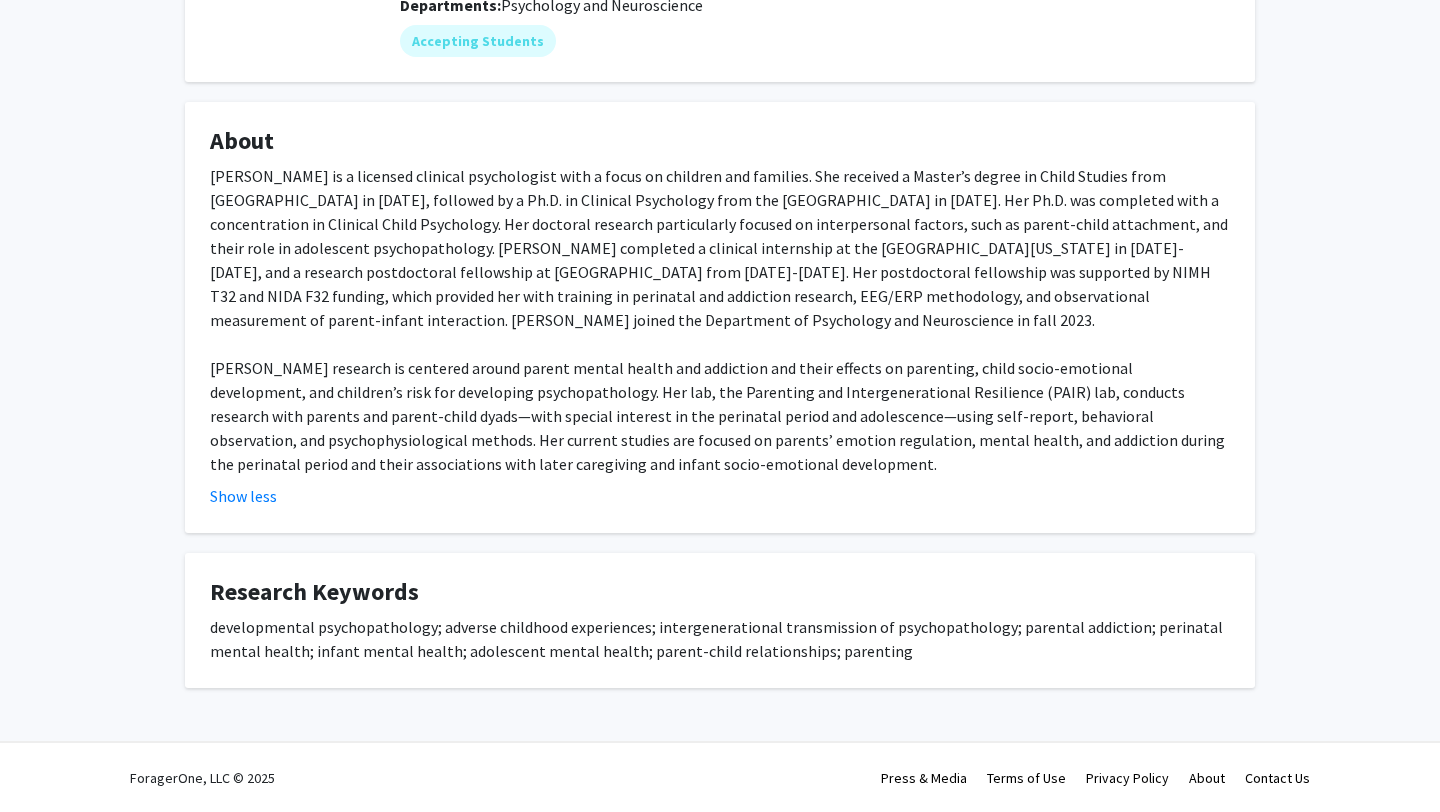 click on "Dr. Penner is a licensed clinical psychologist with a focus on children and families. She received a Master’s degree in Child Studies from Vanderbilt University in 2016, followed by a Ph.D. in Clinical Psychology from the University of Houston in 2021. Her Ph.D. was completed with a concentration in Clinical Child Psychology. Her doctoral research particularly focused on interpersonal factors, such as parent-child attachment, and their role in adolescent psychopathology. Dr. Penner completed a clinical internship at the University of Mississippi Medical Center in 2020-2021, and a research postdoctoral fellowship at Yale Child Study Center from 2021-2023. Her postdoctoral fellowship was supported by NIMH T32 and NIDA F32 funding, which provided her with training in perinatal and addiction research, EEG/ERP methodology, and observational measurement of parent-infant interaction. Dr. Penner joined the Department of Psychology and Neuroscience in fall 2023." 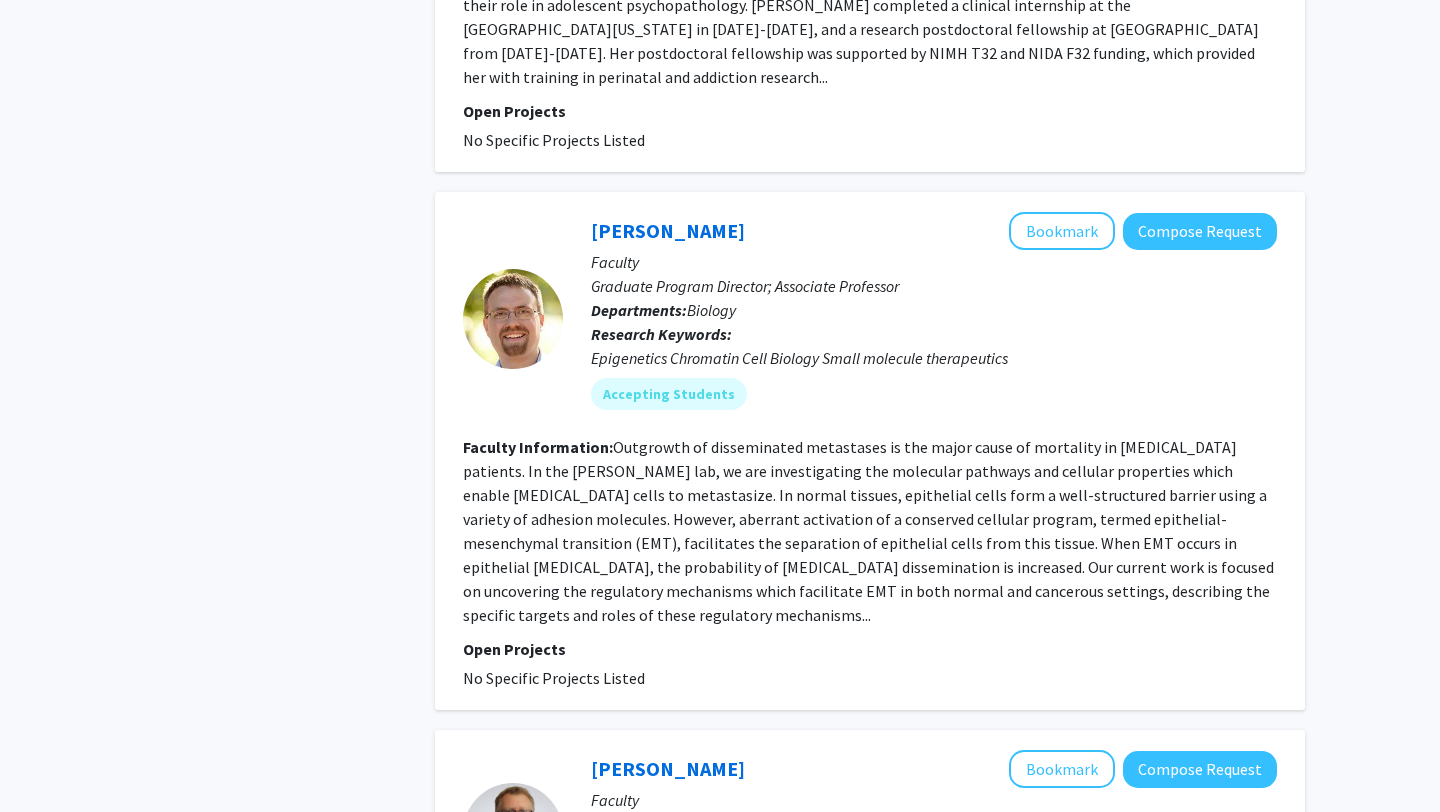 scroll, scrollTop: 2686, scrollLeft: 0, axis: vertical 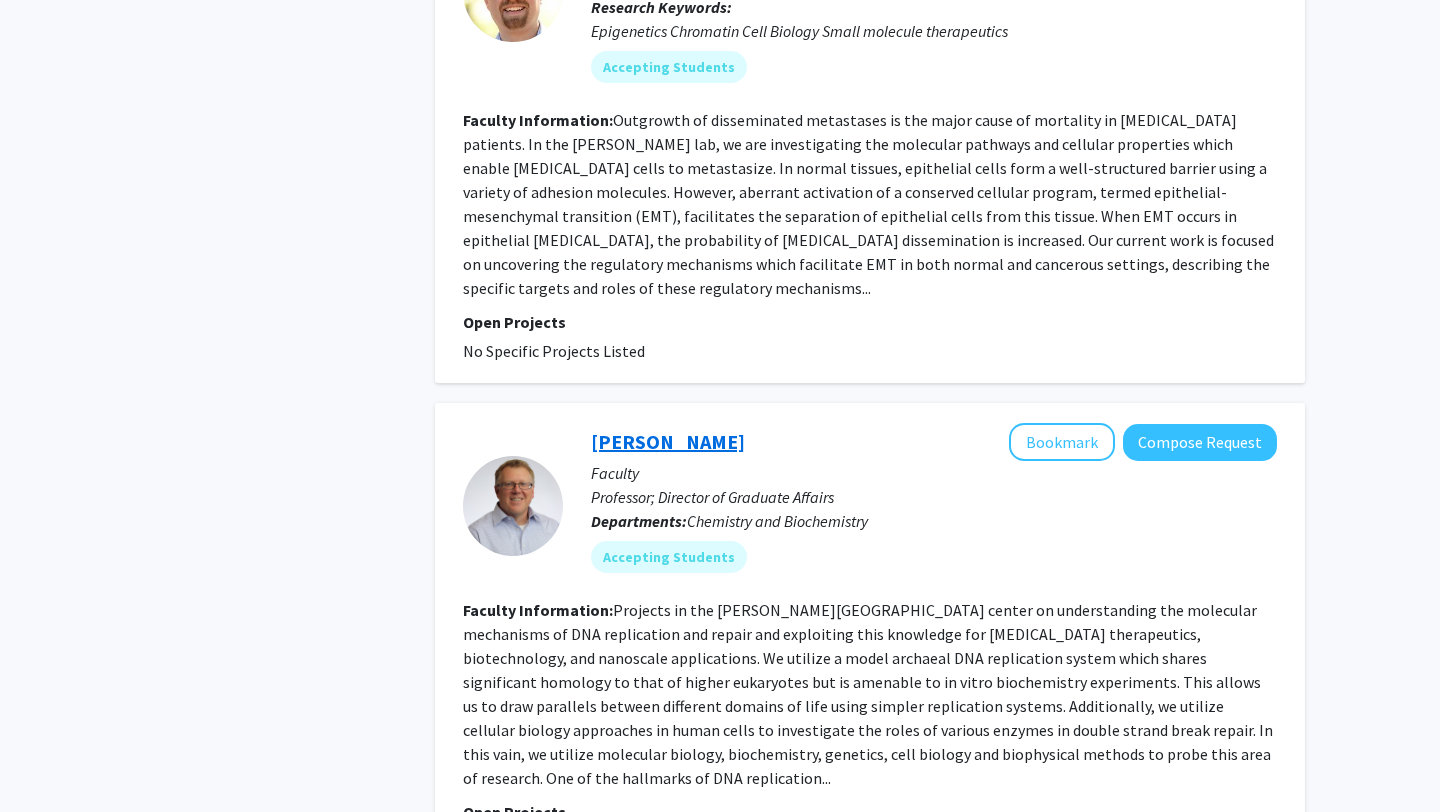 click on "Michael Trakselis" 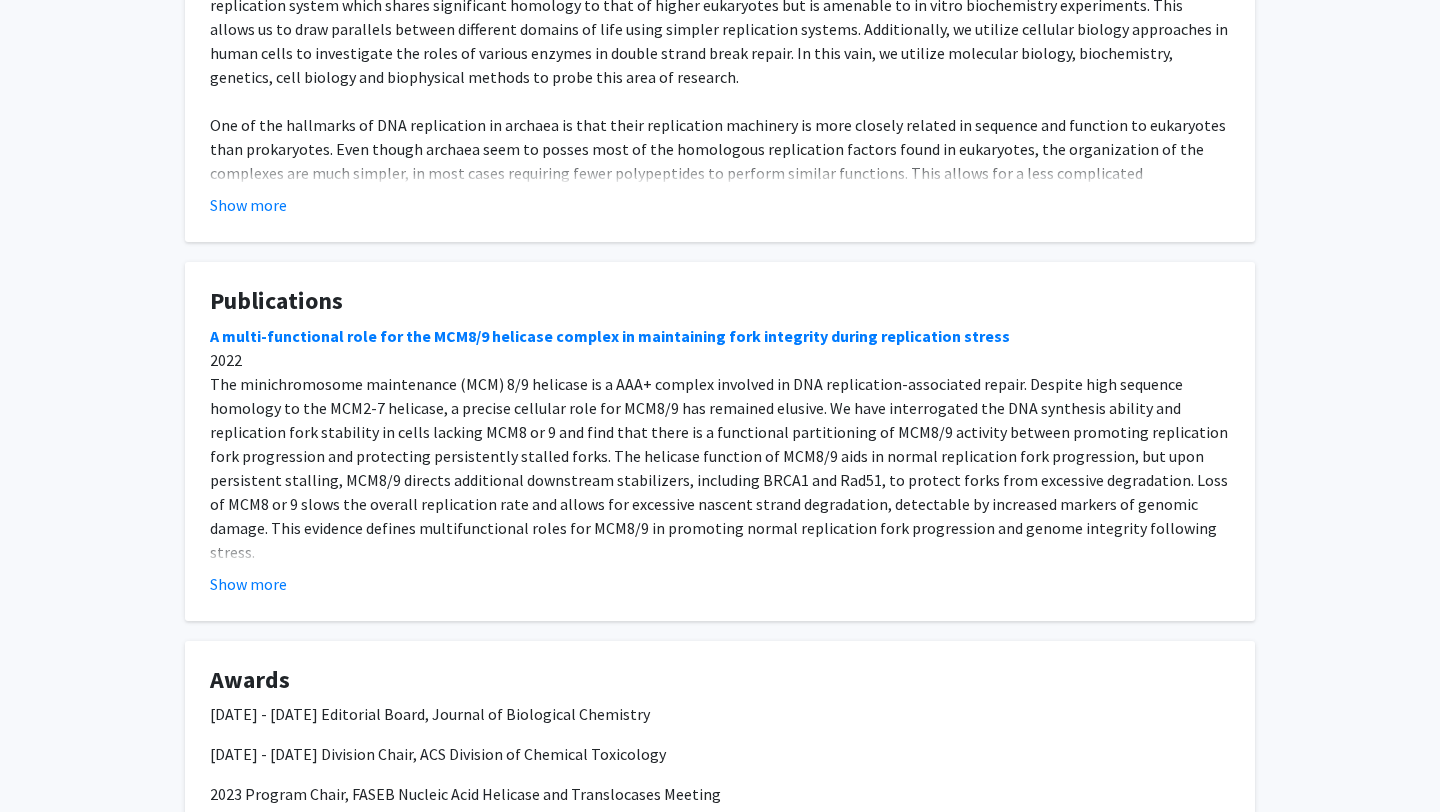 scroll, scrollTop: 0, scrollLeft: 0, axis: both 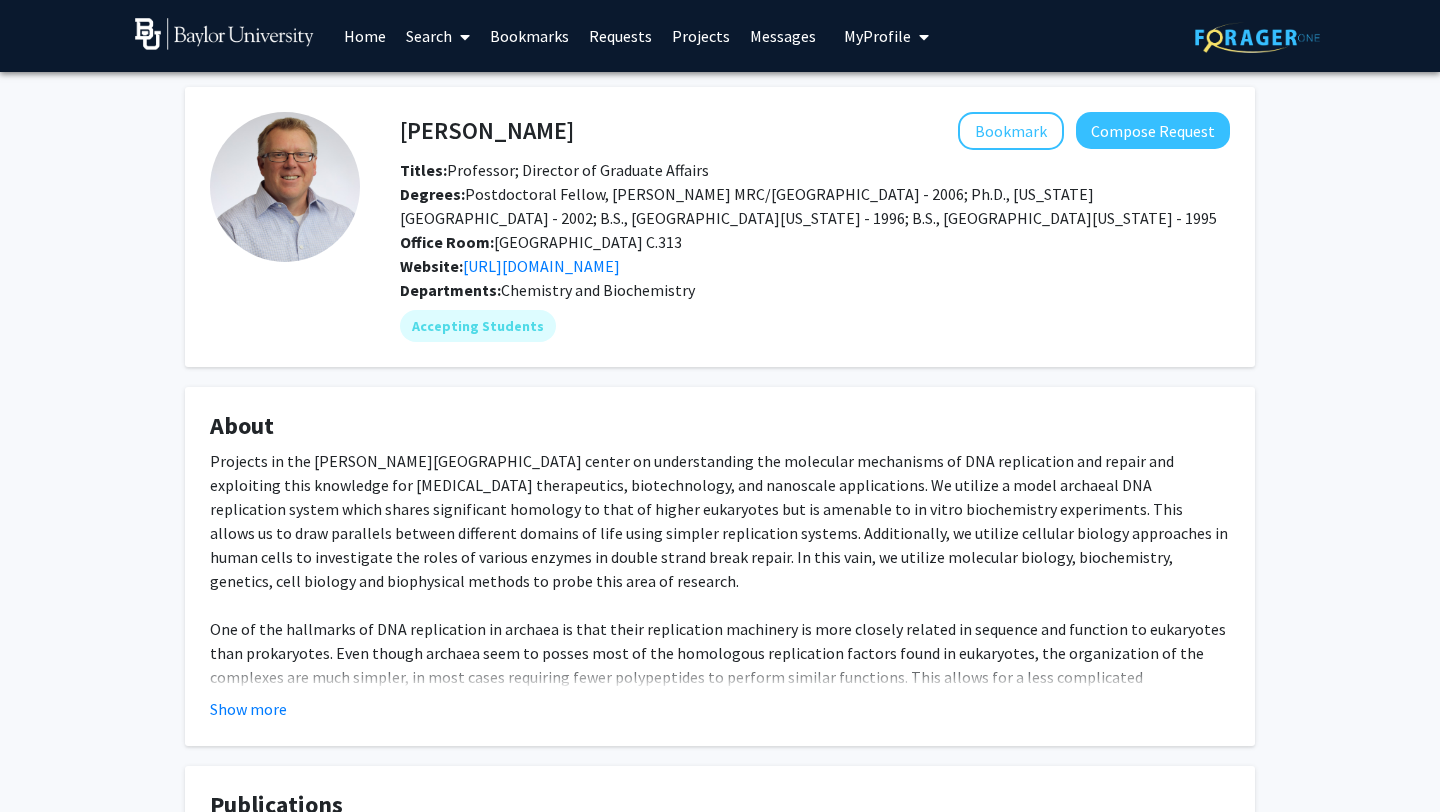 click on "Projects in the Trakselis laboratory center on understanding the molecular mechanisms of DNA replication and repair and exploiting this knowledge for cancer therapeutics, biotechnology, and nanoscale applications. We utilize a model archaeal DNA replication system which shares significant homology to that of higher eukaryotes but is amenable to in vitro biochemistry experiments. This allows us to draw parallels between different domains of life using simpler replication systems. Additionally, we utilize cellular biology approaches in human cells to investigate the roles of various enzymes in double strand break repair. In this vain, we utilize molecular biology, biochemistry, genetics, cell biology and biophysical methods to probe this area of research." 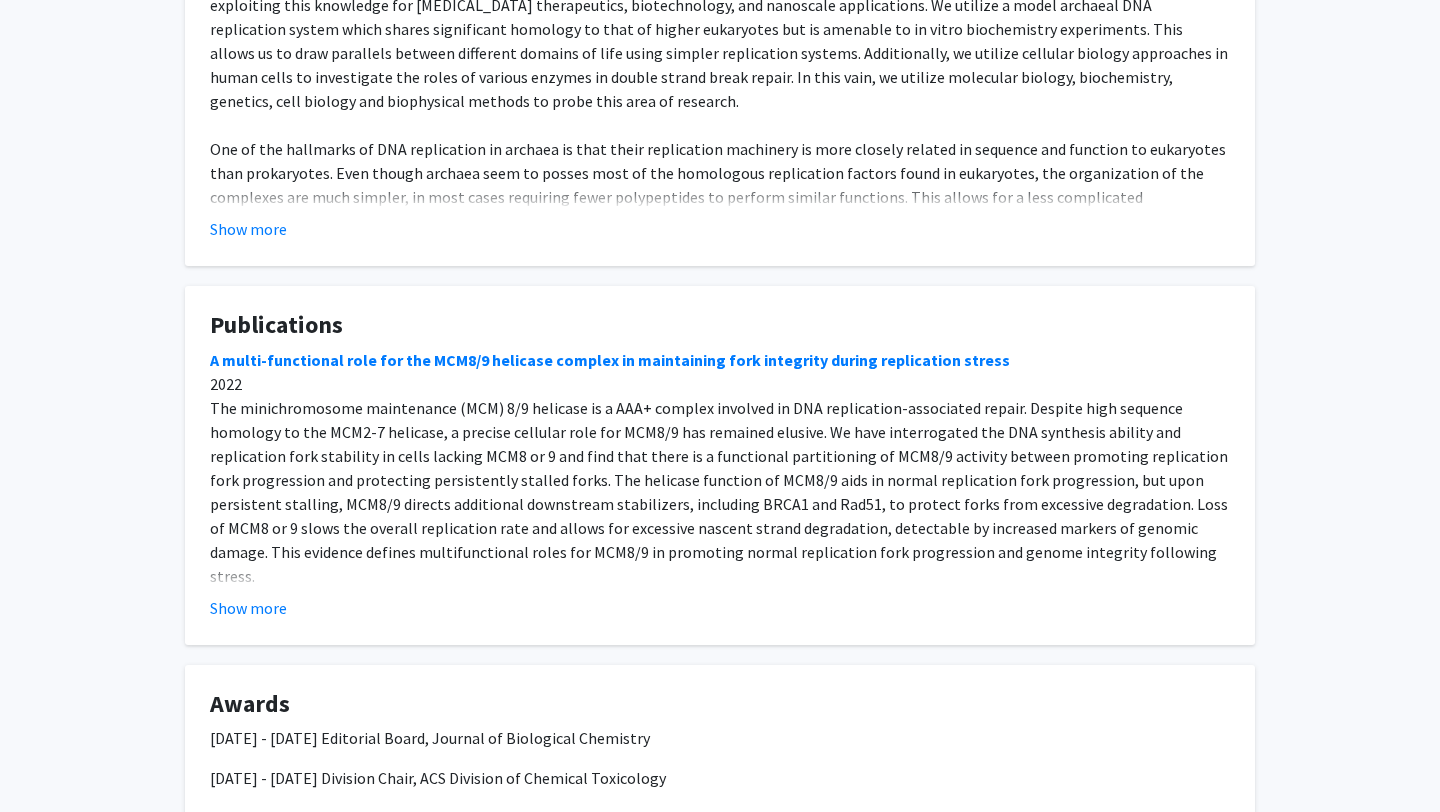 scroll, scrollTop: 103, scrollLeft: 0, axis: vertical 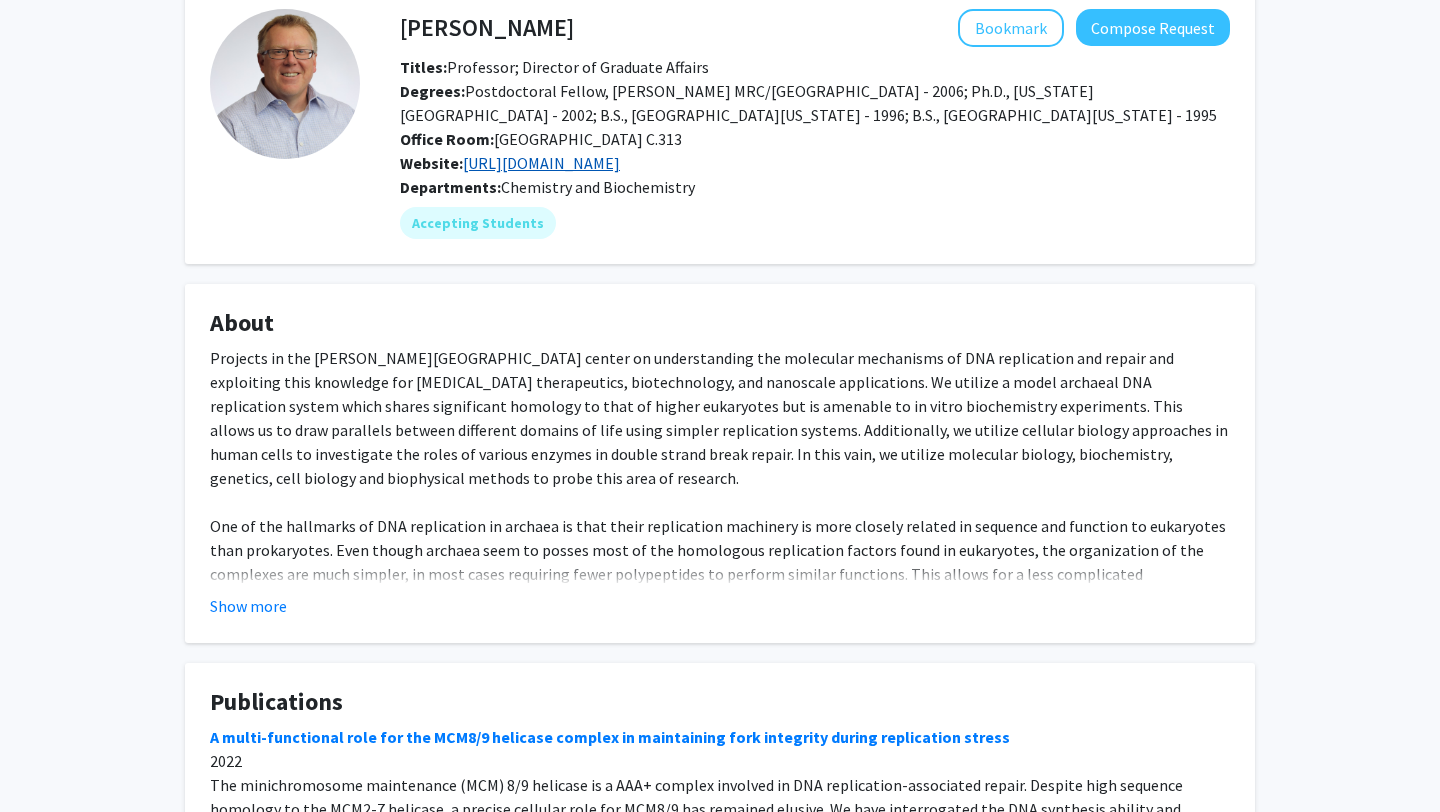 click on "https://sites.baylor.edu/trakselisgroup/research-projects/" 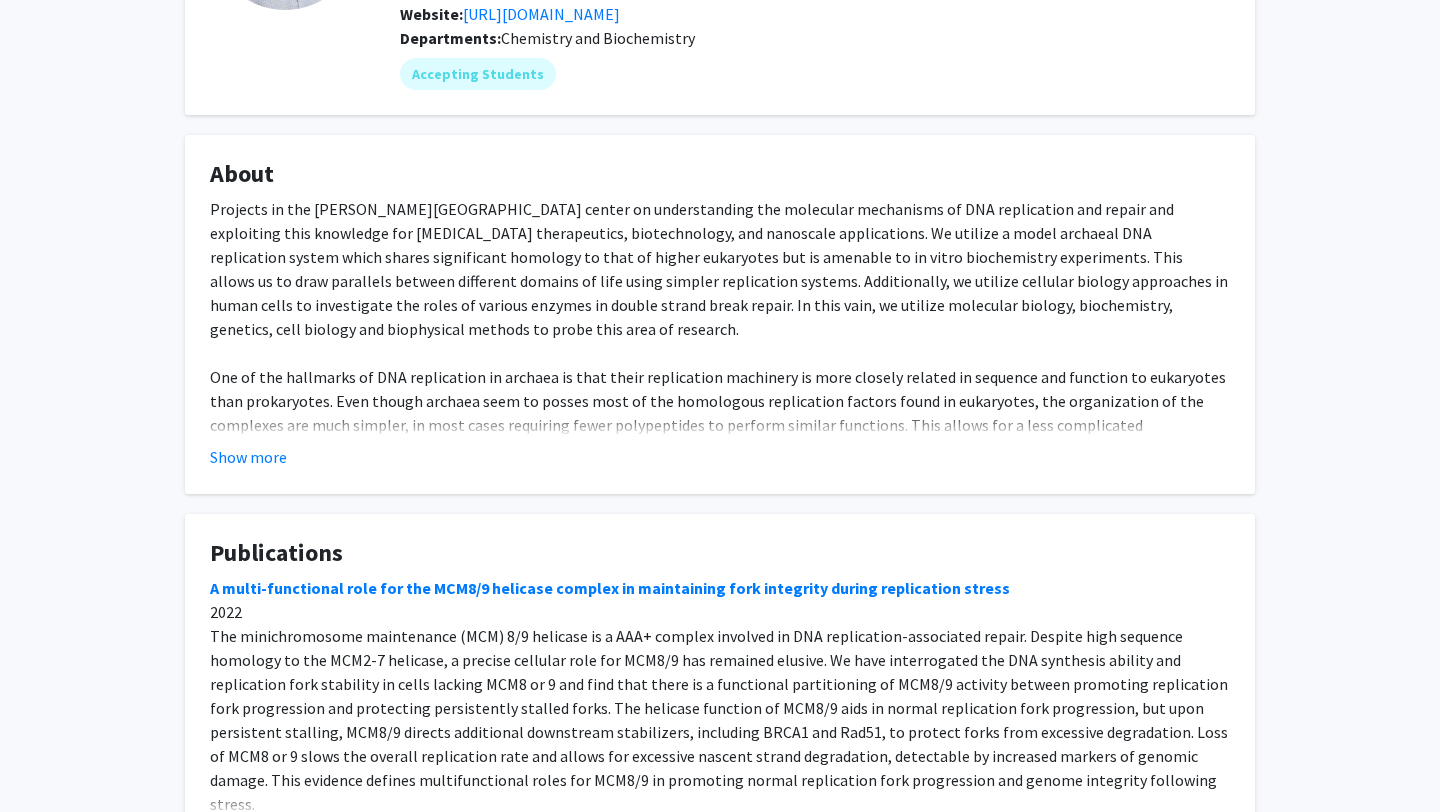 scroll, scrollTop: 186, scrollLeft: 0, axis: vertical 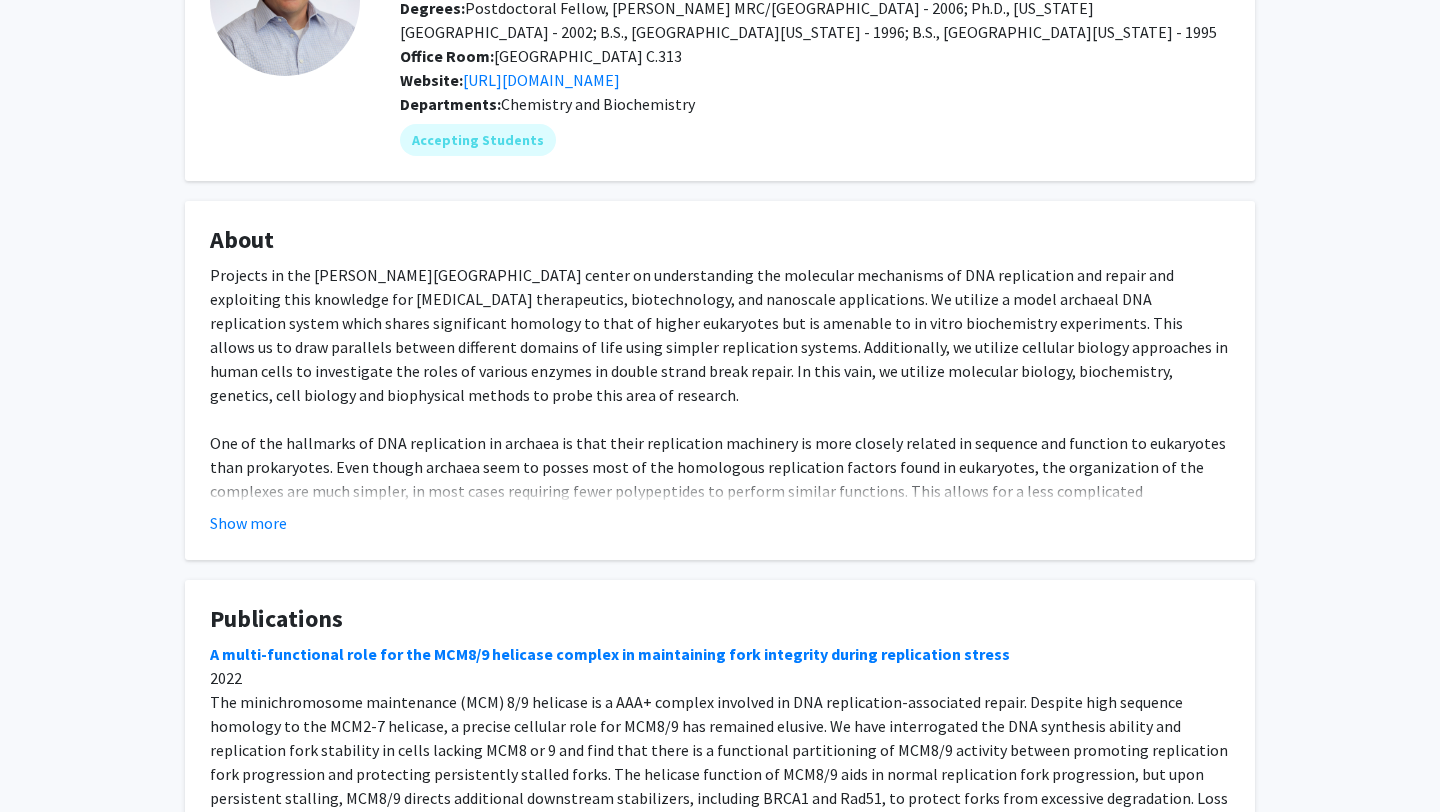 click on "Projects in the Trakselis laboratory center on understanding the molecular mechanisms of DNA replication and repair and exploiting this knowledge for cancer therapeutics, biotechnology, and nanoscale applications. We utilize a model archaeal DNA replication system which shares significant homology to that of higher eukaryotes but is amenable to in vitro biochemistry experiments. This allows us to draw parallels between different domains of life using simpler replication systems. Additionally, we utilize cellular biology approaches in human cells to investigate the roles of various enzymes in double strand break repair. In this vain, we utilize molecular biology, biochemistry, genetics, cell biology and biophysical methods to probe this area of research." 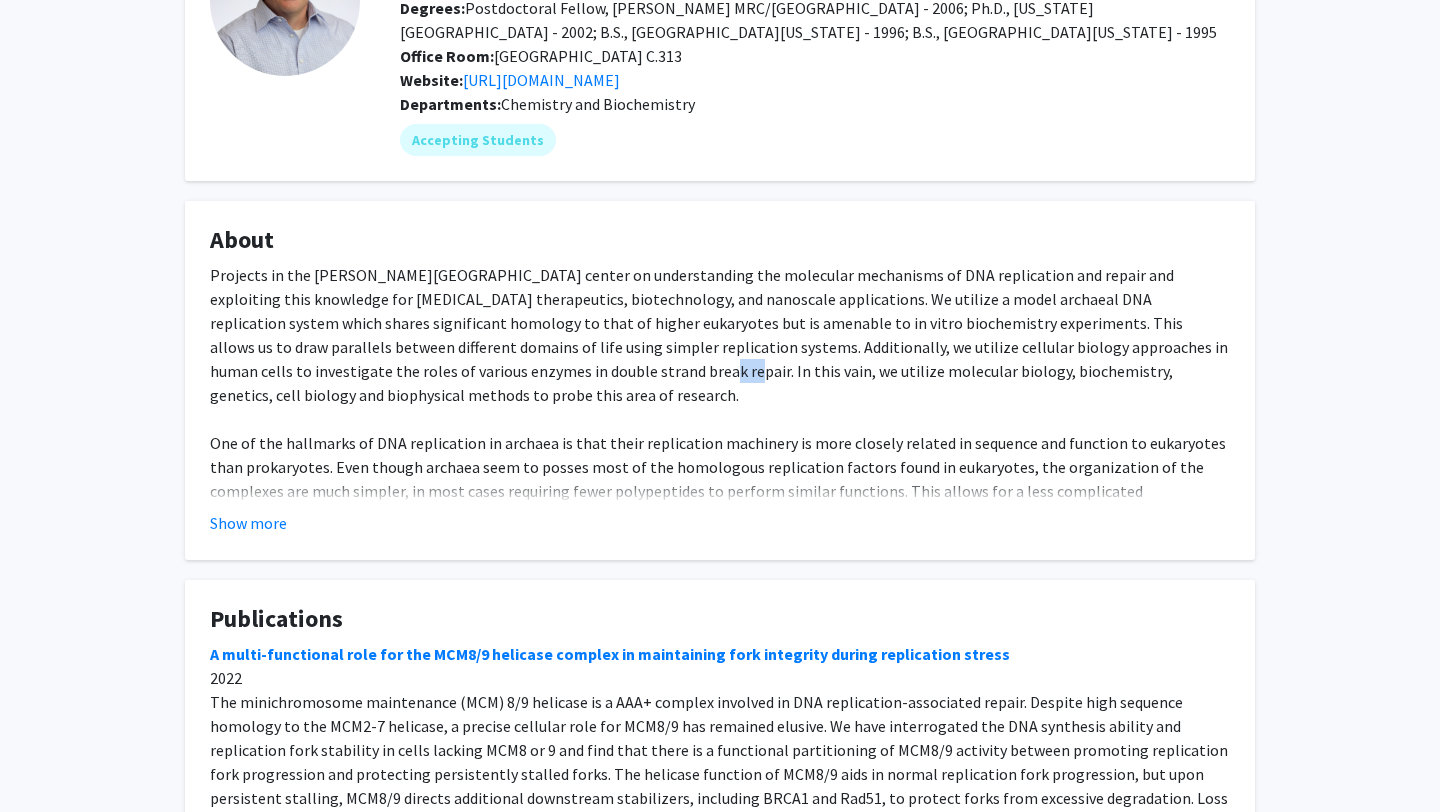 click on "Projects in the Trakselis laboratory center on understanding the molecular mechanisms of DNA replication and repair and exploiting this knowledge for cancer therapeutics, biotechnology, and nanoscale applications. We utilize a model archaeal DNA replication system which shares significant homology to that of higher eukaryotes but is amenable to in vitro biochemistry experiments. This allows us to draw parallels between different domains of life using simpler replication systems. Additionally, we utilize cellular biology approaches in human cells to investigate the roles of various enzymes in double strand break repair. In this vain, we utilize molecular biology, biochemistry, genetics, cell biology and biophysical methods to probe this area of research." 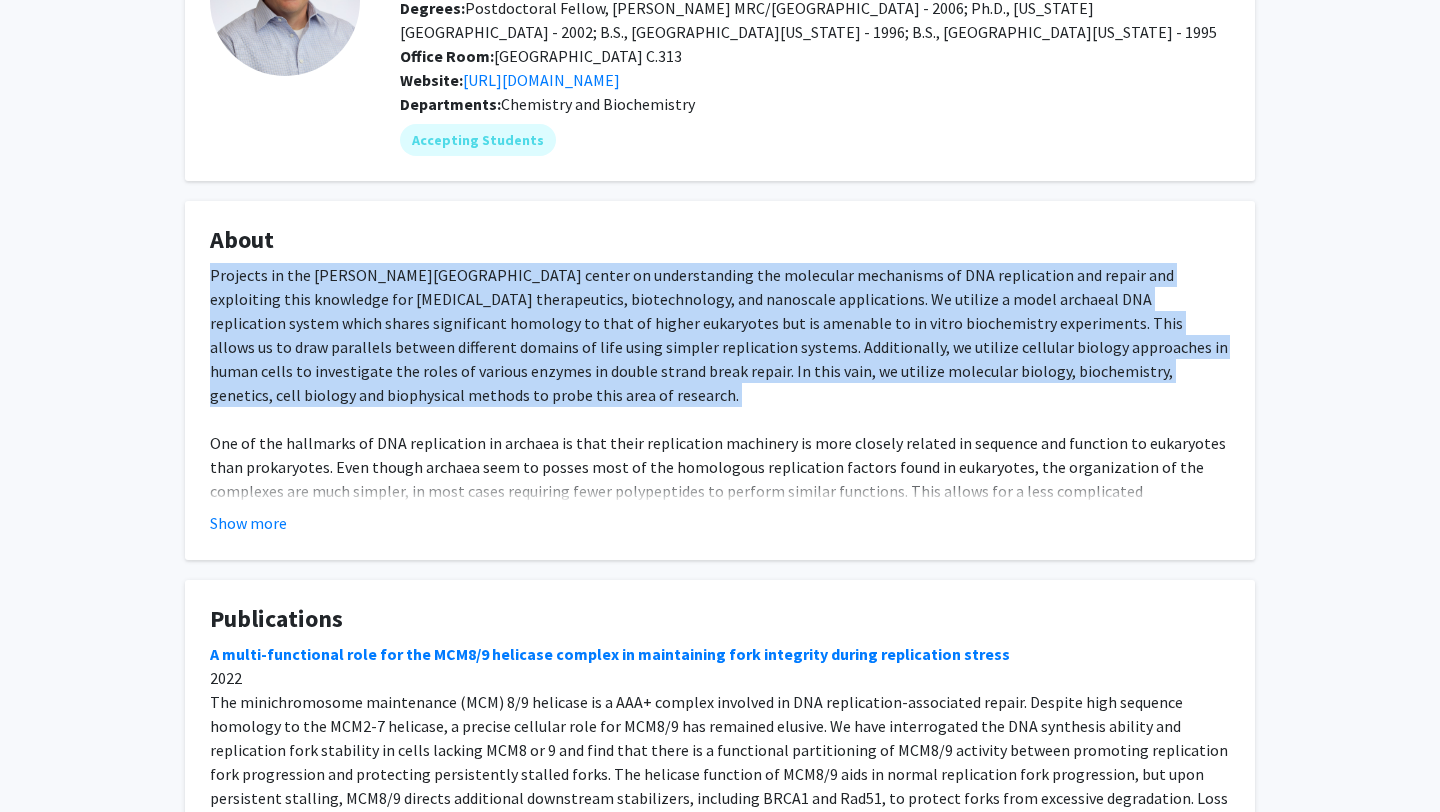 click on "Projects in the Trakselis laboratory center on understanding the molecular mechanisms of DNA replication and repair and exploiting this knowledge for cancer therapeutics, biotechnology, and nanoscale applications. We utilize a model archaeal DNA replication system which shares significant homology to that of higher eukaryotes but is amenable to in vitro biochemistry experiments. This allows us to draw parallels between different domains of life using simpler replication systems. Additionally, we utilize cellular biology approaches in human cells to investigate the roles of various enzymes in double strand break repair. In this vain, we utilize molecular biology, biochemistry, genetics, cell biology and biophysical methods to probe this area of research." 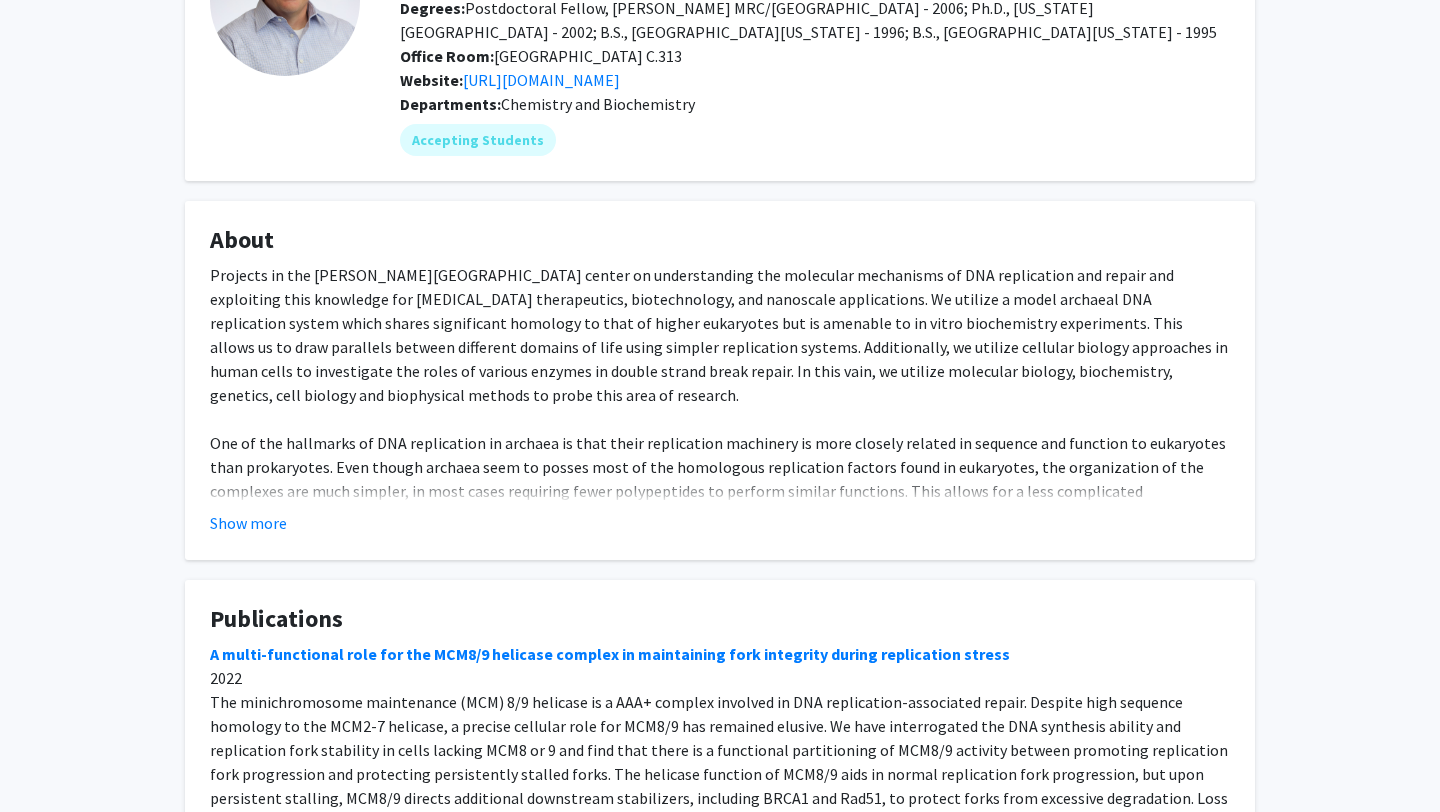 click on "Projects in the Trakselis laboratory center on understanding the molecular mechanisms of DNA replication and repair and exploiting this knowledge for cancer therapeutics, biotechnology, and nanoscale applications. We utilize a model archaeal DNA replication system which shares significant homology to that of higher eukaryotes but is amenable to in vitro biochemistry experiments. This allows us to draw parallels between different domains of life using simpler replication systems. Additionally, we utilize cellular biology approaches in human cells to investigate the roles of various enzymes in double strand break repair. In this vain, we utilize molecular biology, biochemistry, genetics, cell biology and biophysical methods to probe this area of research." 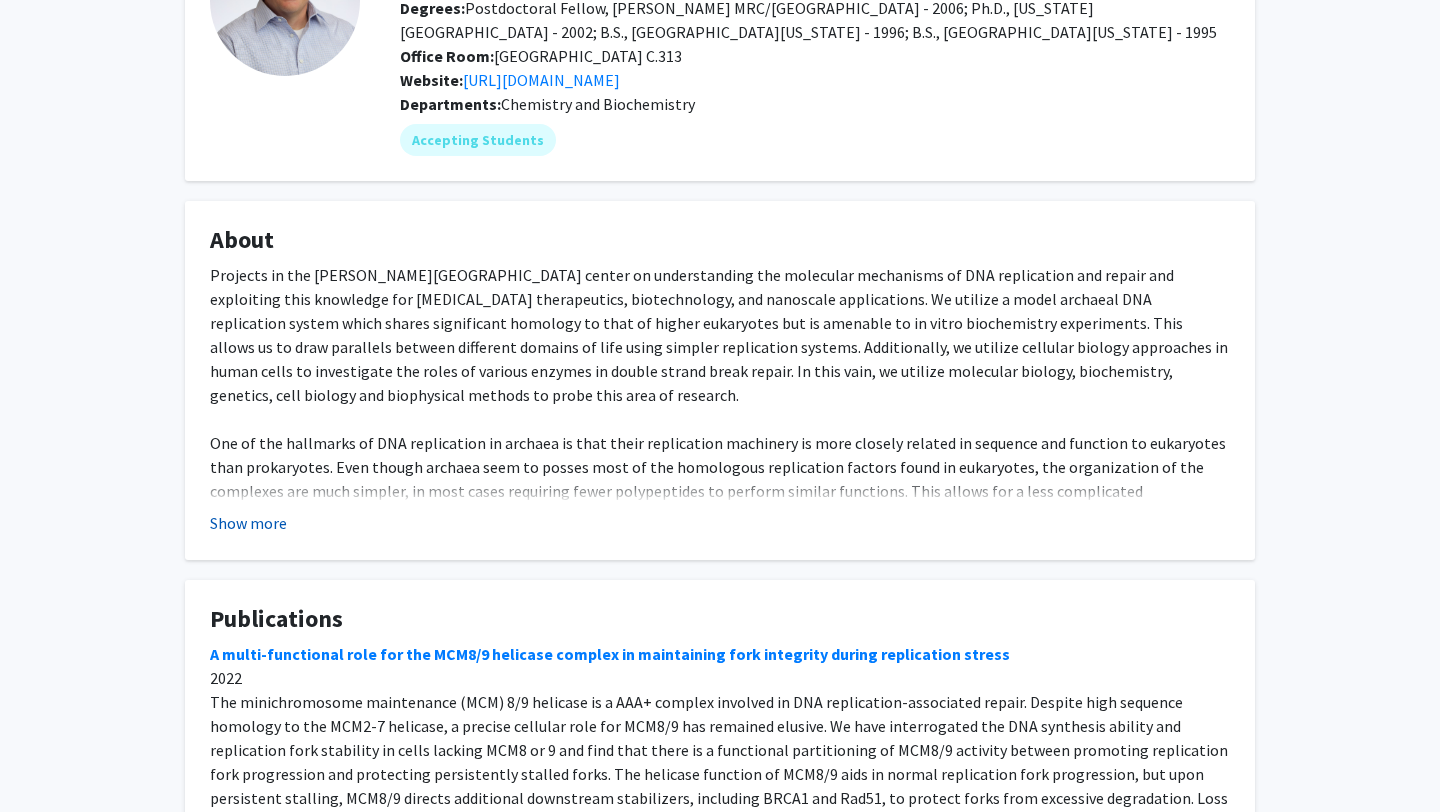 click on "Show more" 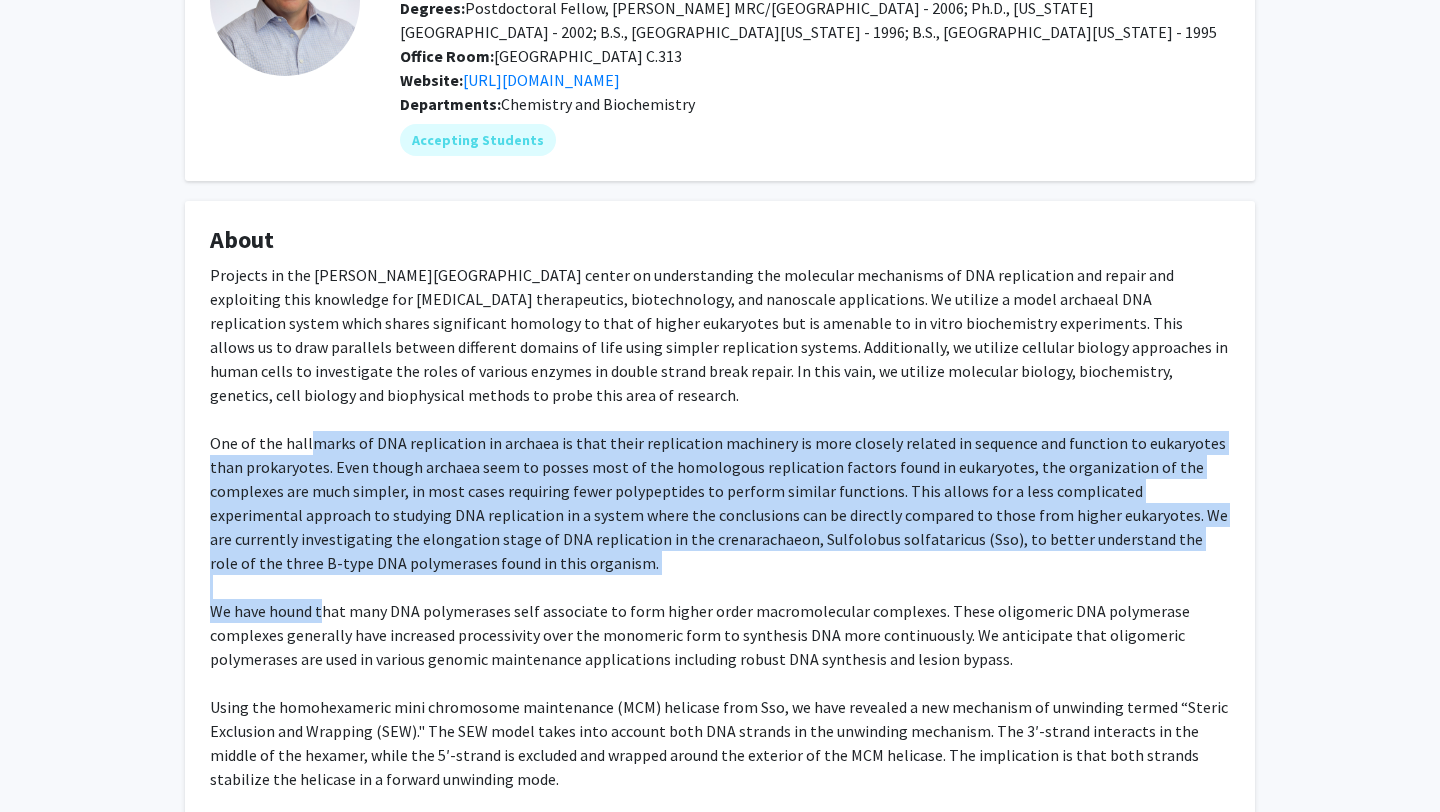 drag, startPoint x: 310, startPoint y: 425, endPoint x: 325, endPoint y: 595, distance: 170.66048 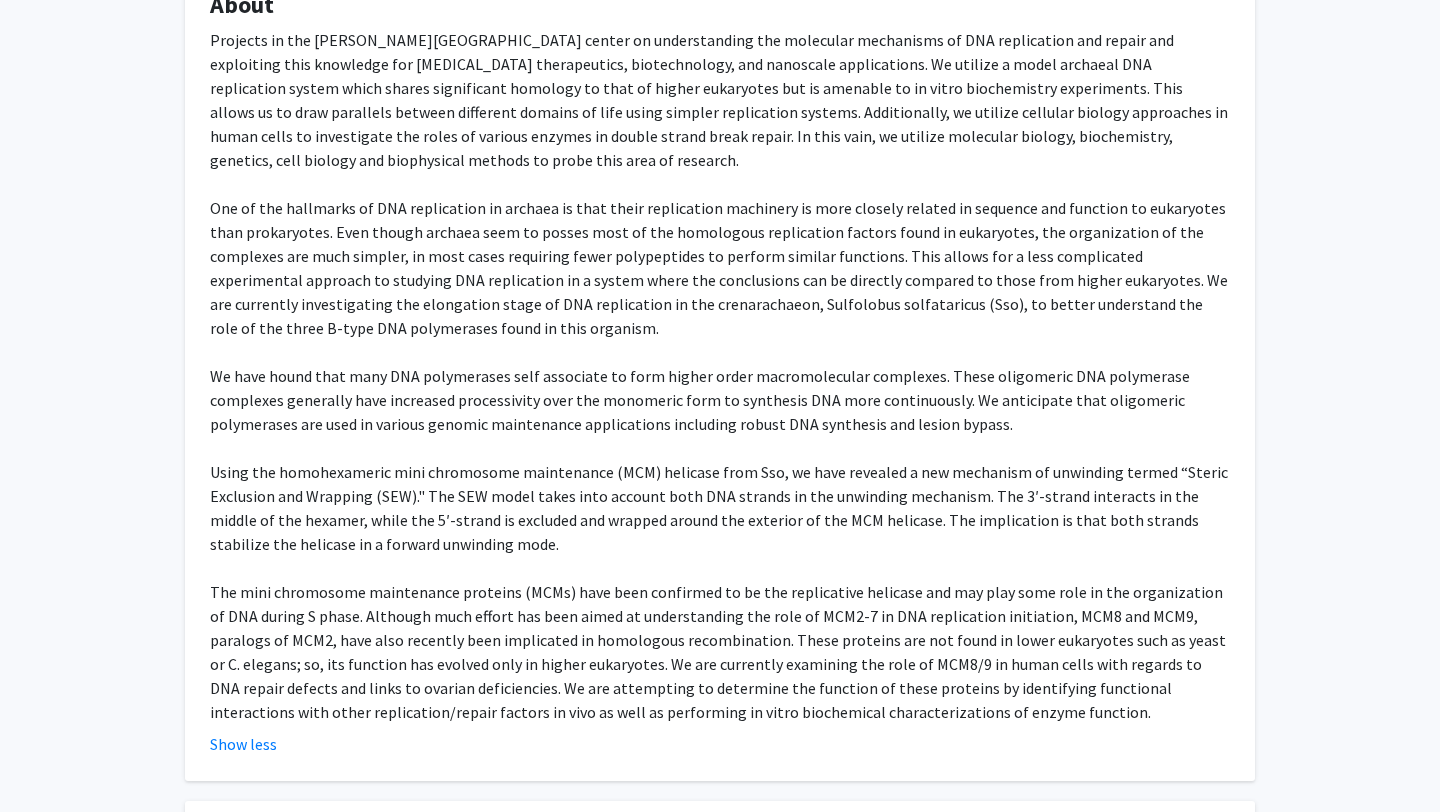 scroll, scrollTop: 0, scrollLeft: 0, axis: both 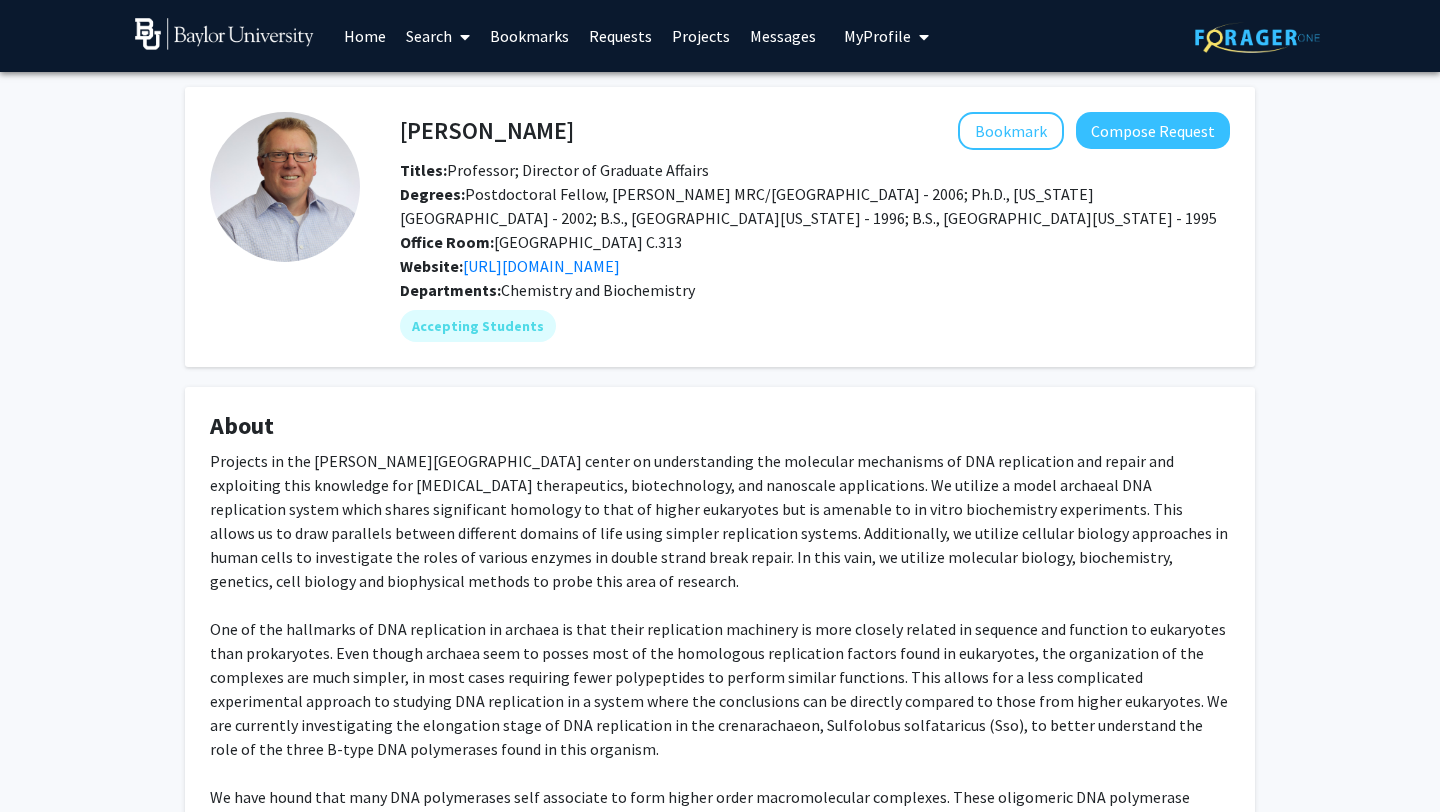click at bounding box center (461, 37) 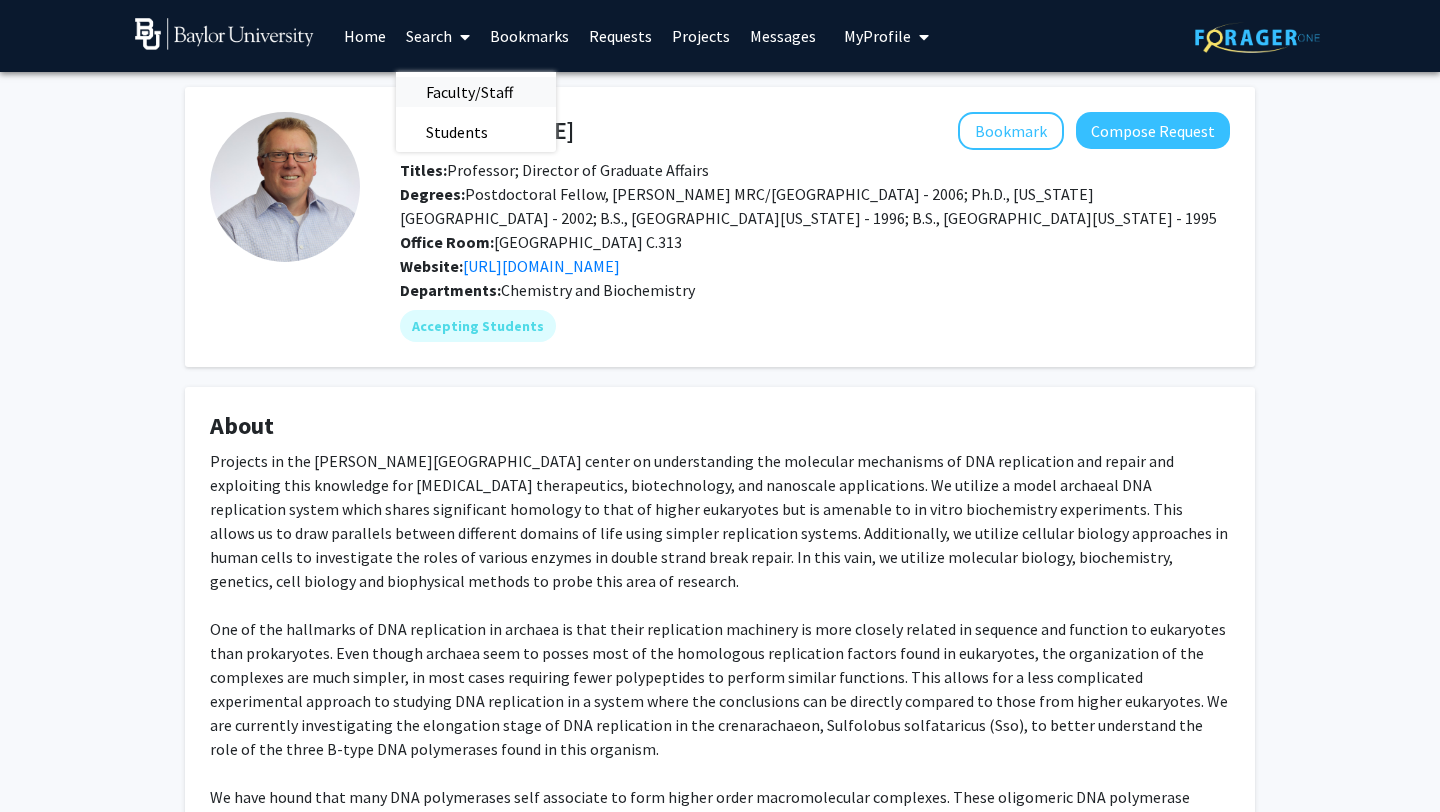 click on "Faculty/Staff" at bounding box center [469, 92] 